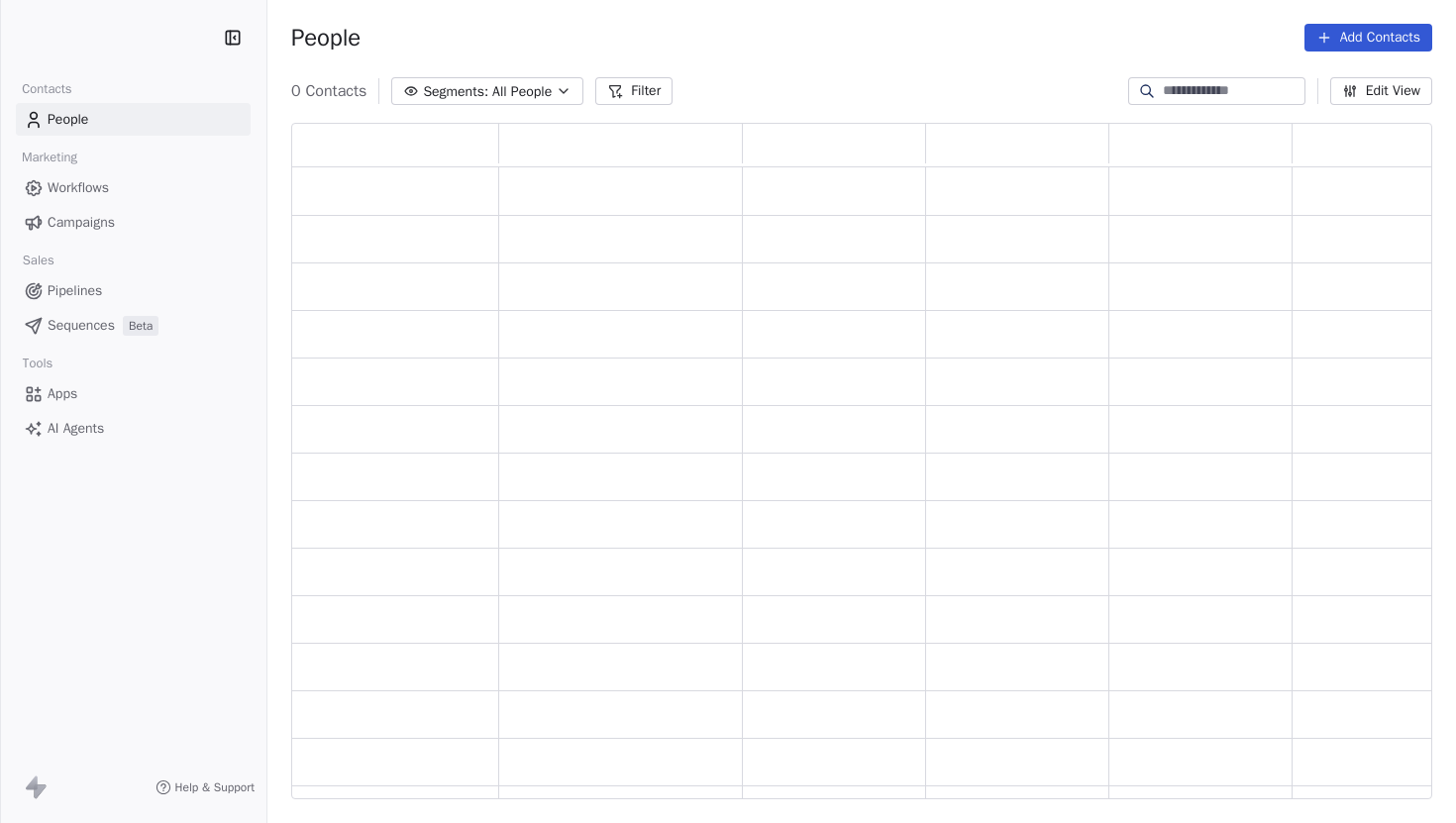 scroll, scrollTop: 0, scrollLeft: 0, axis: both 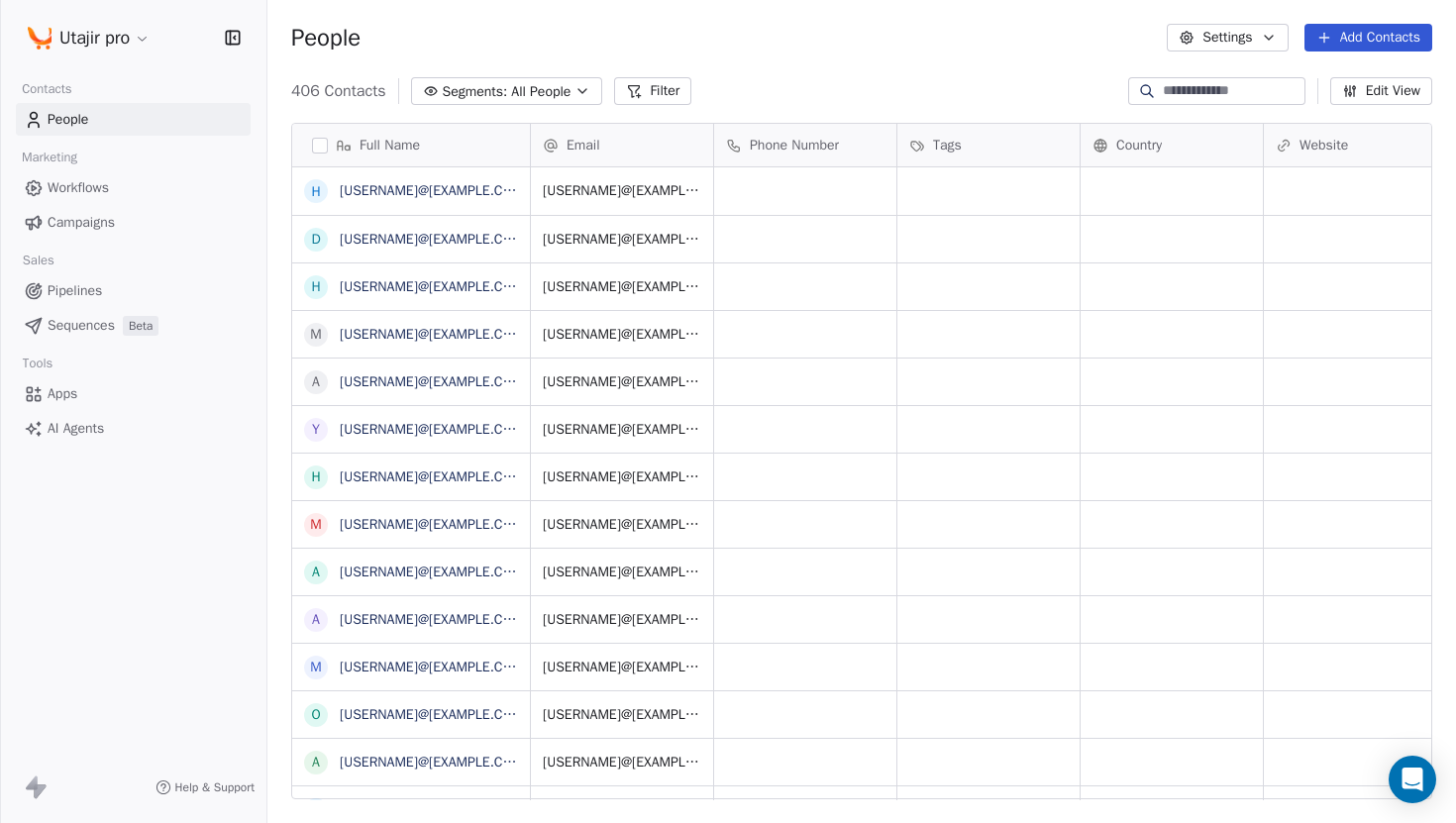 click on "Campaigns" at bounding box center [133, 222] 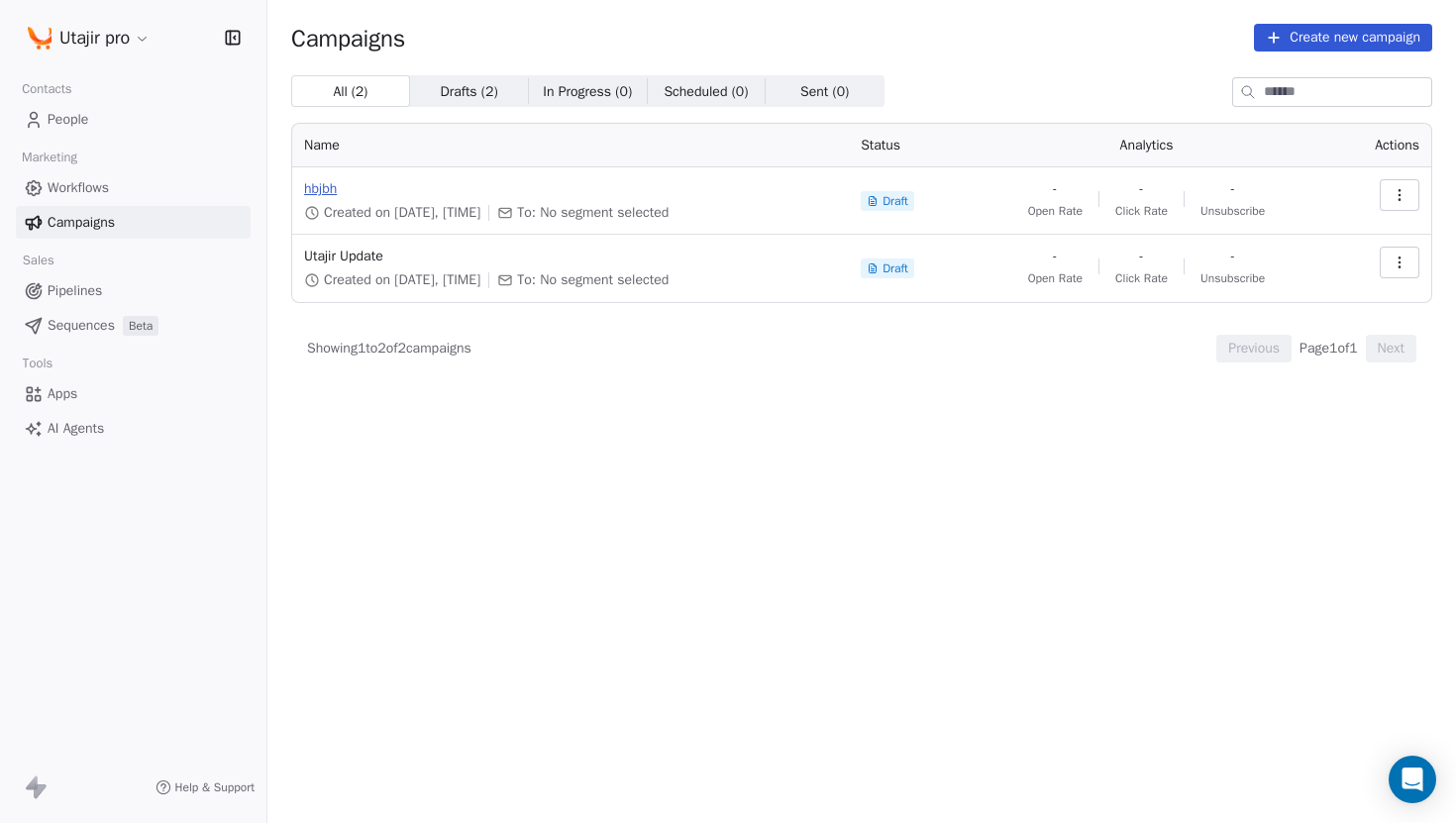 click on "hbjbh" at bounding box center [571, 189] 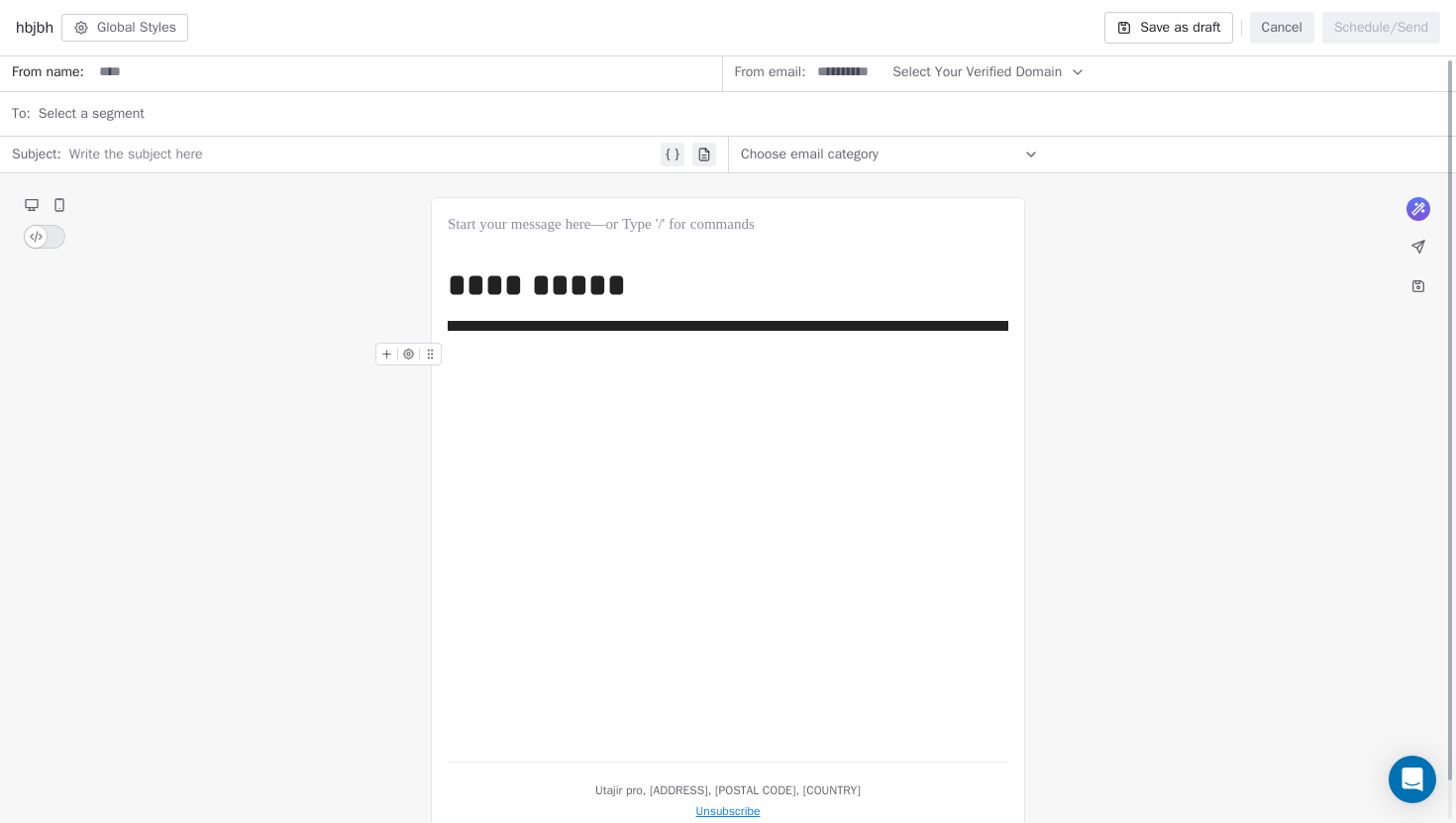 scroll, scrollTop: 0, scrollLeft: 0, axis: both 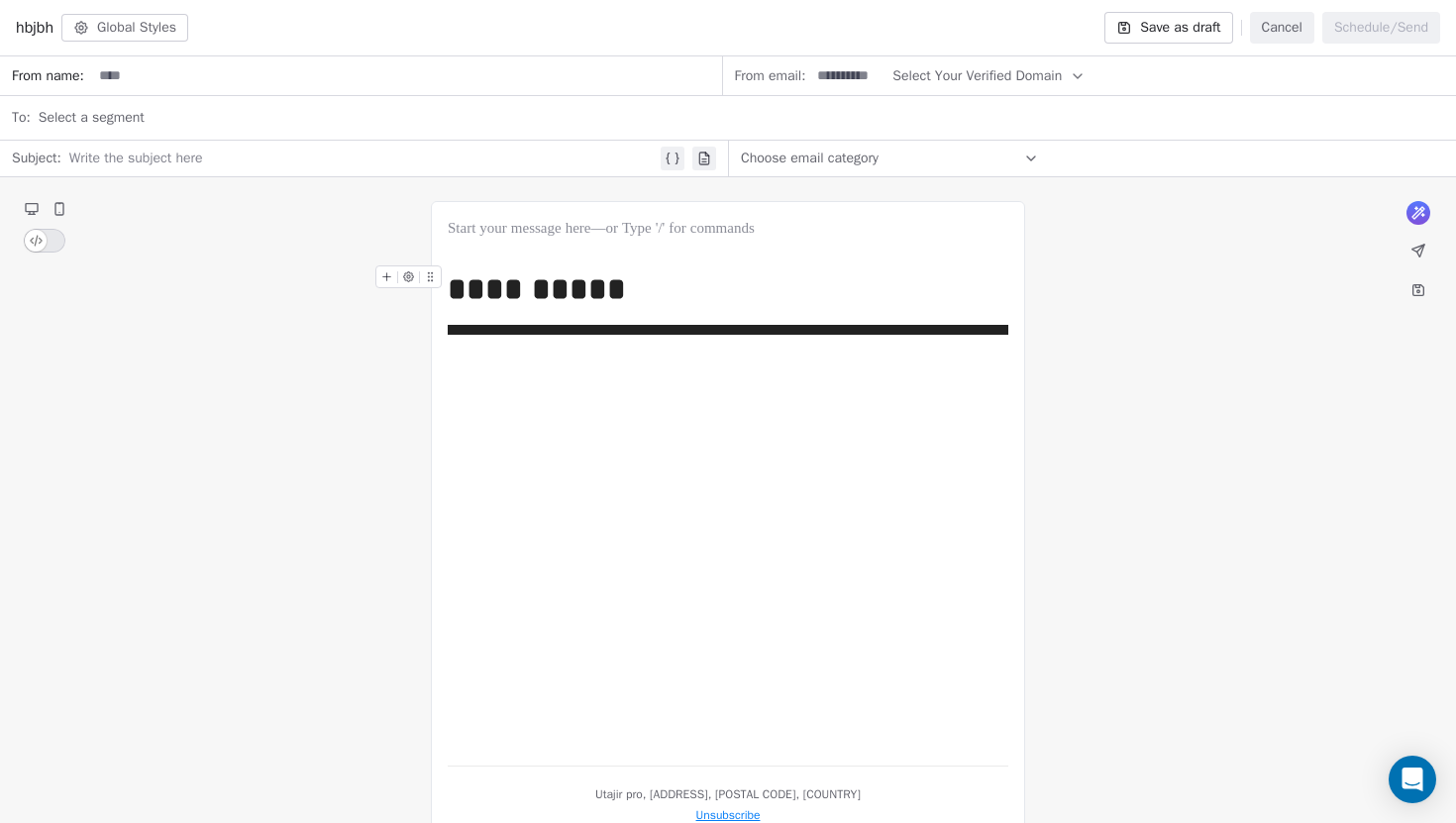 click 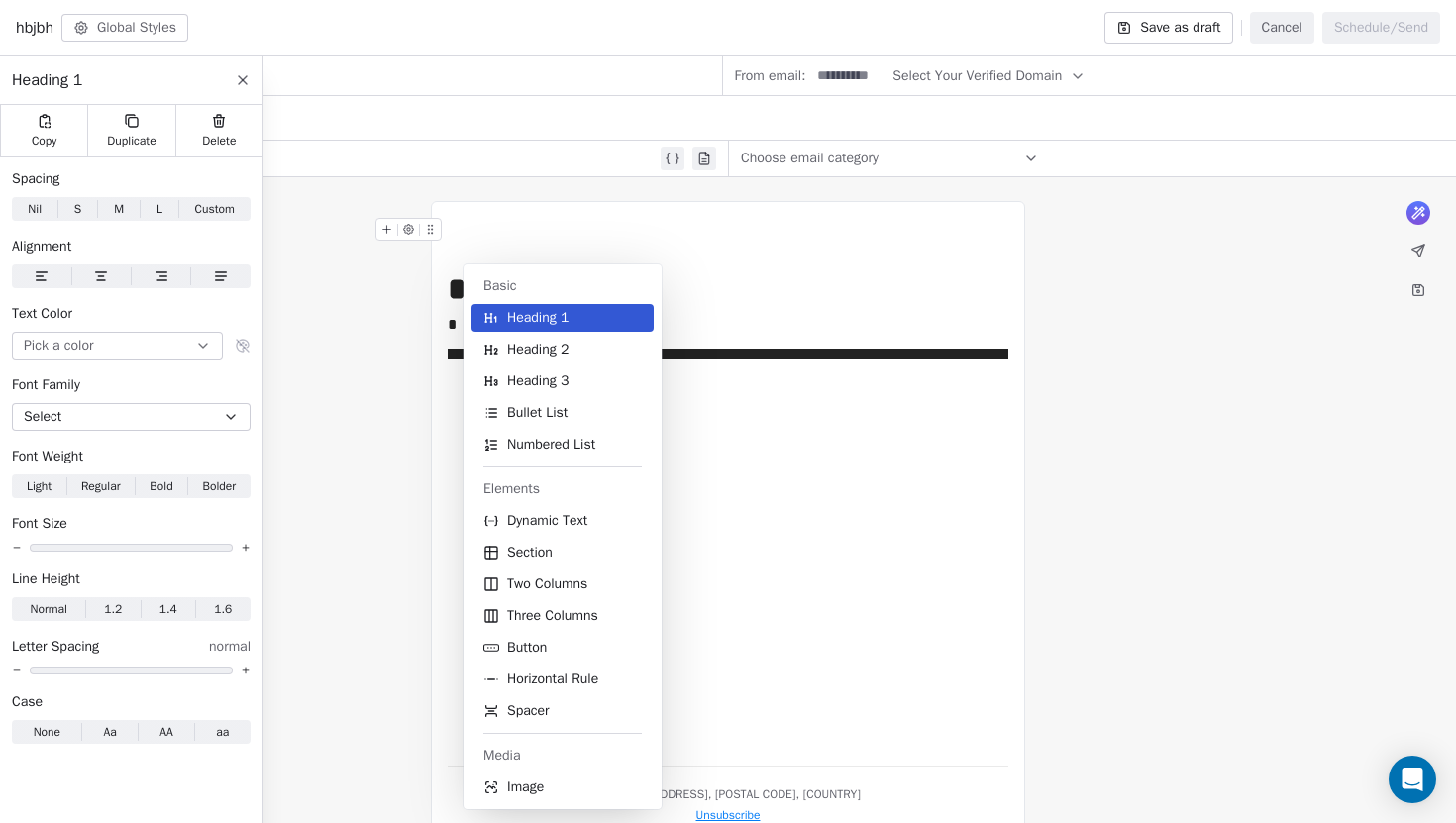click on "**********" at bounding box center [728, 521] 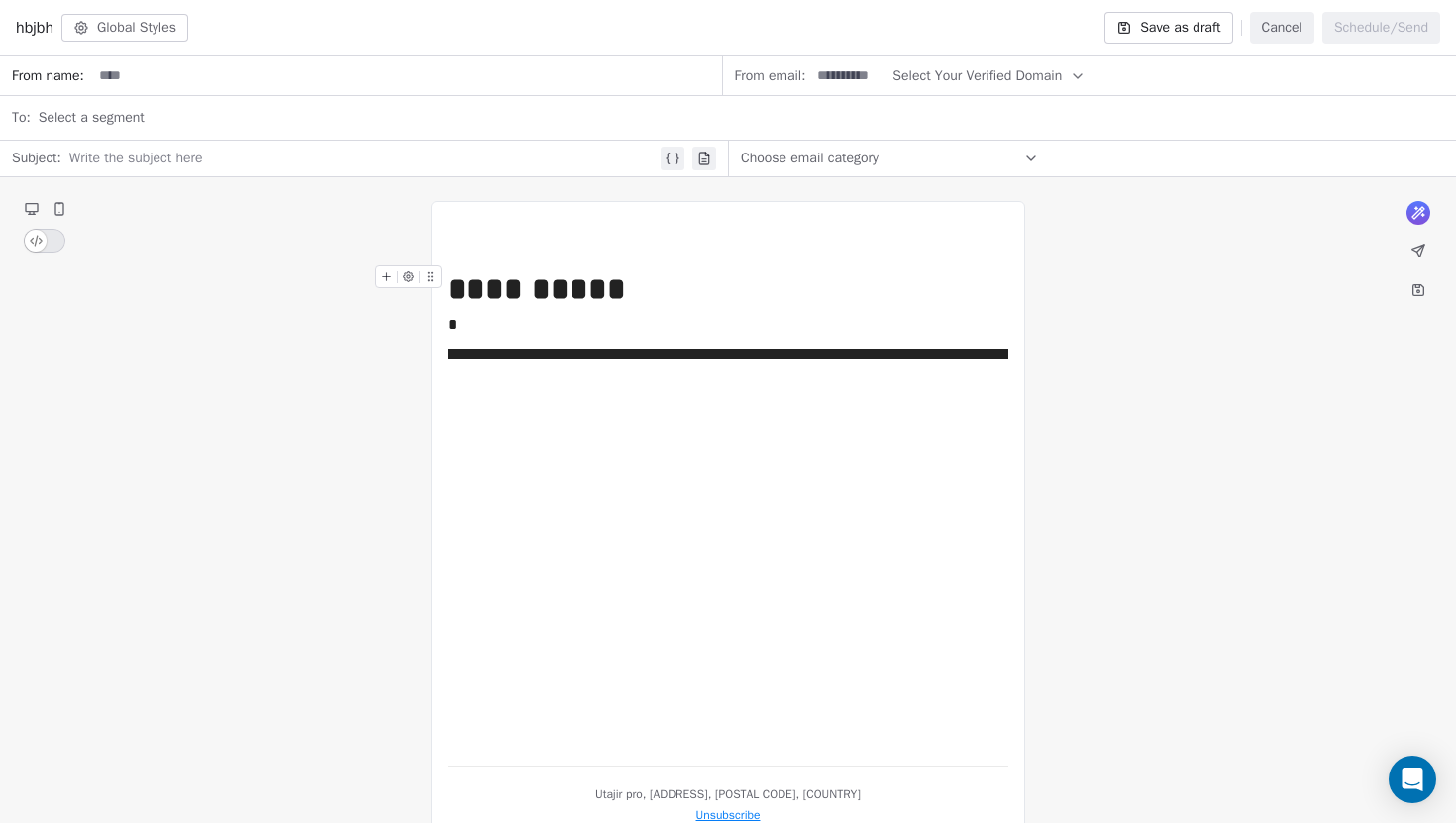 click on "**********" at bounding box center (728, 289) 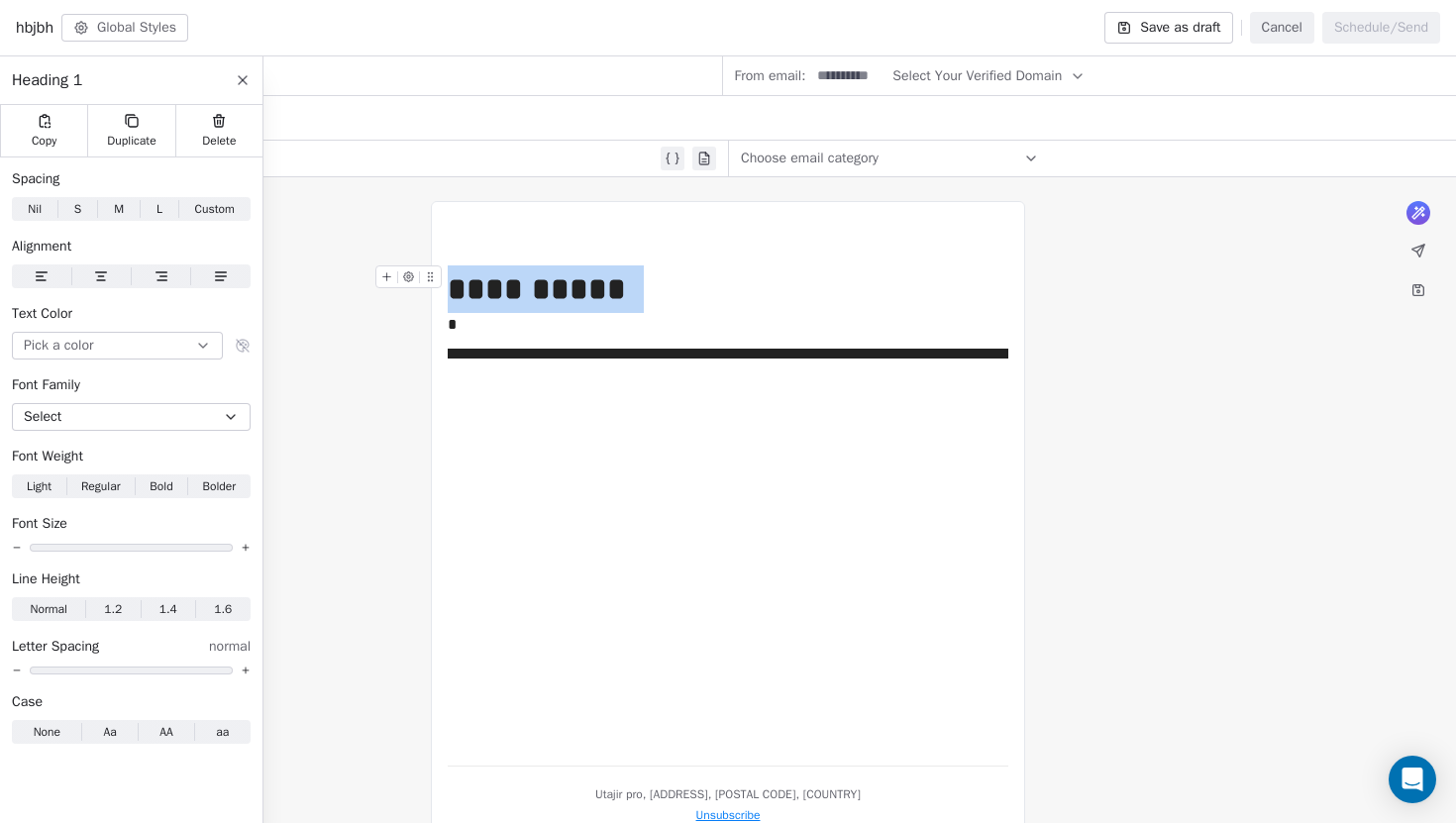 drag, startPoint x: 703, startPoint y: 279, endPoint x: 400, endPoint y: 278, distance: 303.00165 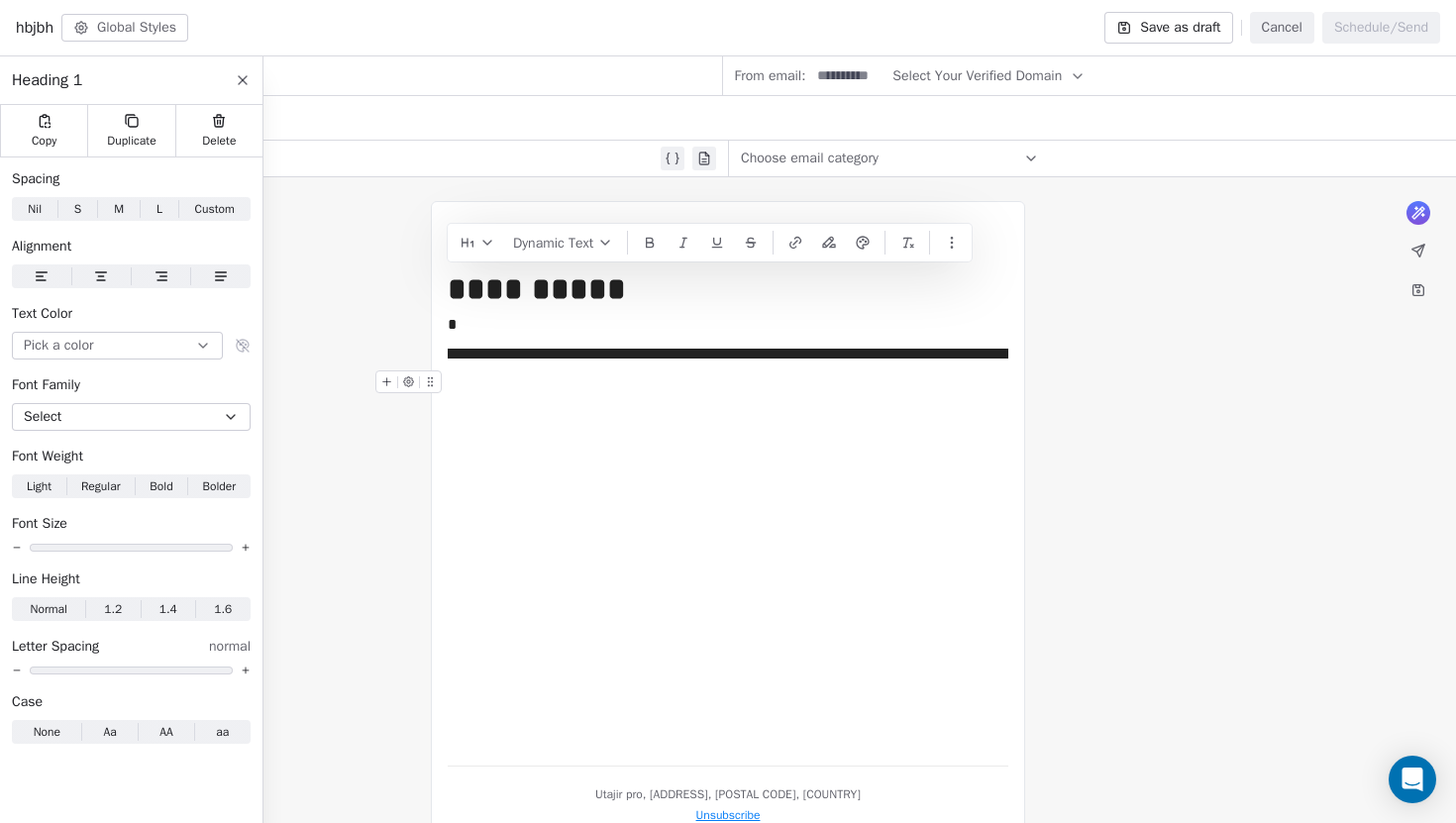 click on "**********" at bounding box center (728, 483) 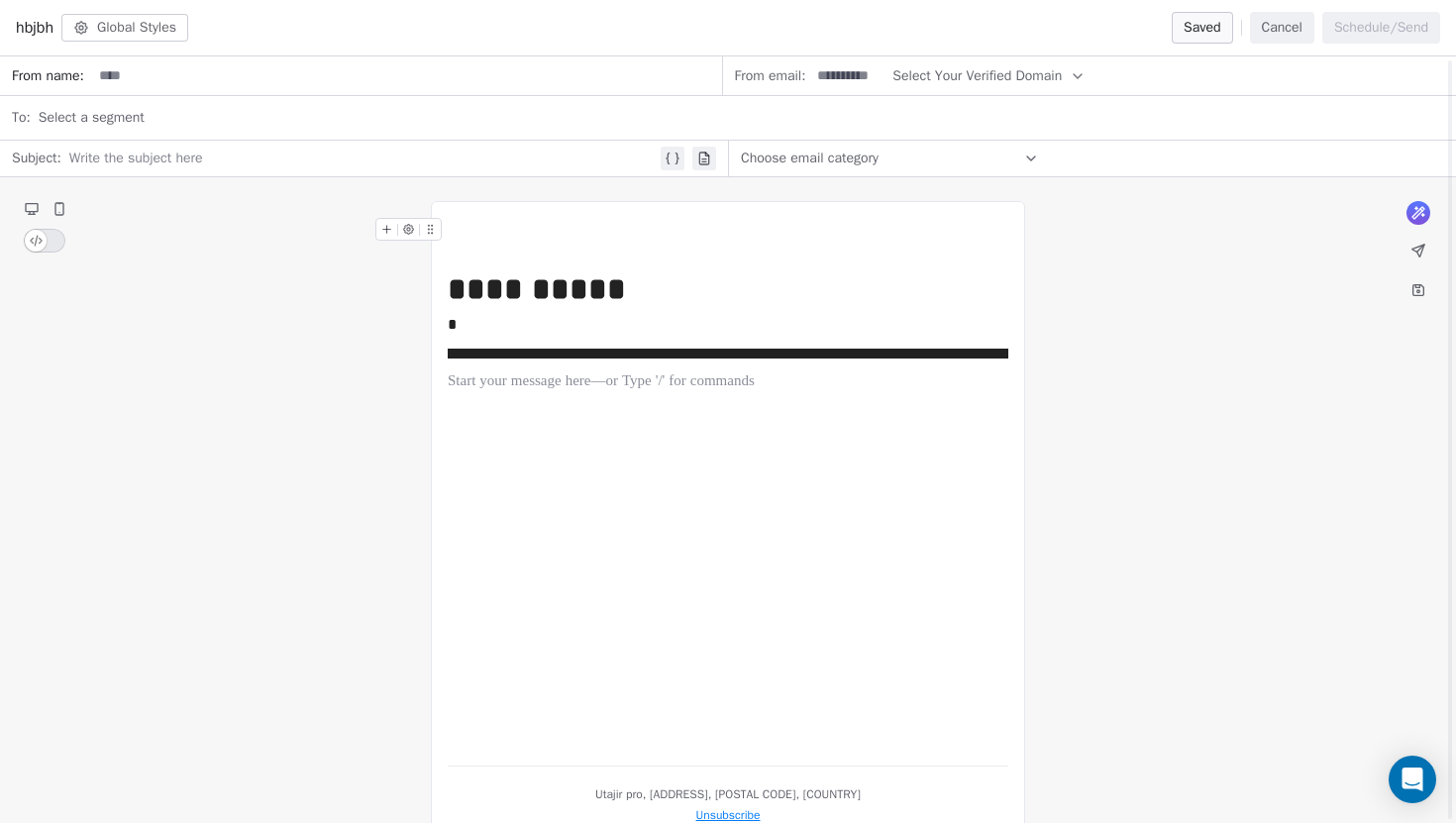 scroll, scrollTop: 42, scrollLeft: 0, axis: vertical 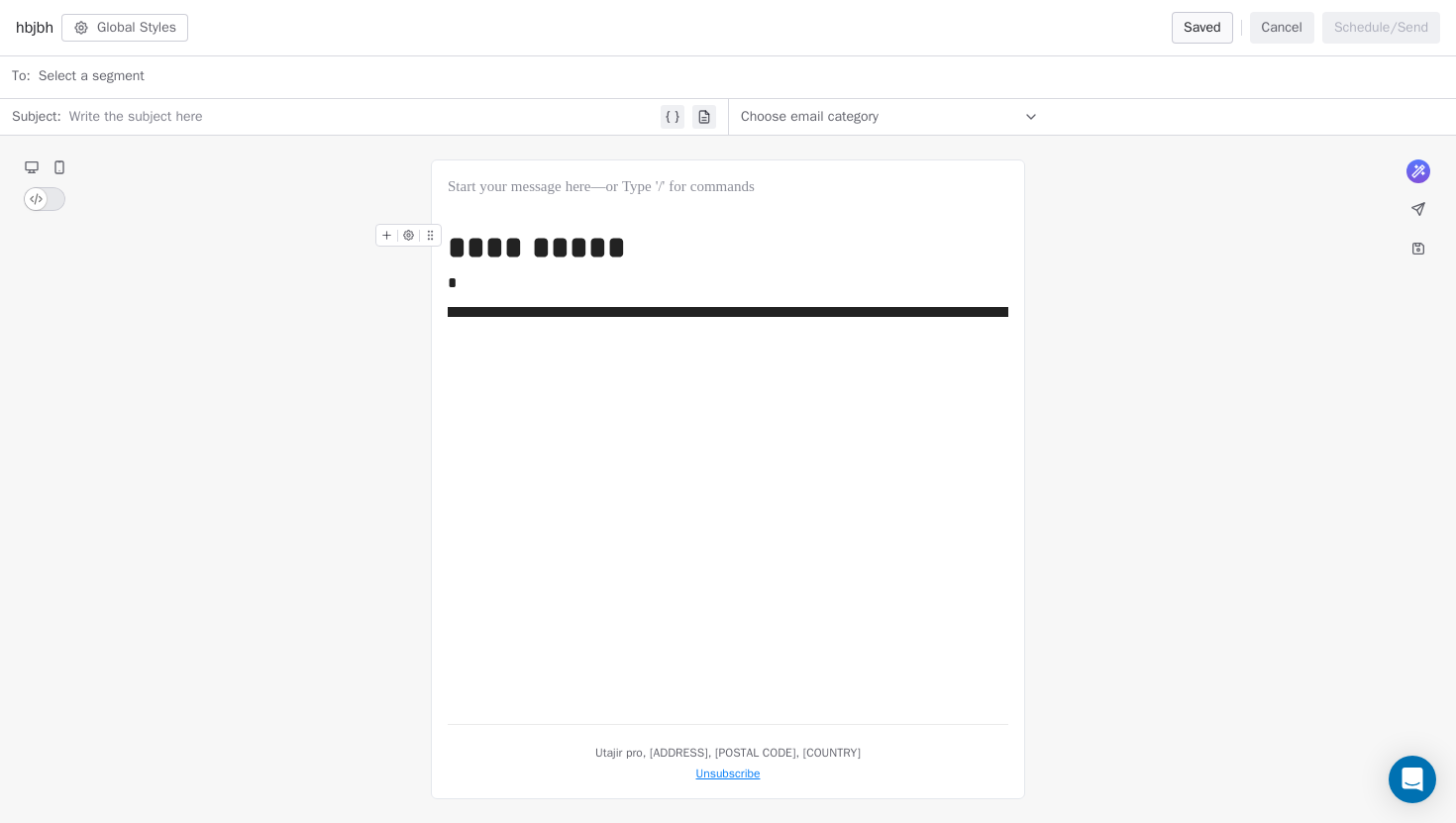 click 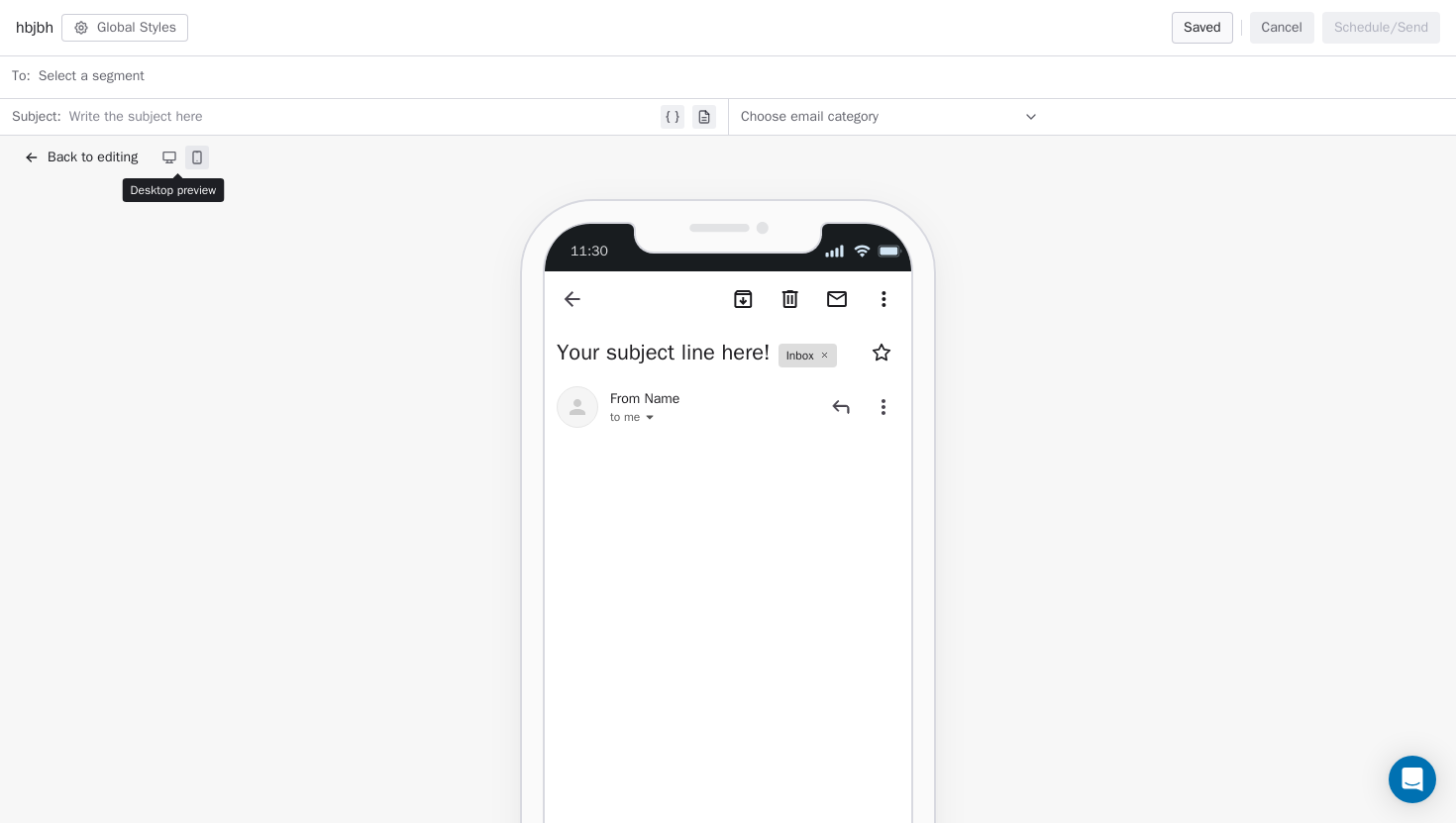 click 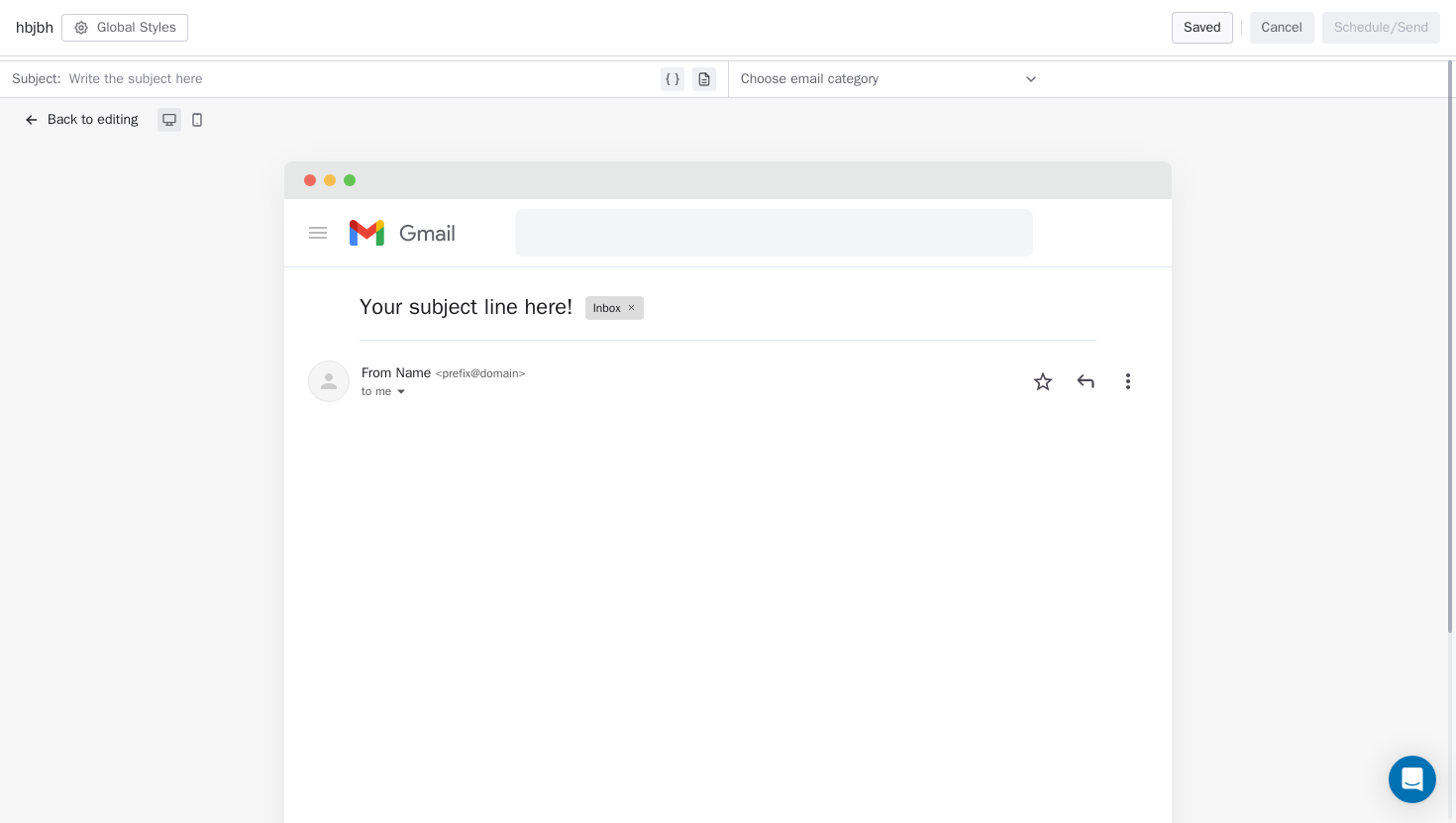 scroll, scrollTop: 0, scrollLeft: 0, axis: both 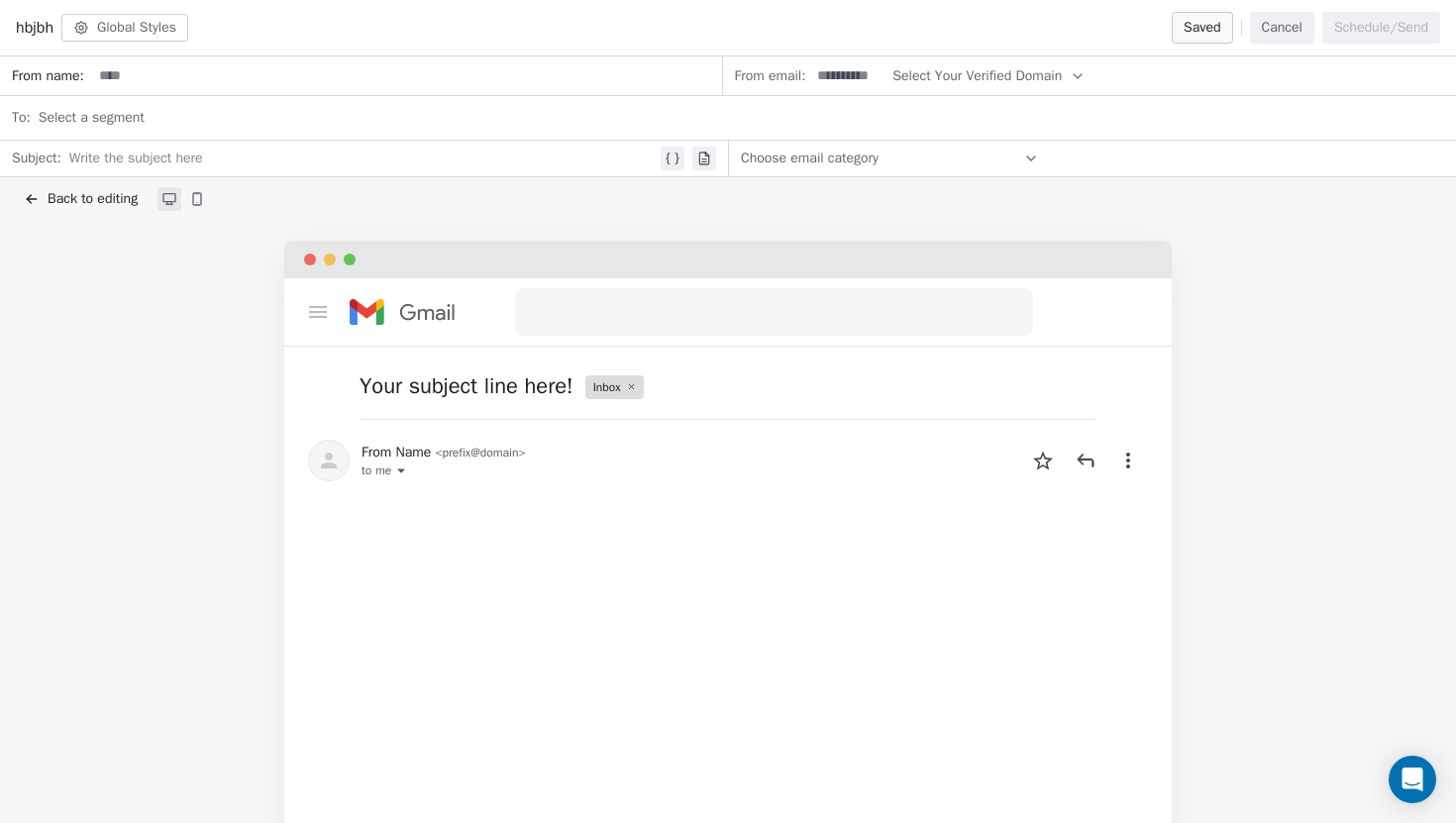 click 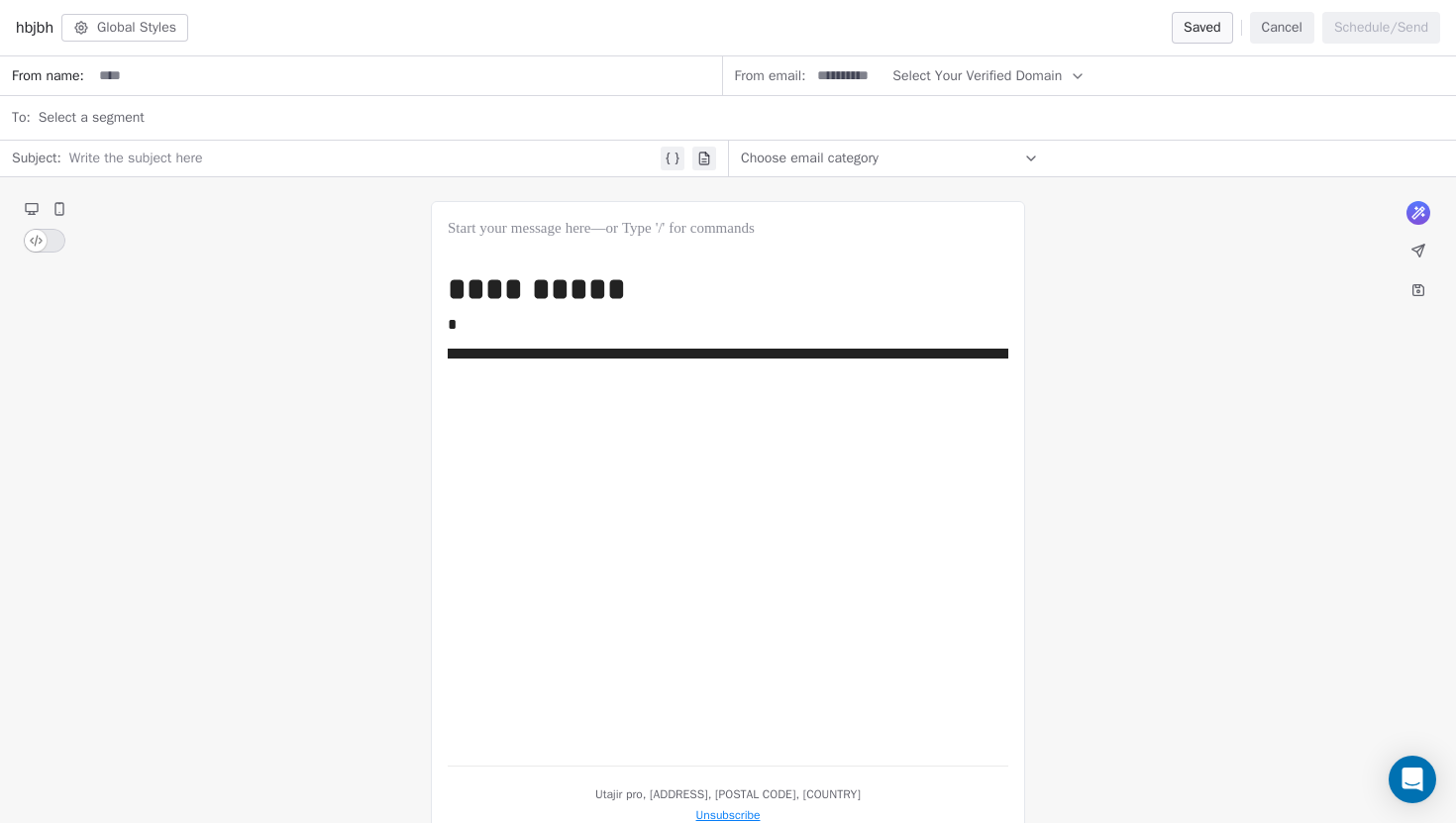 click at bounding box center (45, 241) 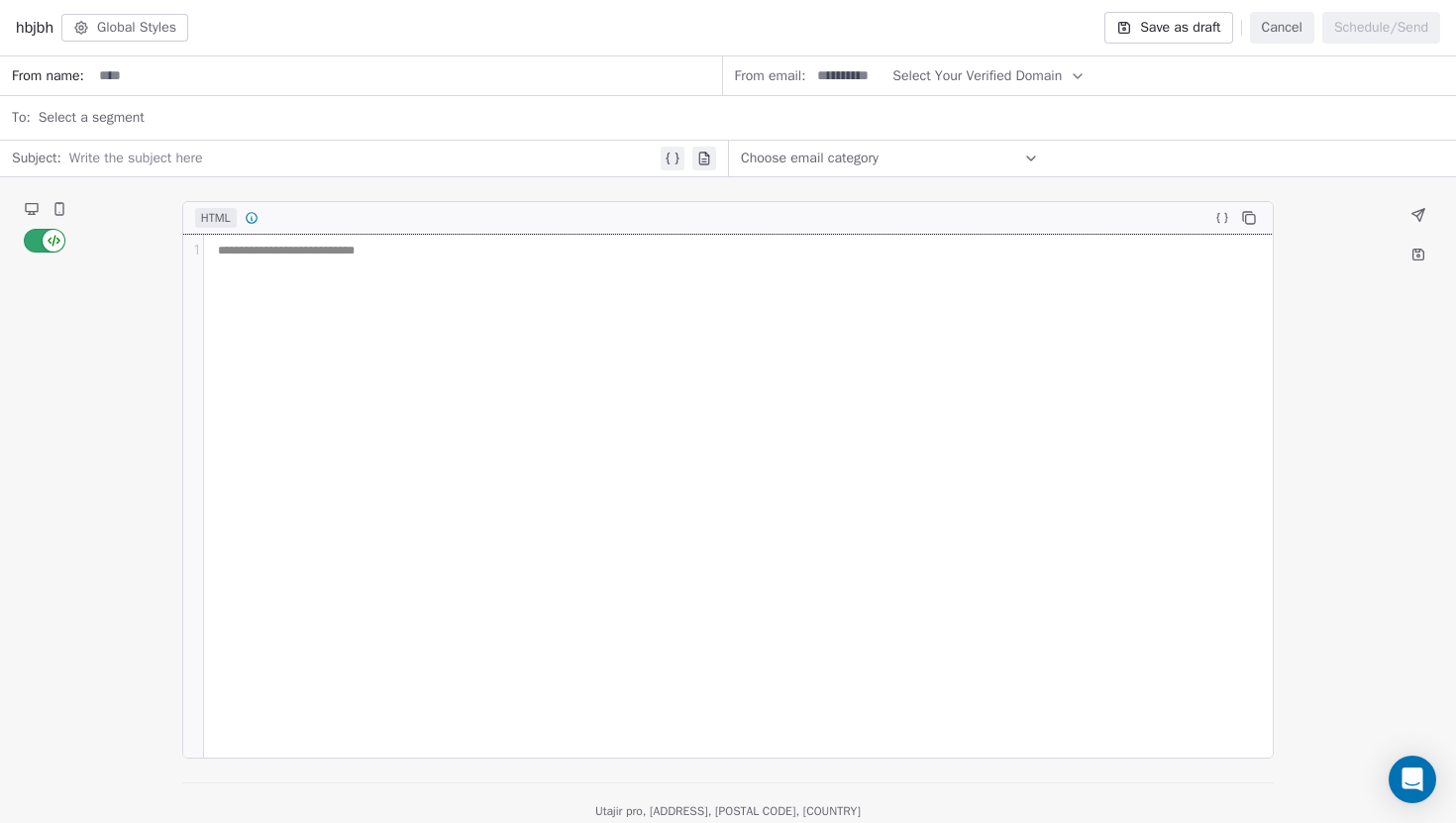 click on "**********" at bounding box center (739, 496) 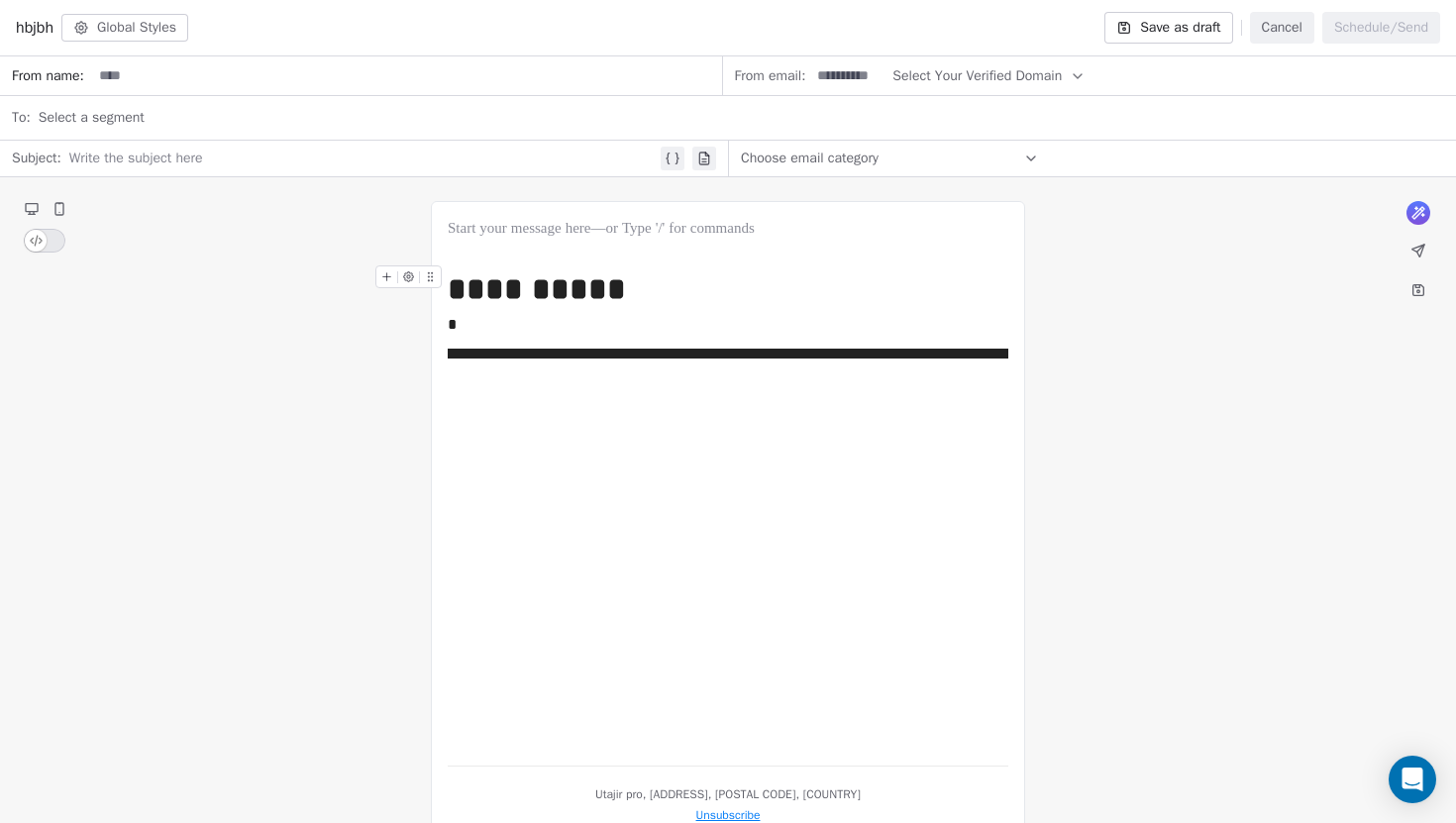 click on "**********" at bounding box center [728, 289] 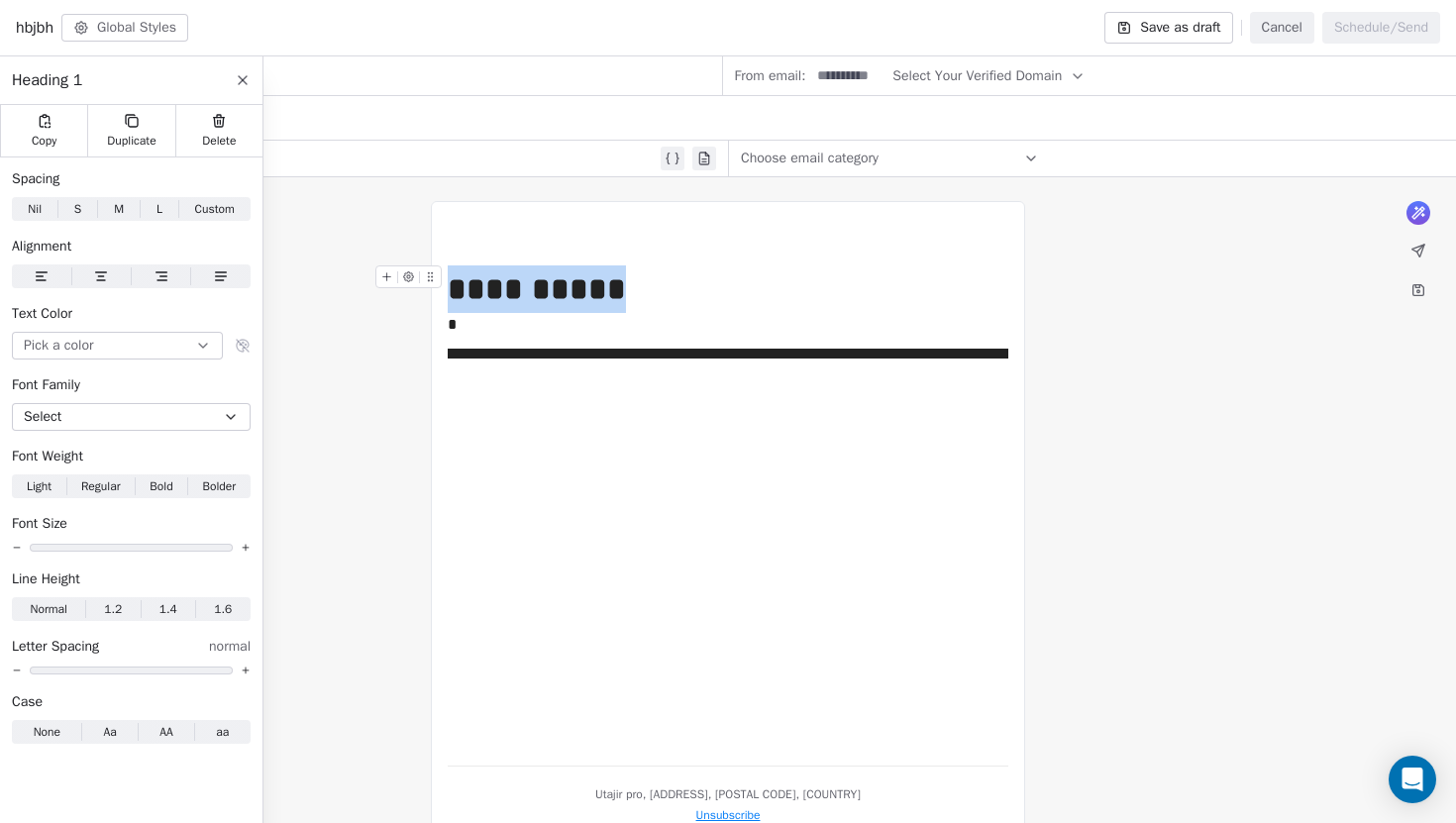 click on "**********" at bounding box center (728, 289) 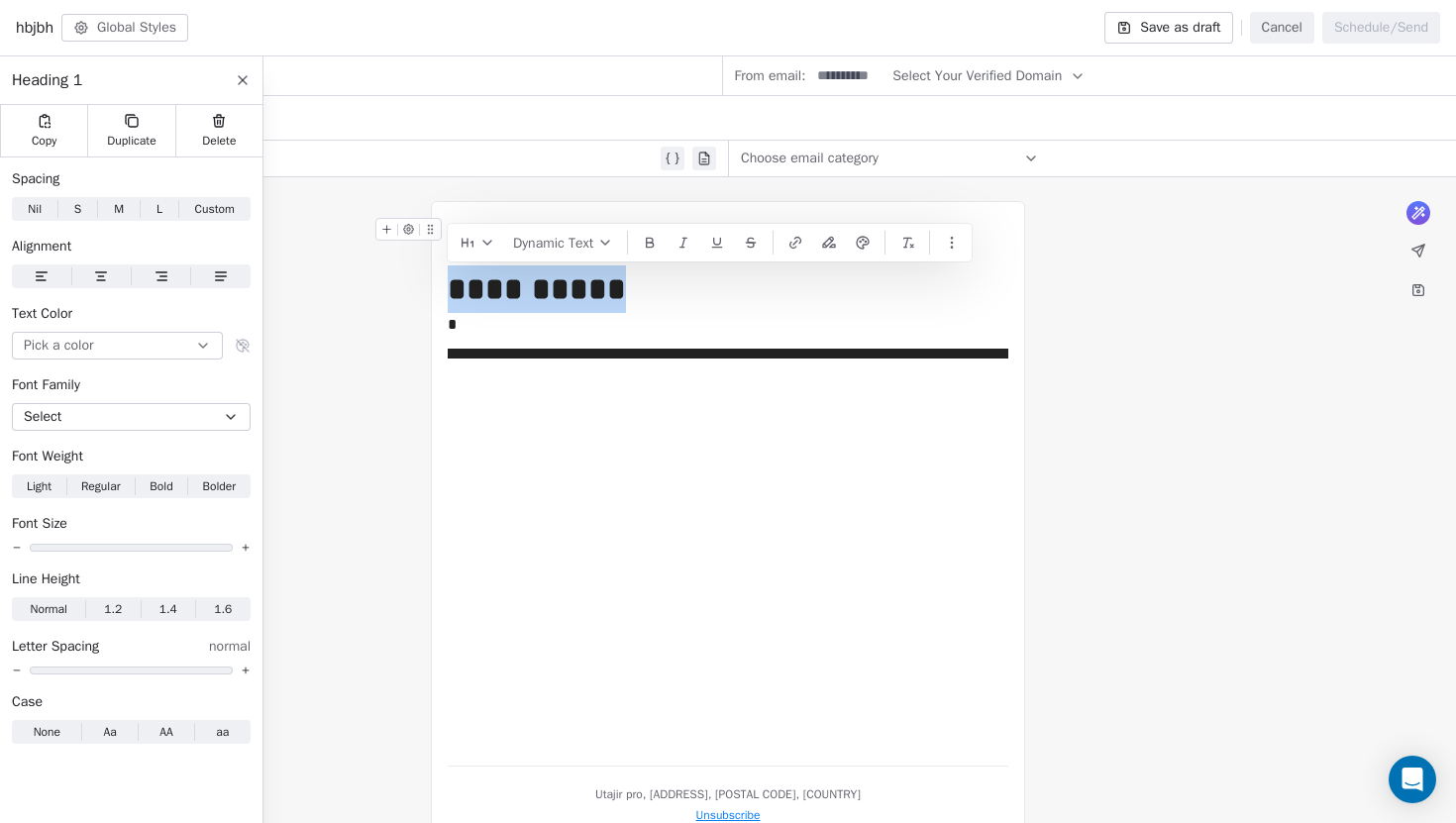 click 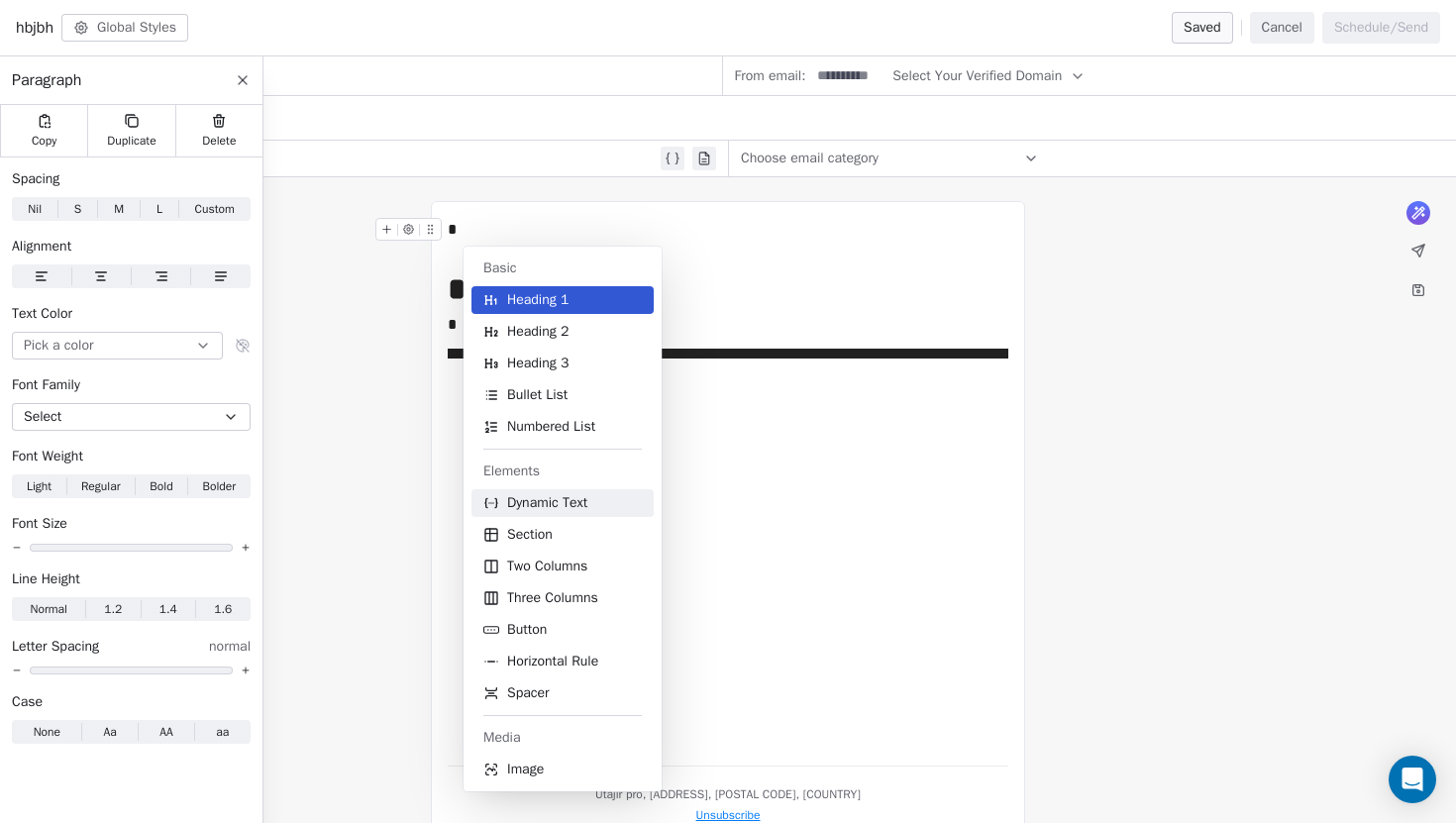 click on "Dynamic Text" at bounding box center (547, 503) 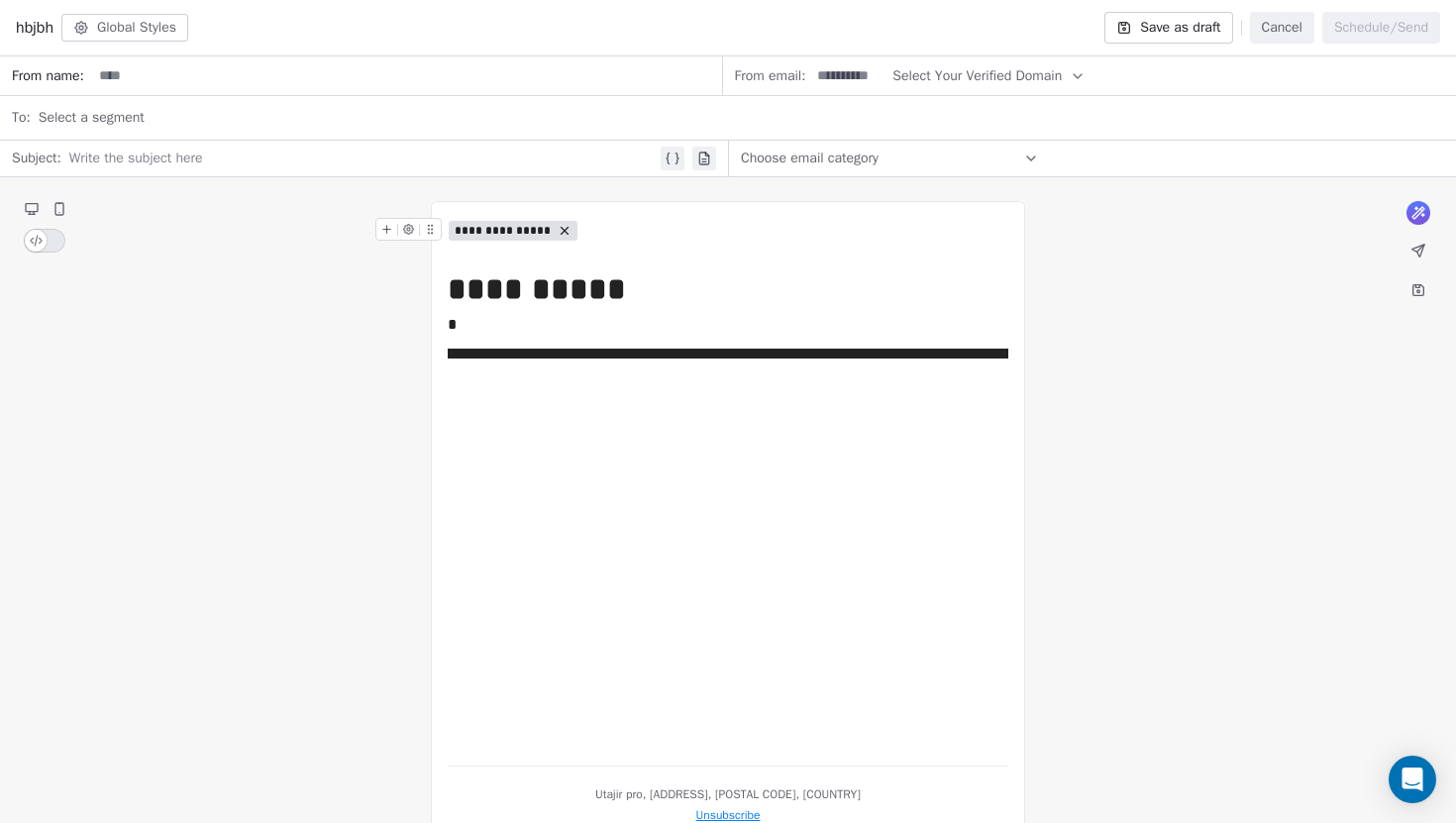 click on "**********" at bounding box center [503, 231] 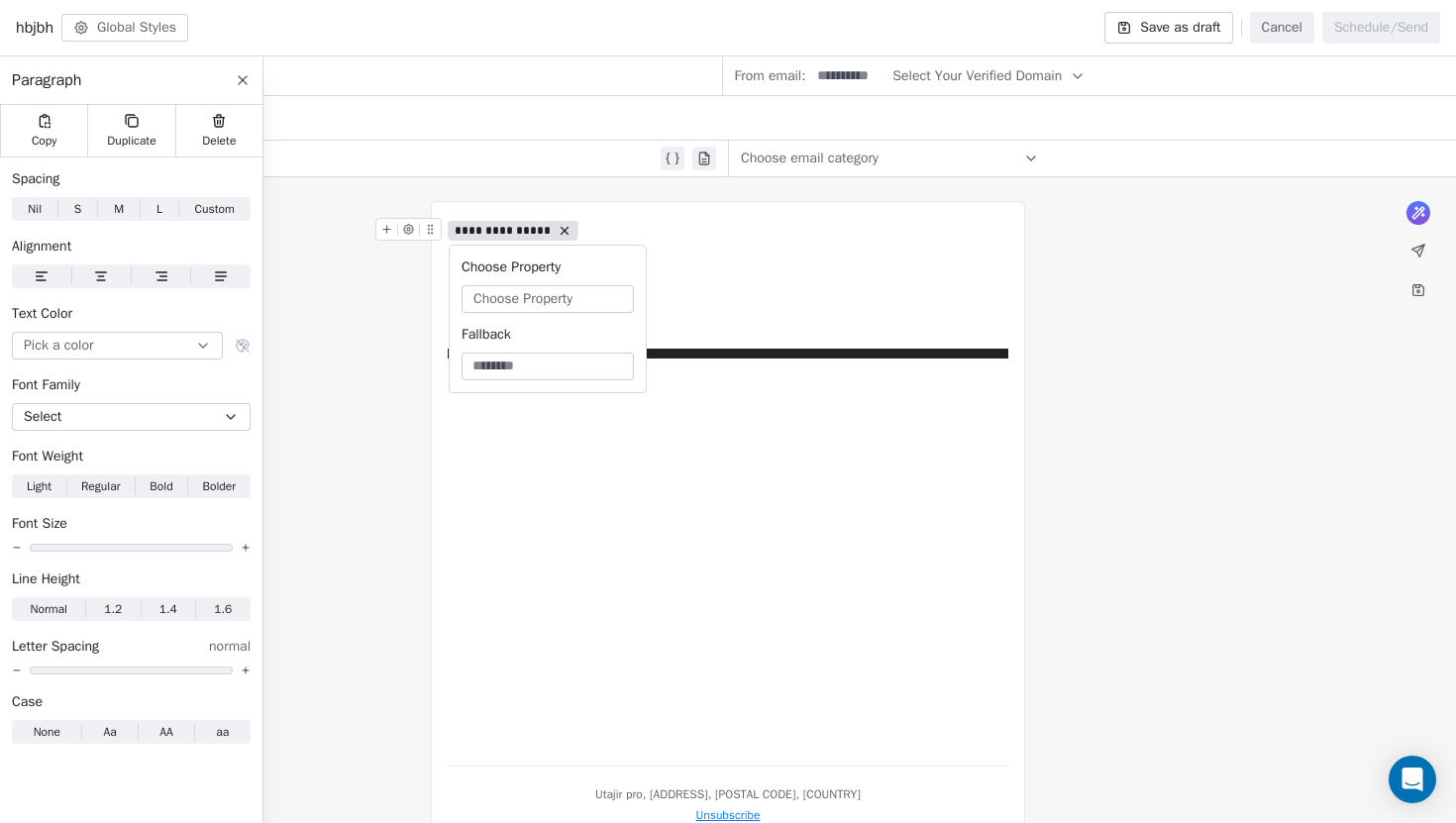 click on "Choose Property" at bounding box center (523, 299) 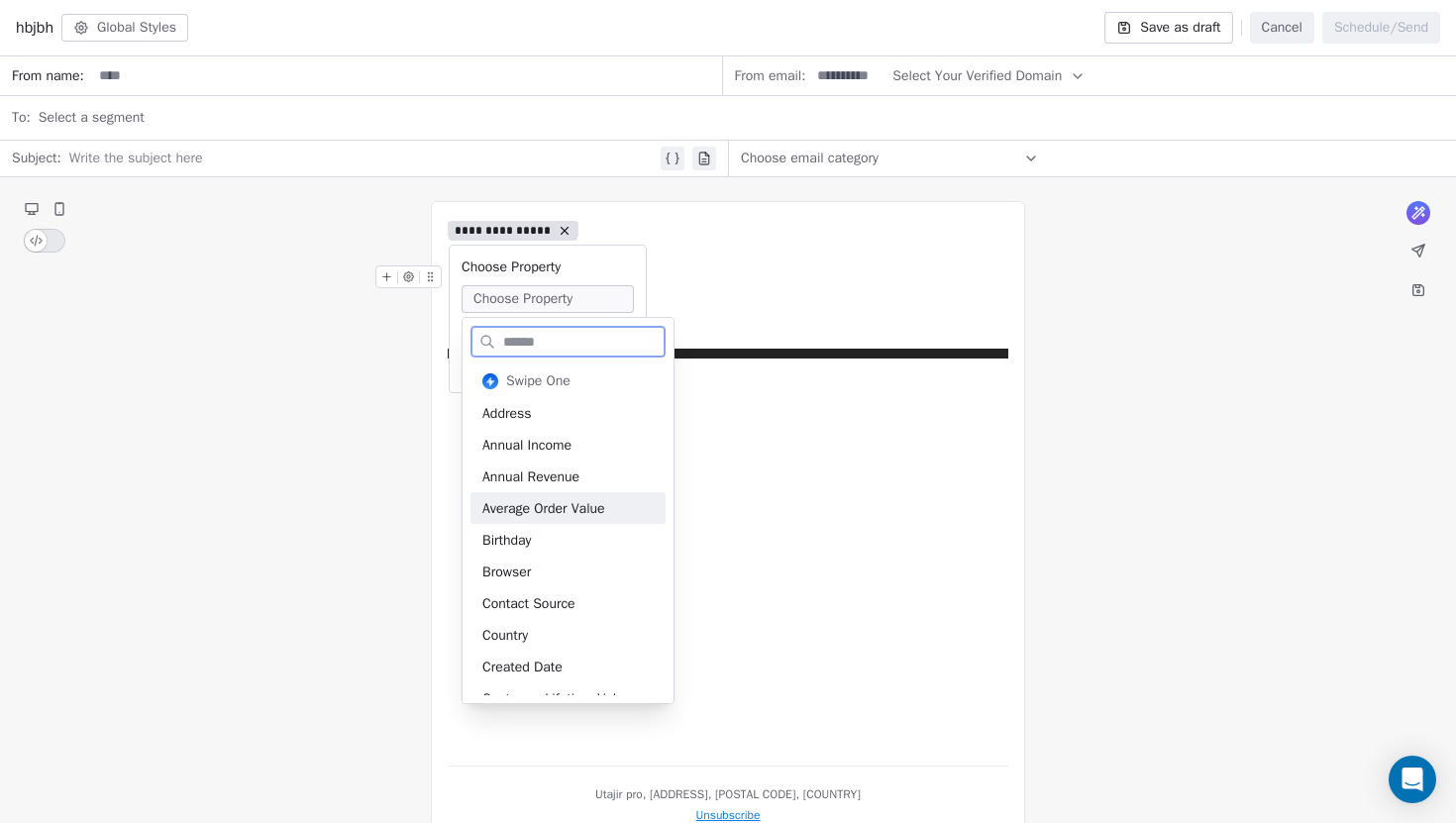 click on "Average Order Value" at bounding box center (568, 508) 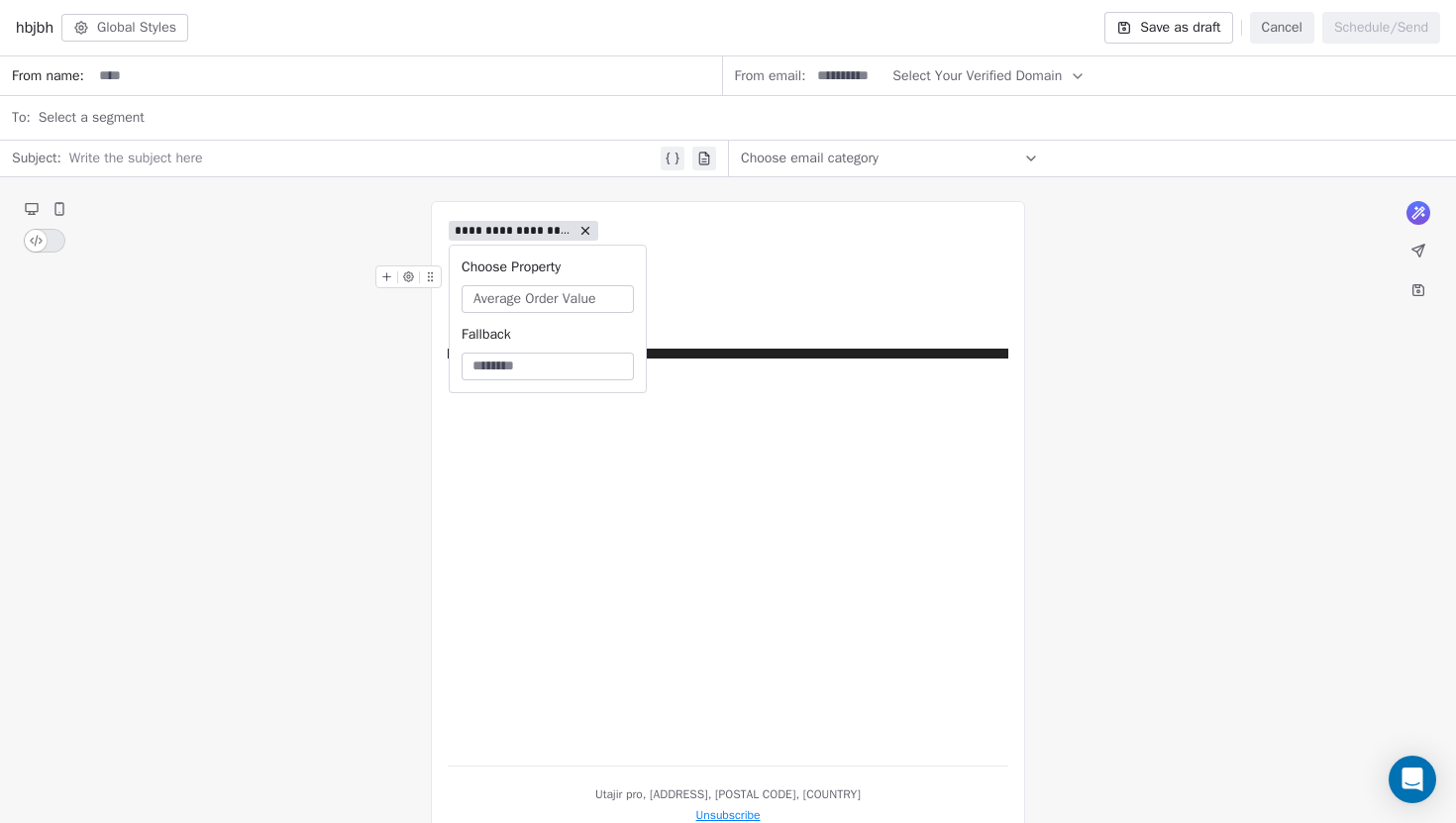 click at bounding box center (548, 366) 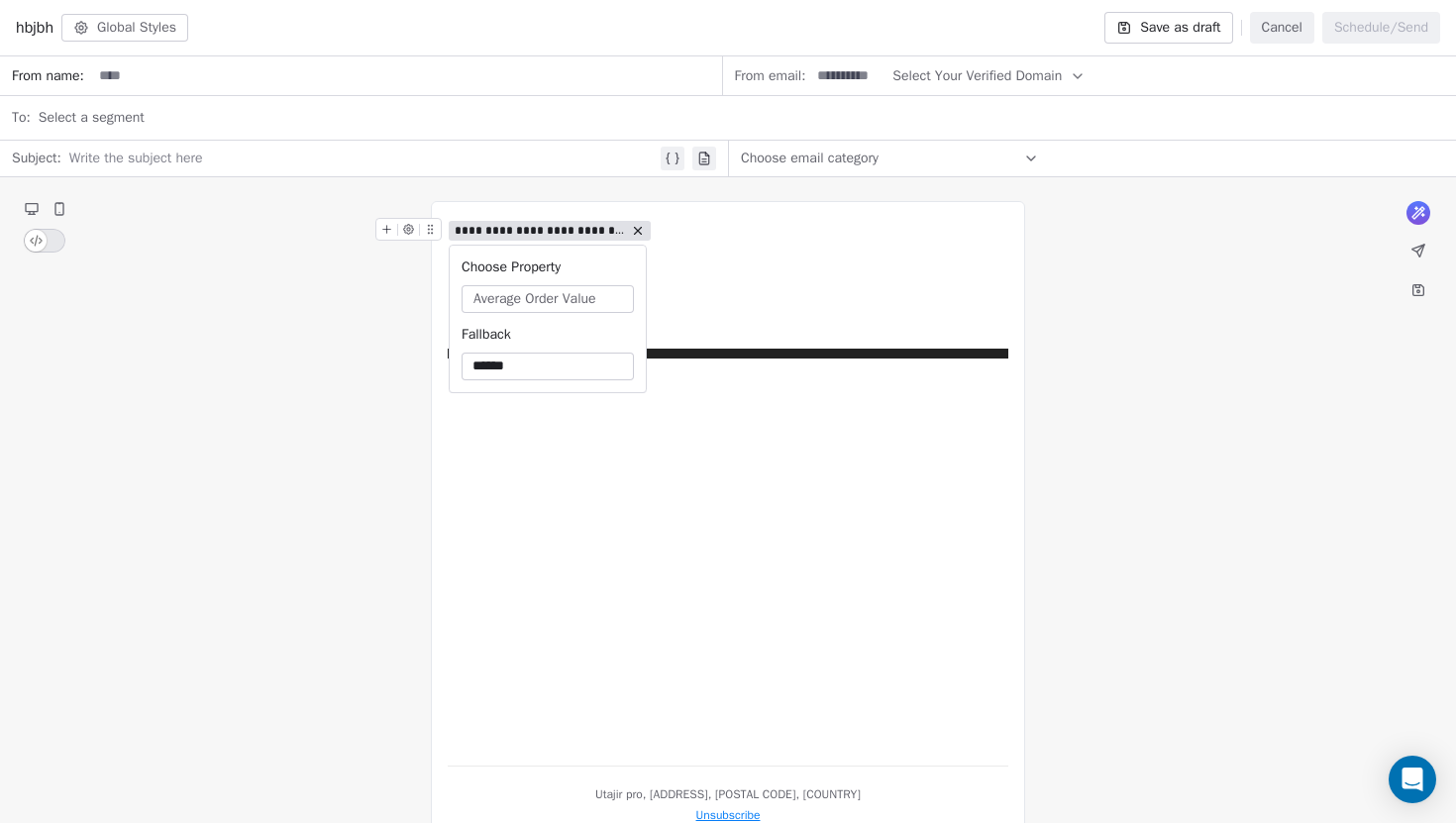 type on "******" 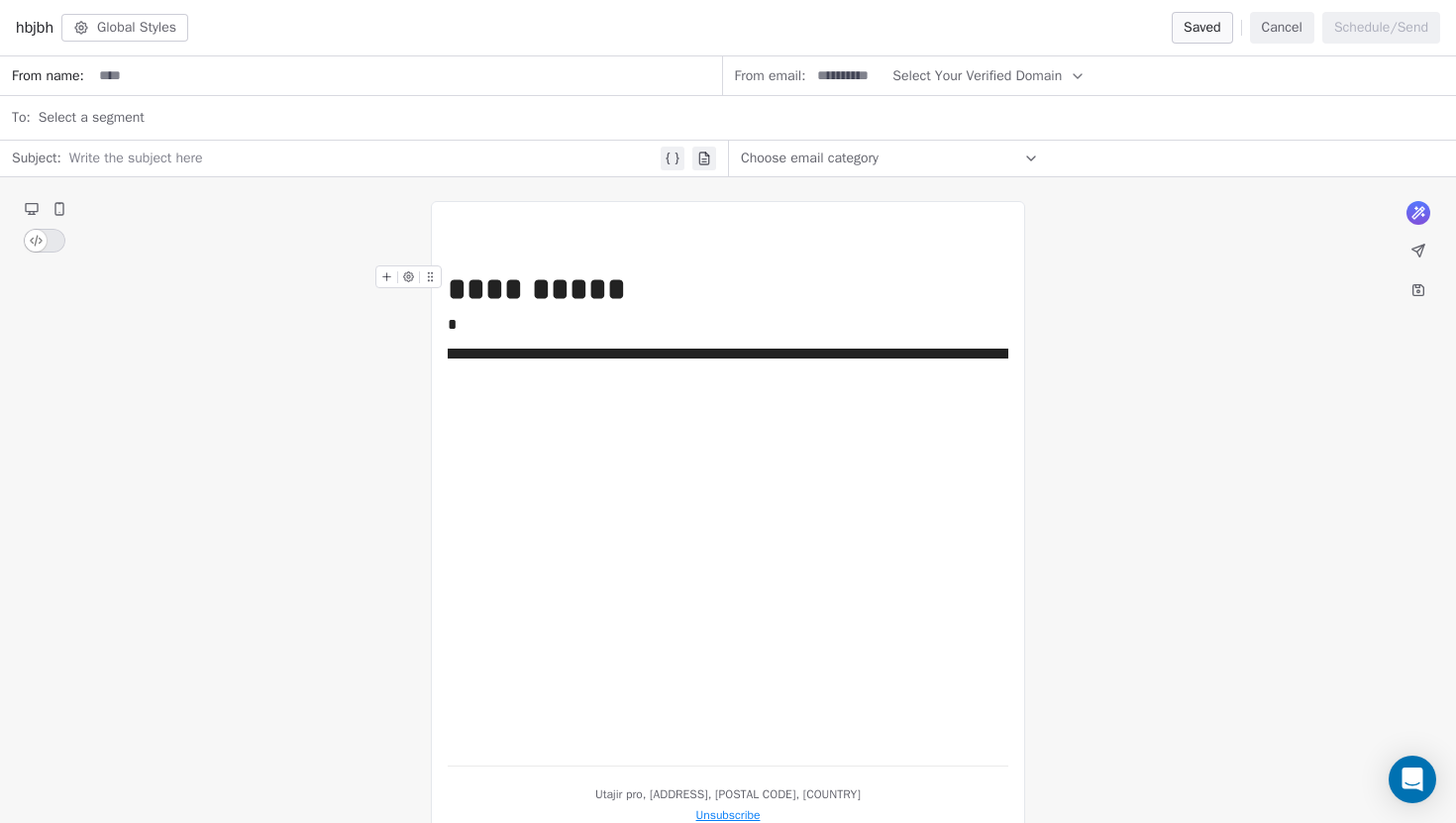 click on "**********" at bounding box center [728, 289] 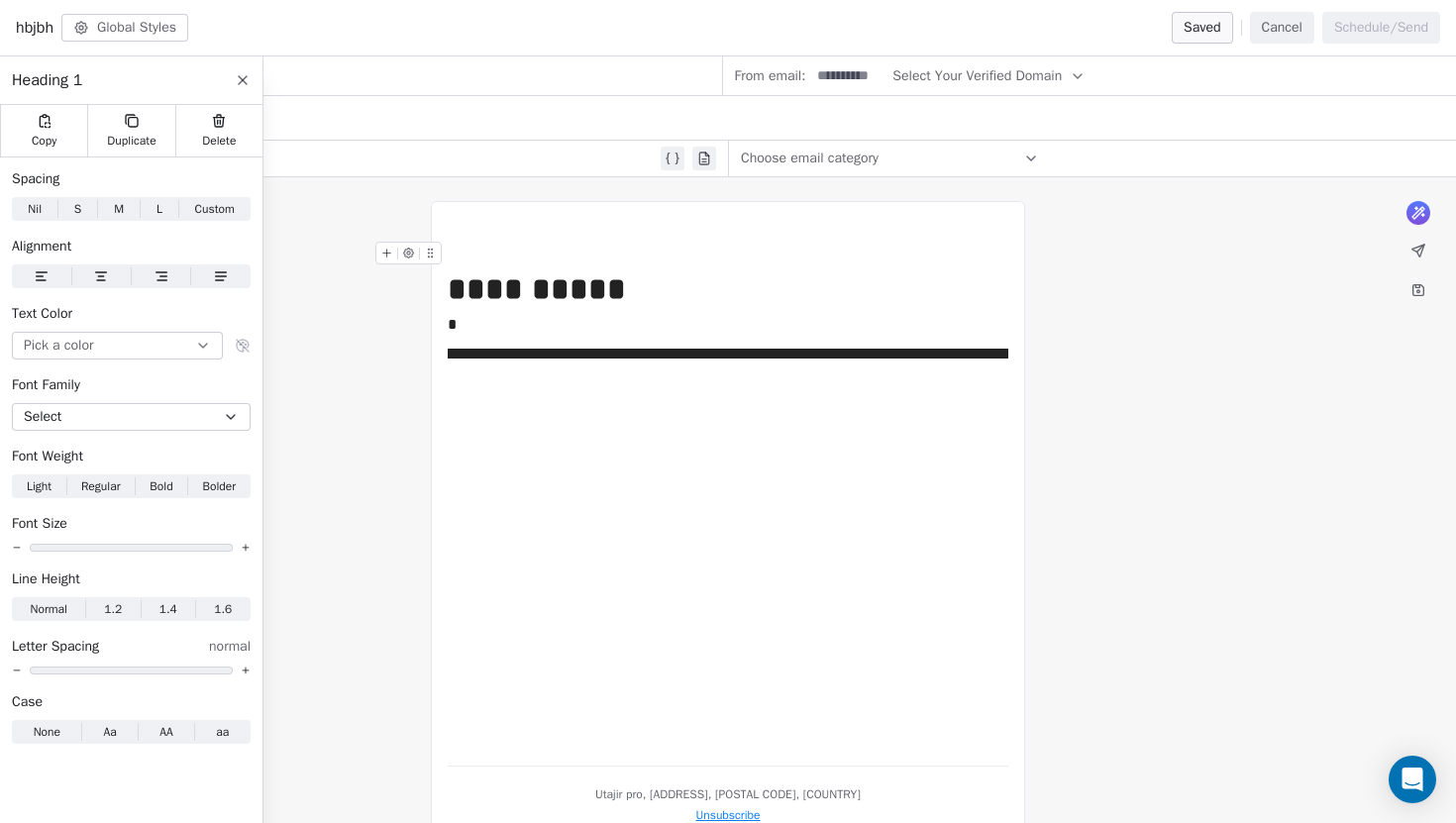 click on "Global Styles" at bounding box center [125, 28] 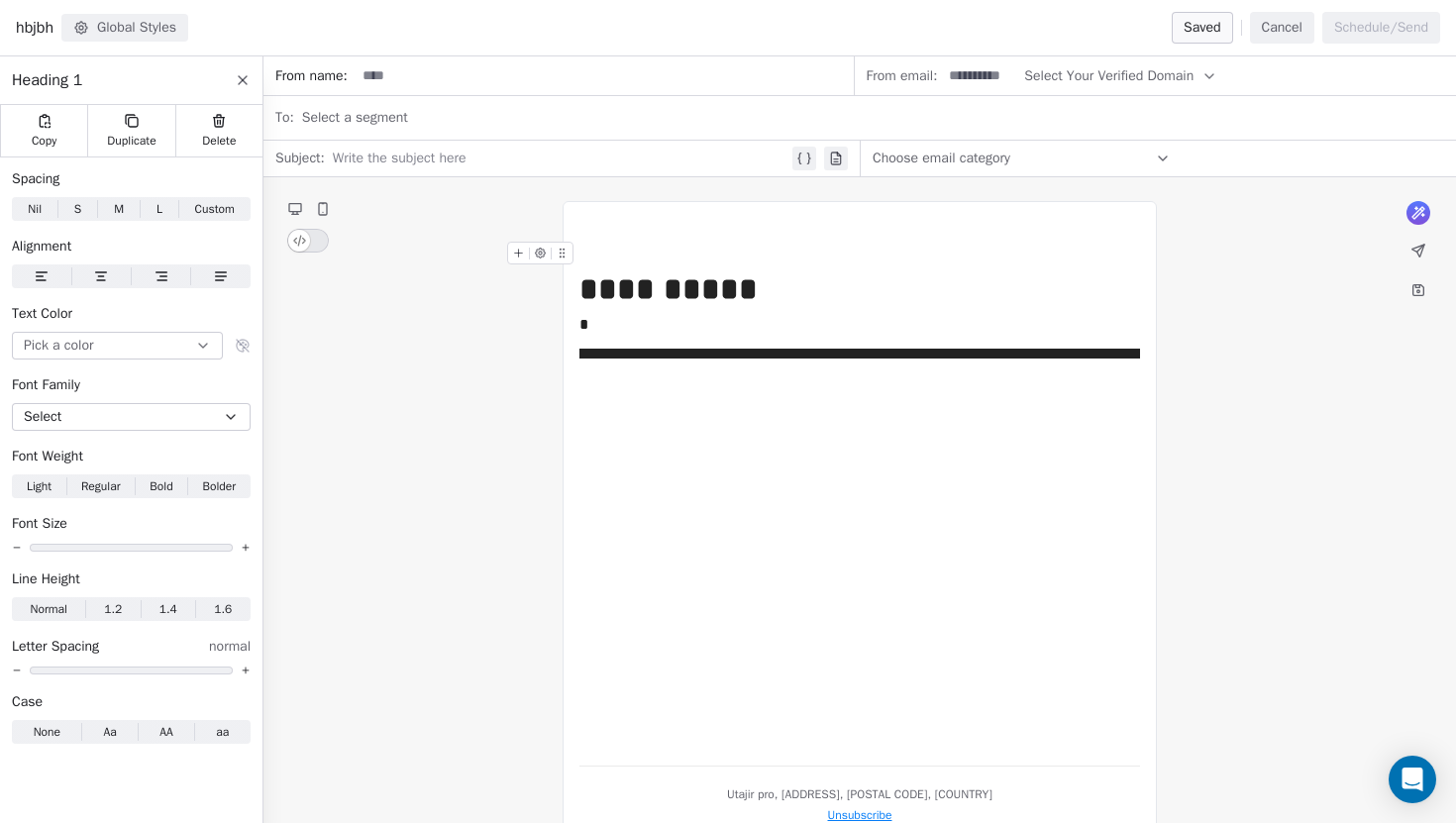 click on "Cancel" at bounding box center (1282, 28) 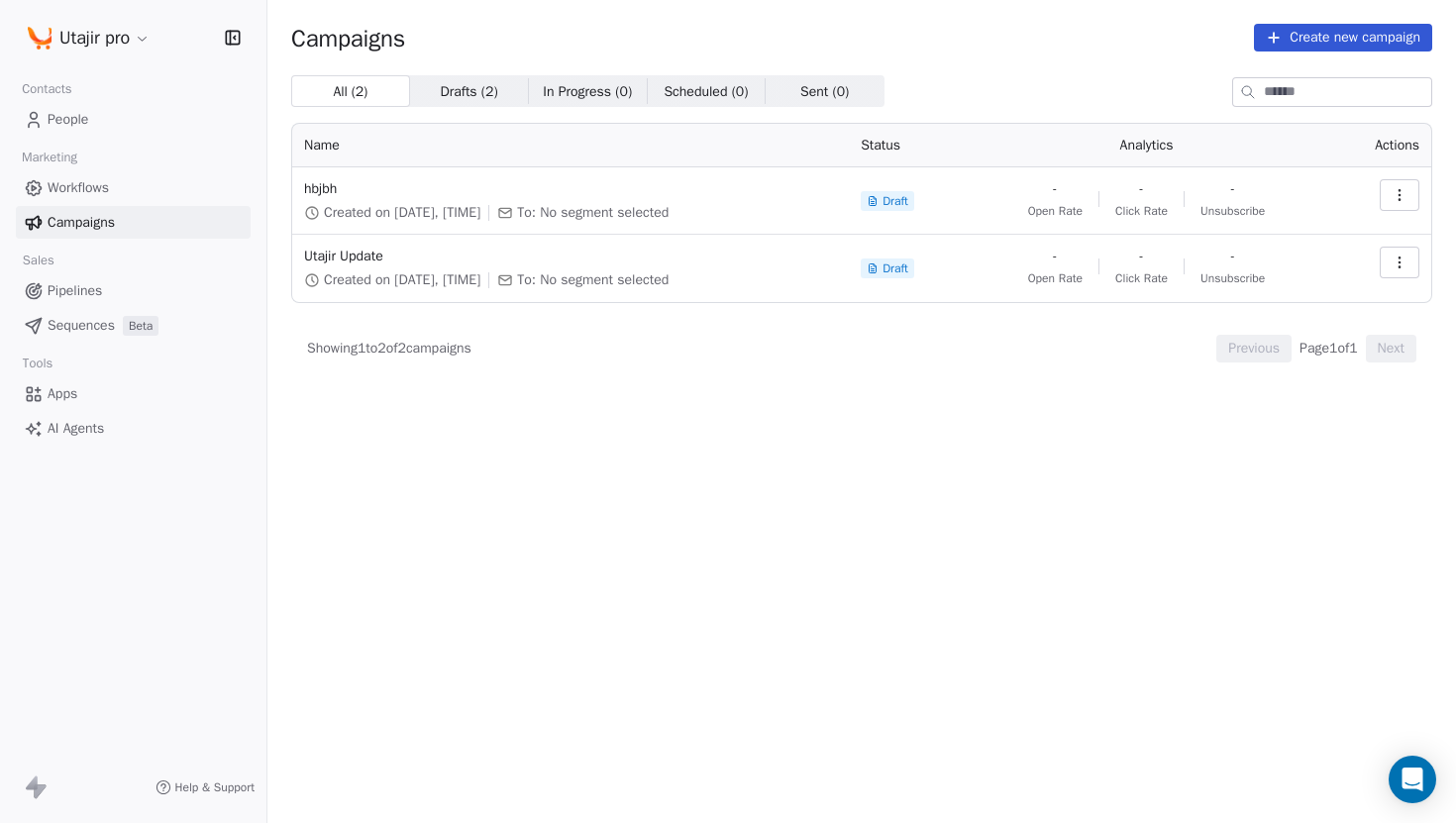 click on "Sequences Beta" at bounding box center (133, 325) 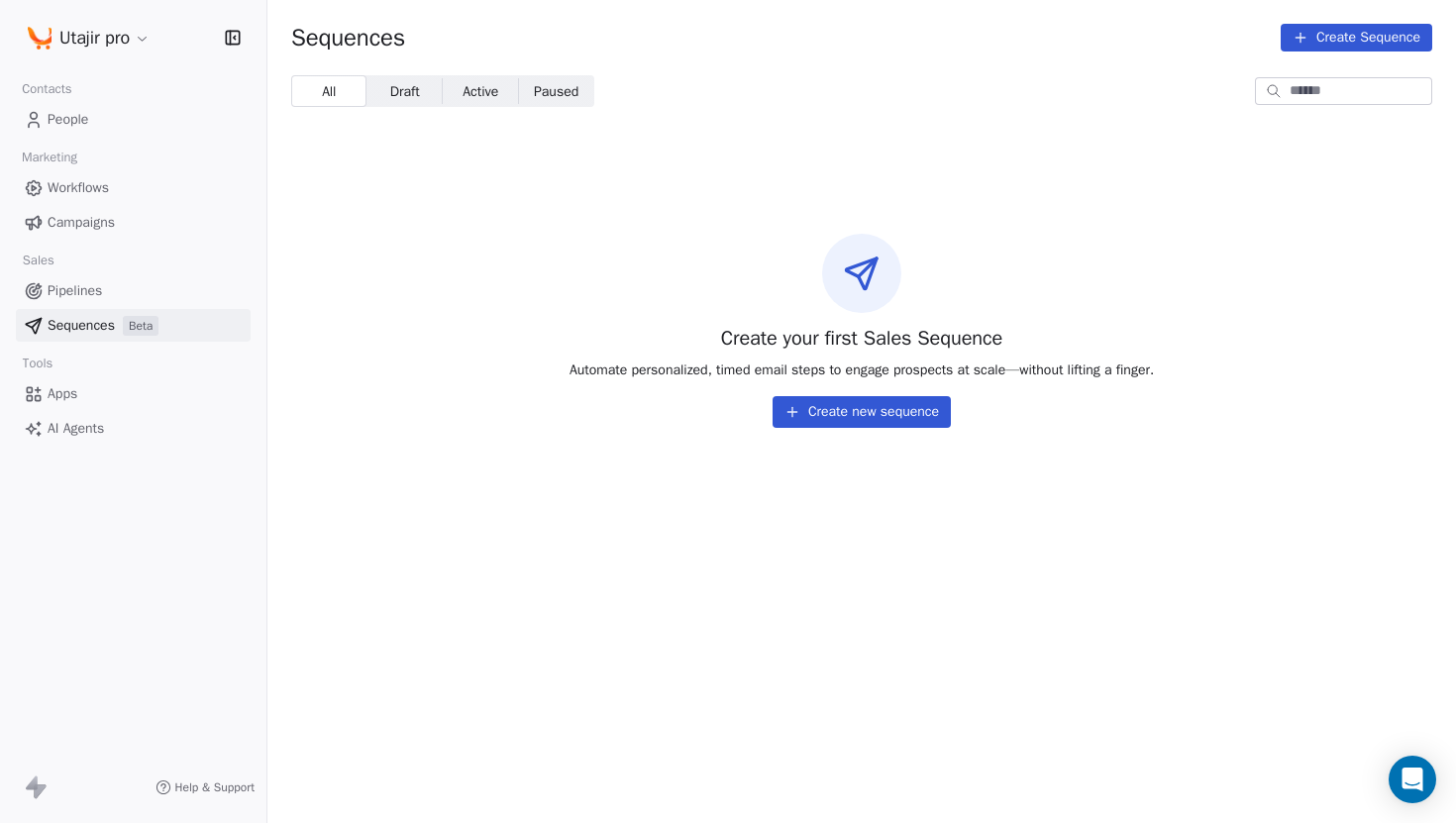click on "Create new sequence" at bounding box center (862, 412) 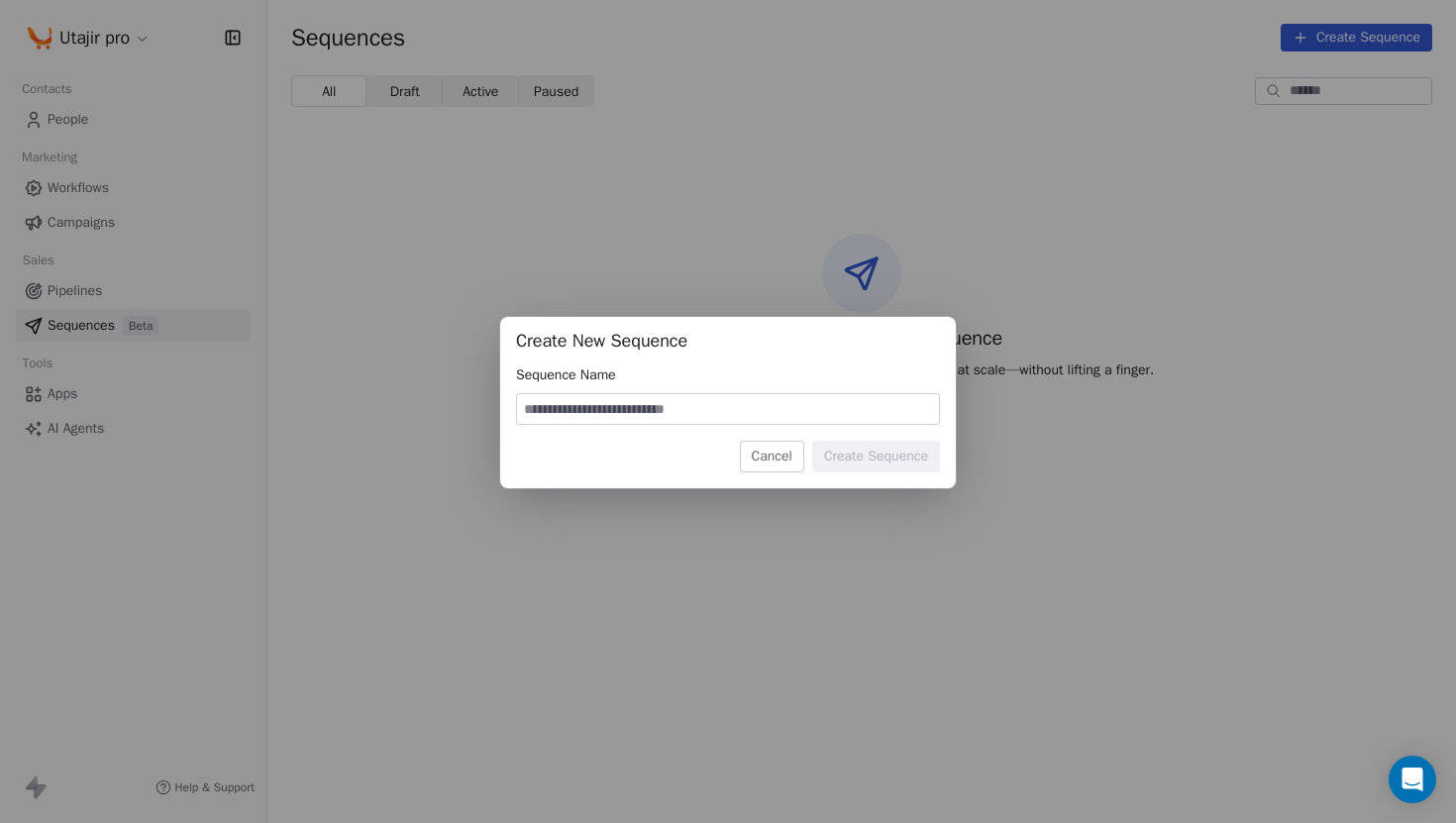 click at bounding box center [728, 409] 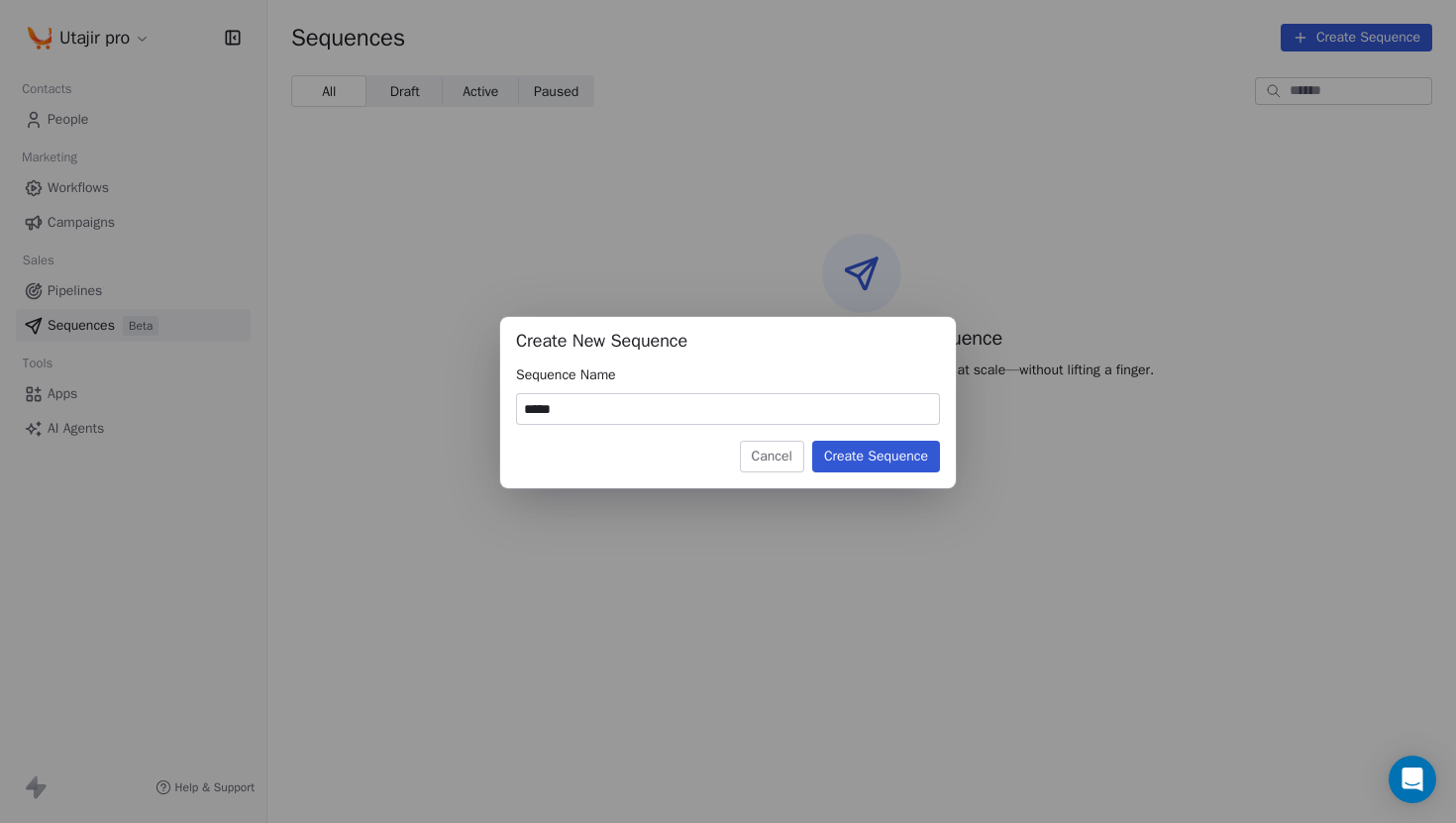 type on "*****" 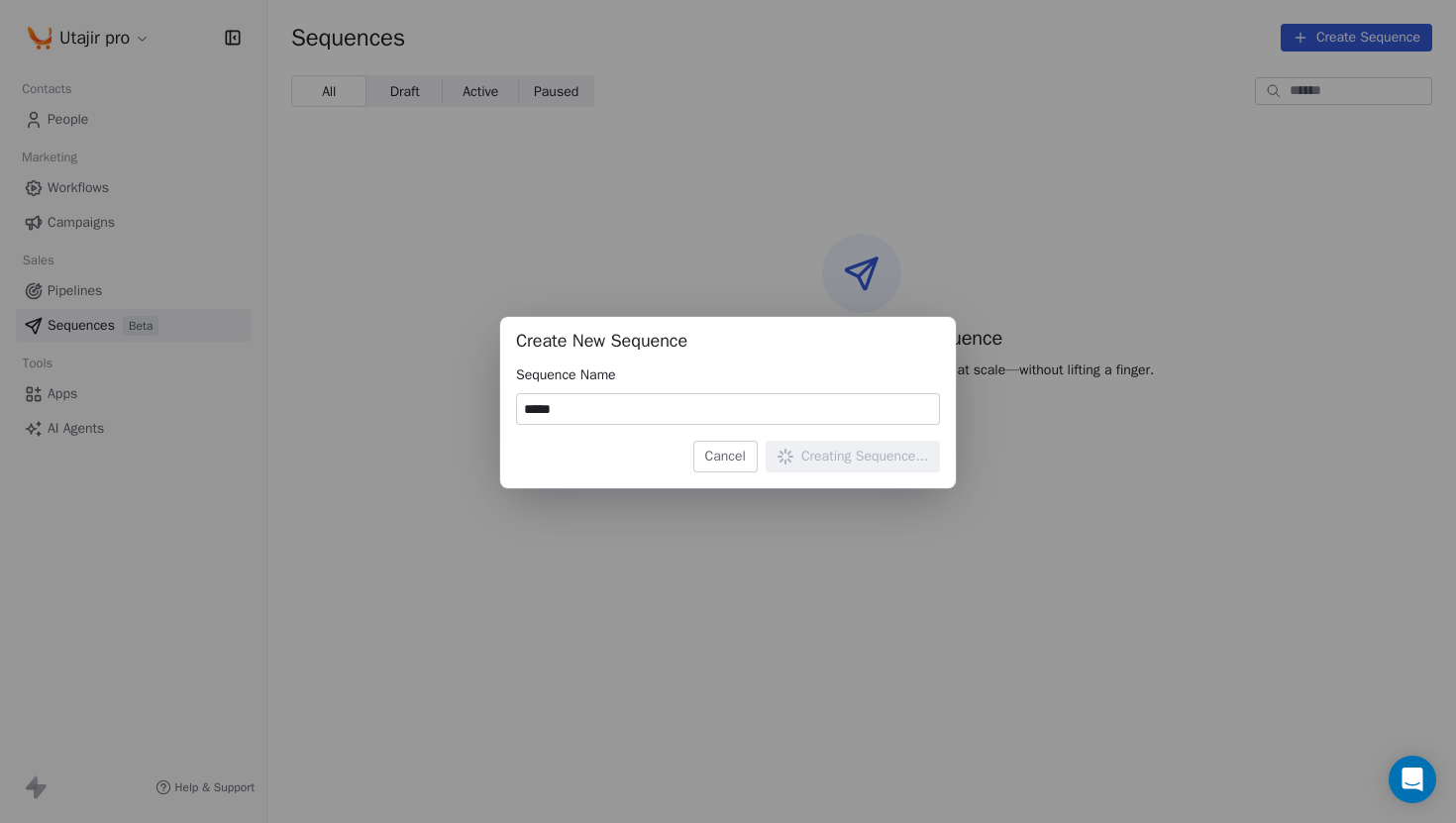 type 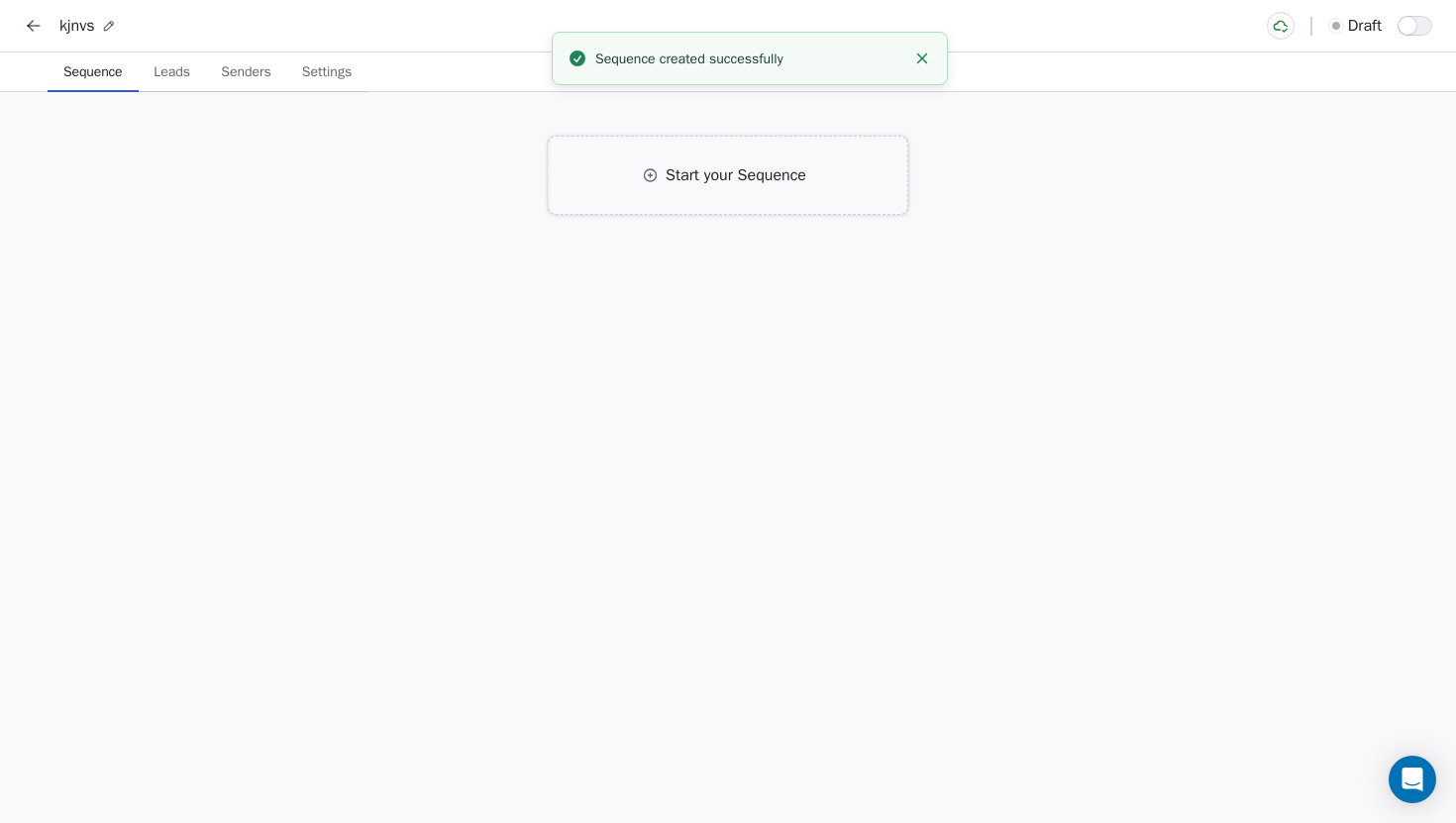 click on "Start your Sequence" at bounding box center (736, 175) 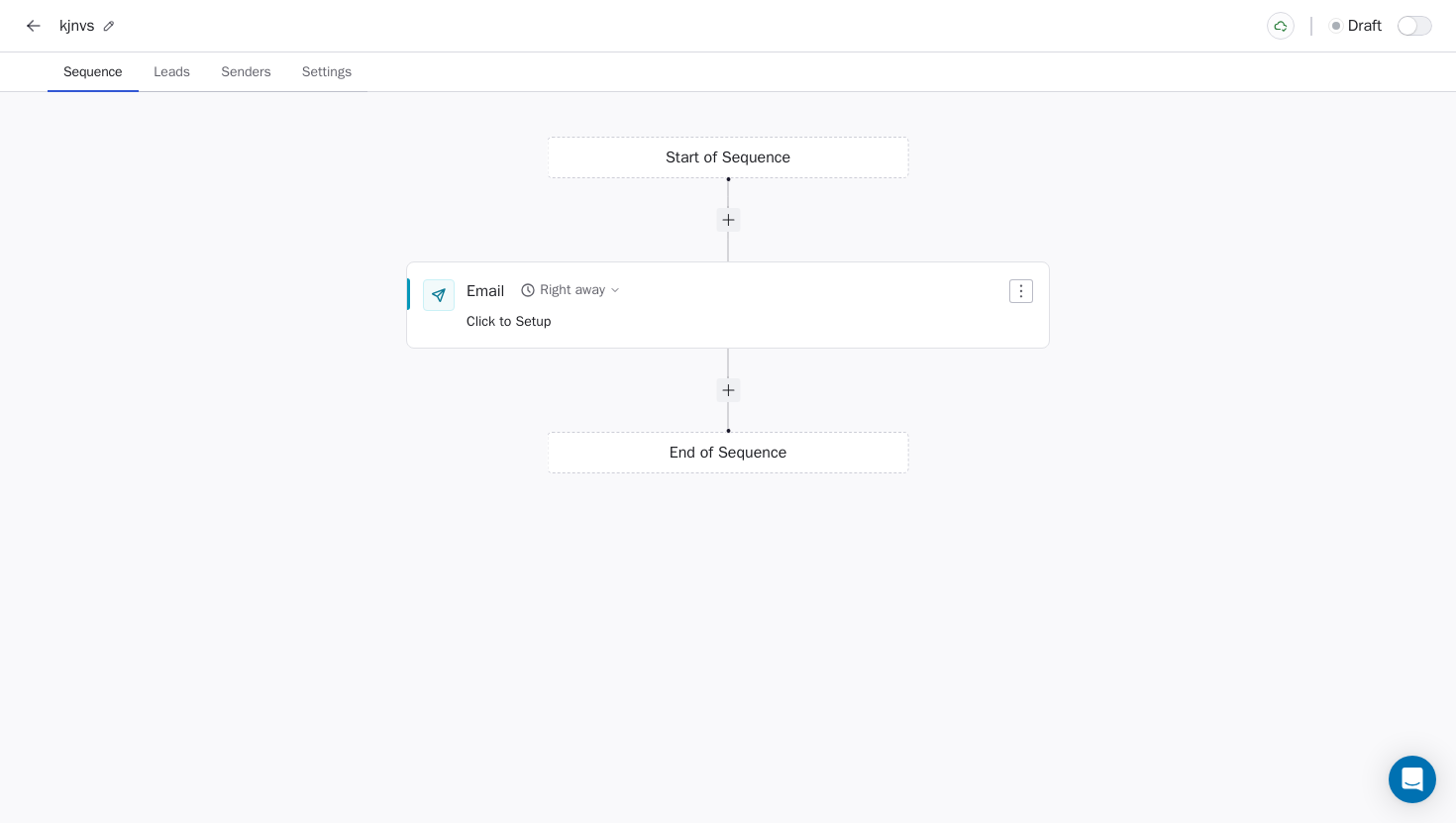 click 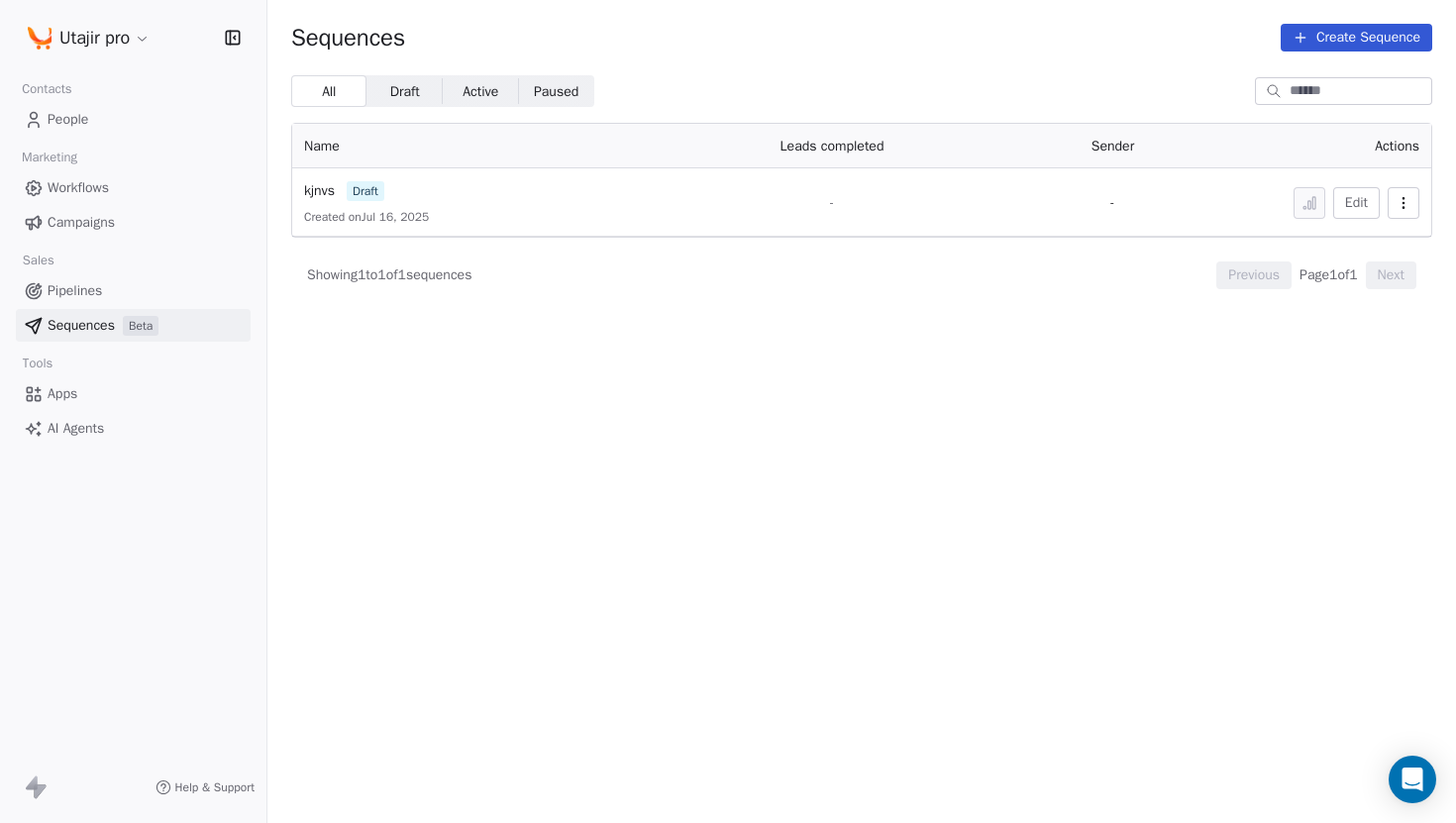 click on "Campaigns" at bounding box center (81, 222) 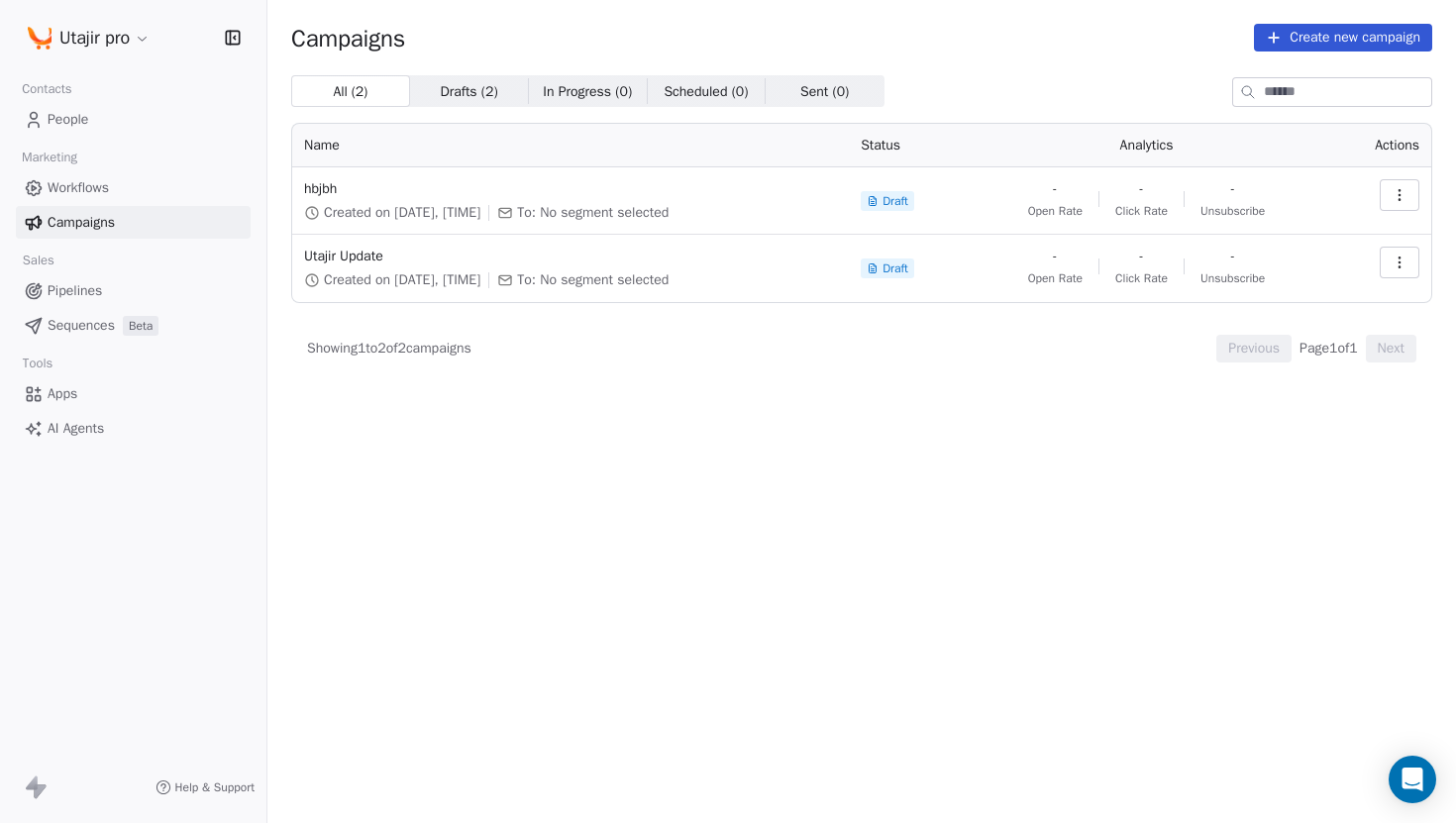 click on "People" at bounding box center [133, 119] 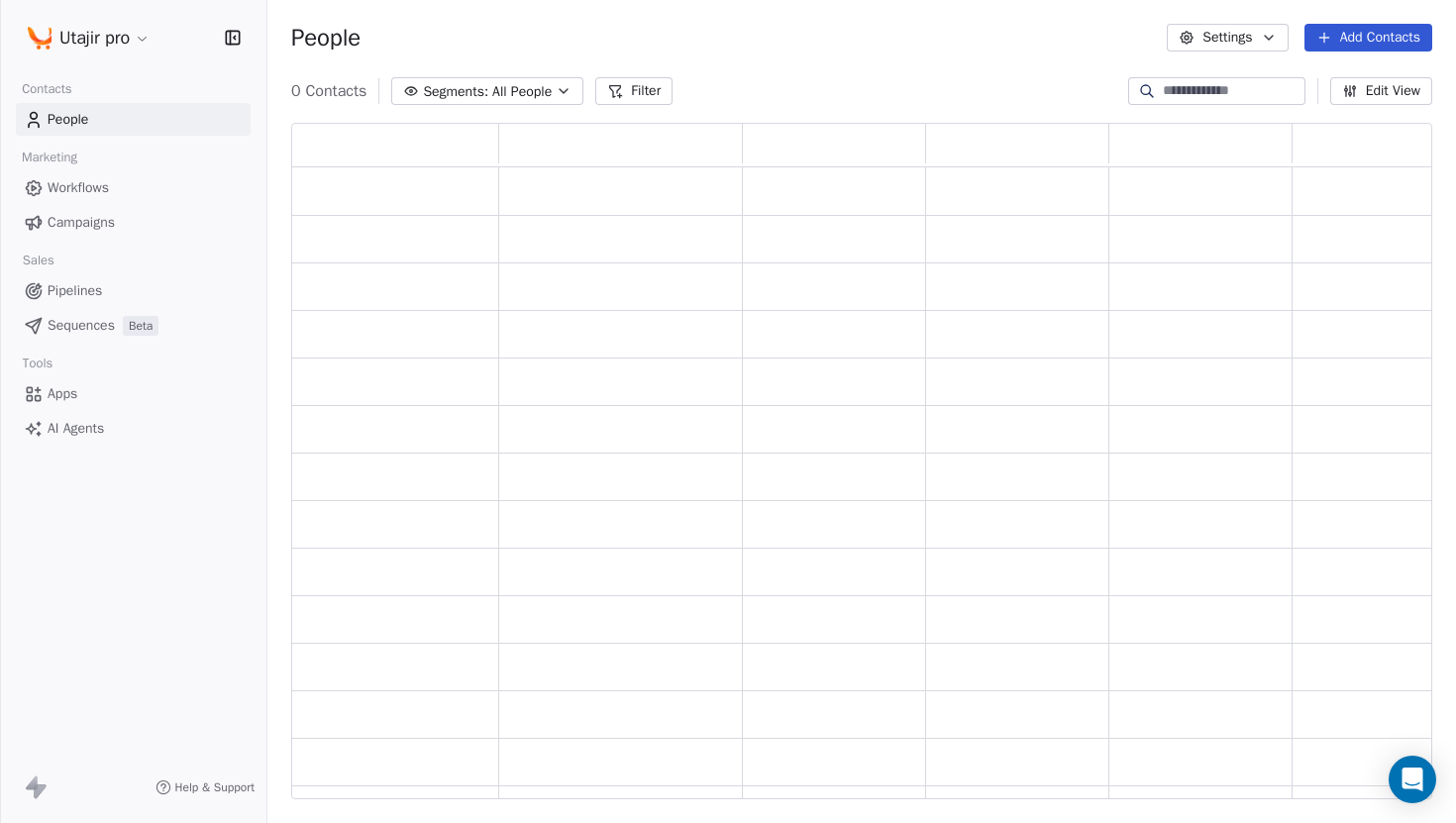 scroll, scrollTop: 0, scrollLeft: 1, axis: horizontal 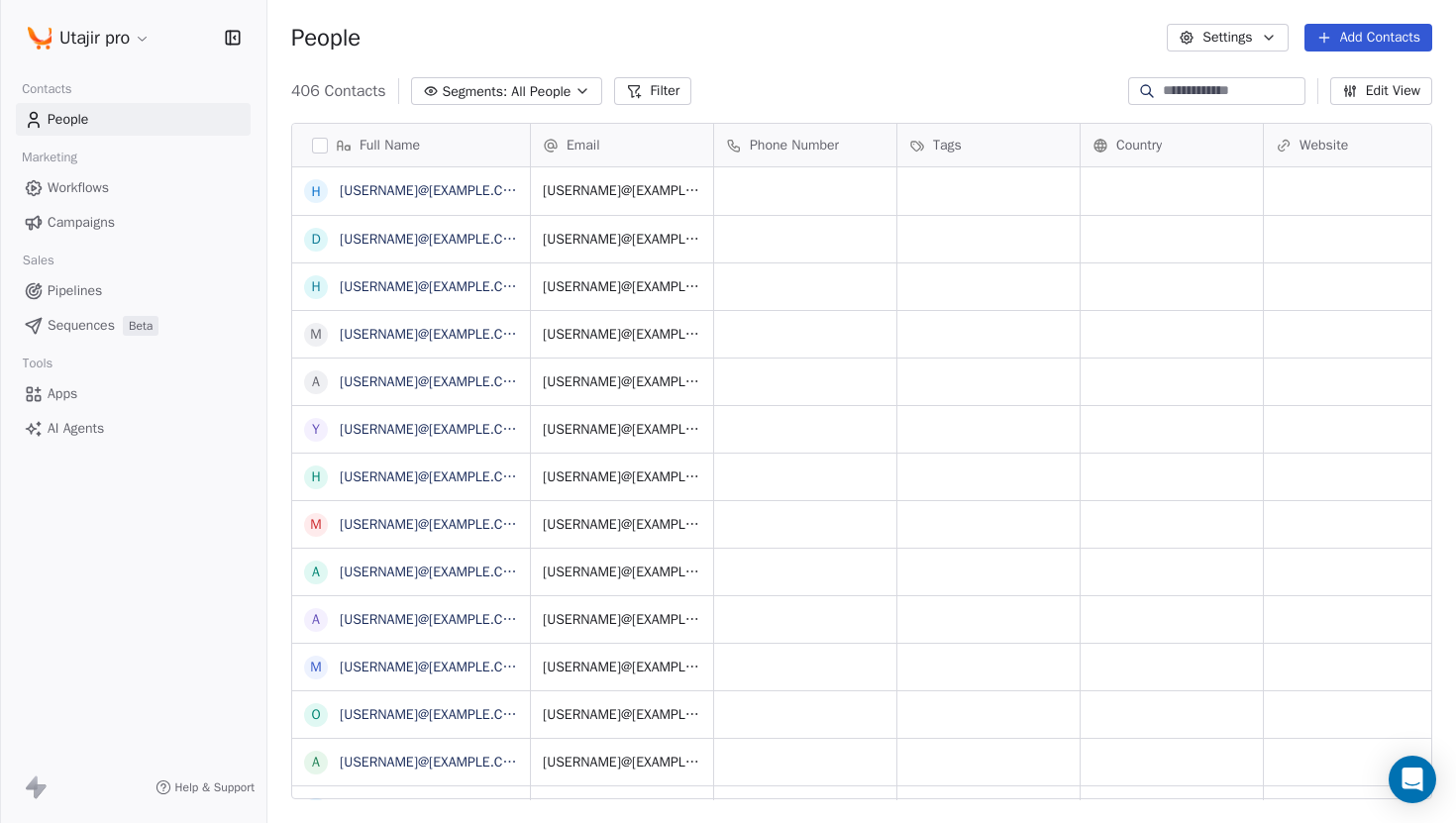 click on "Workflows" at bounding box center (133, 187) 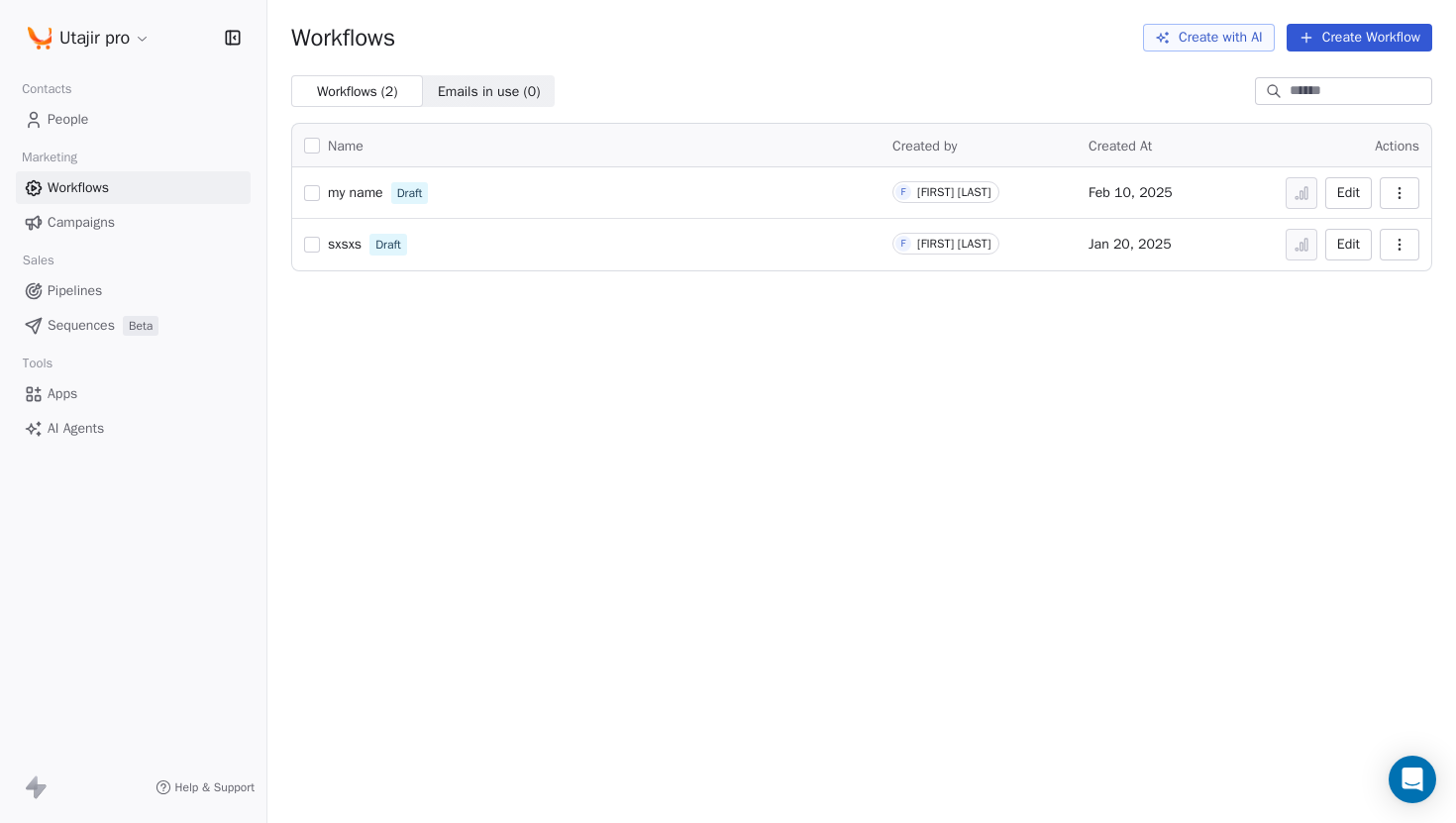click on "Campaigns" at bounding box center [133, 222] 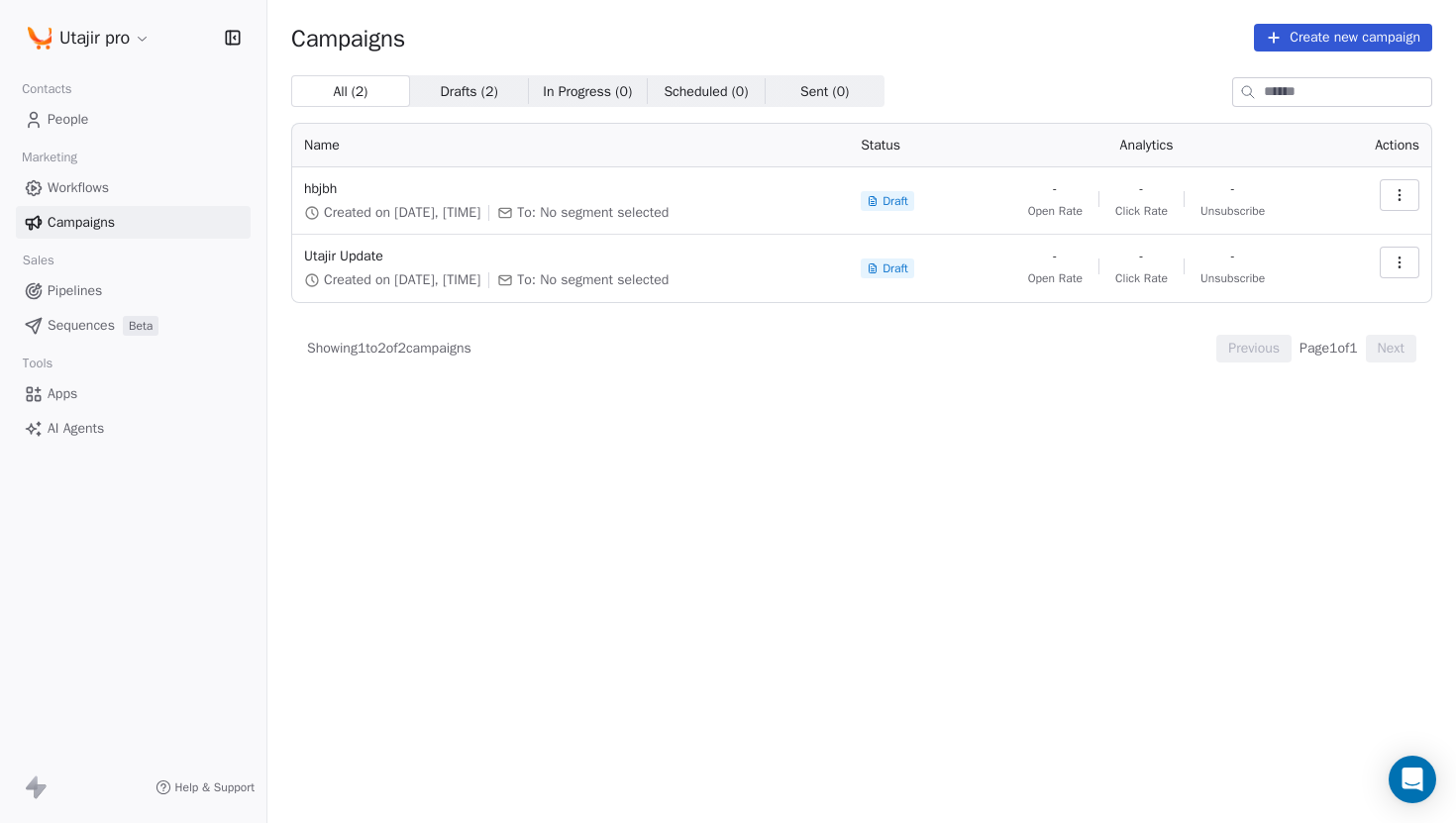 click on "Create new campaign" at bounding box center [1343, 38] 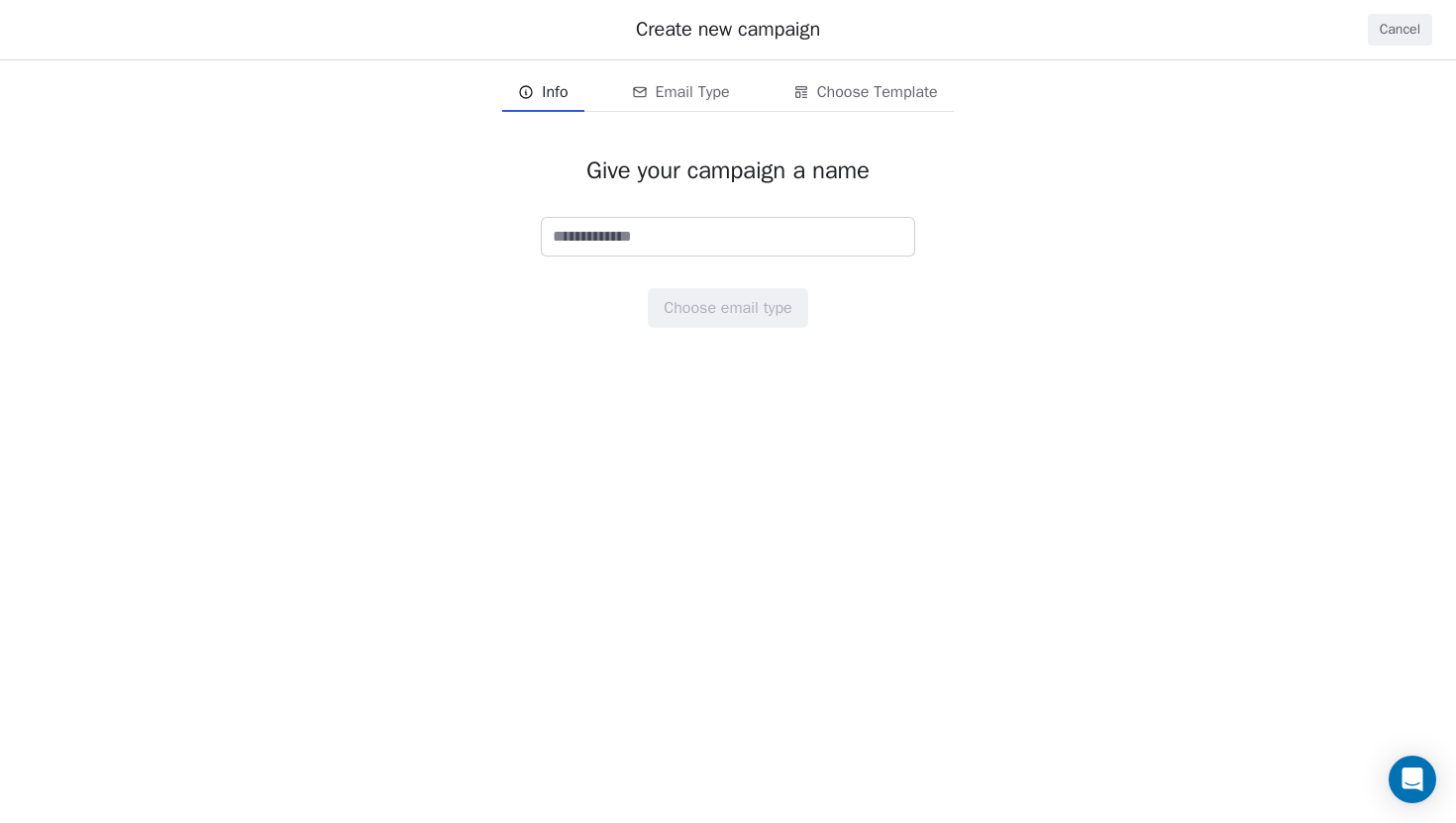 click on "Cancel" at bounding box center [1400, 30] 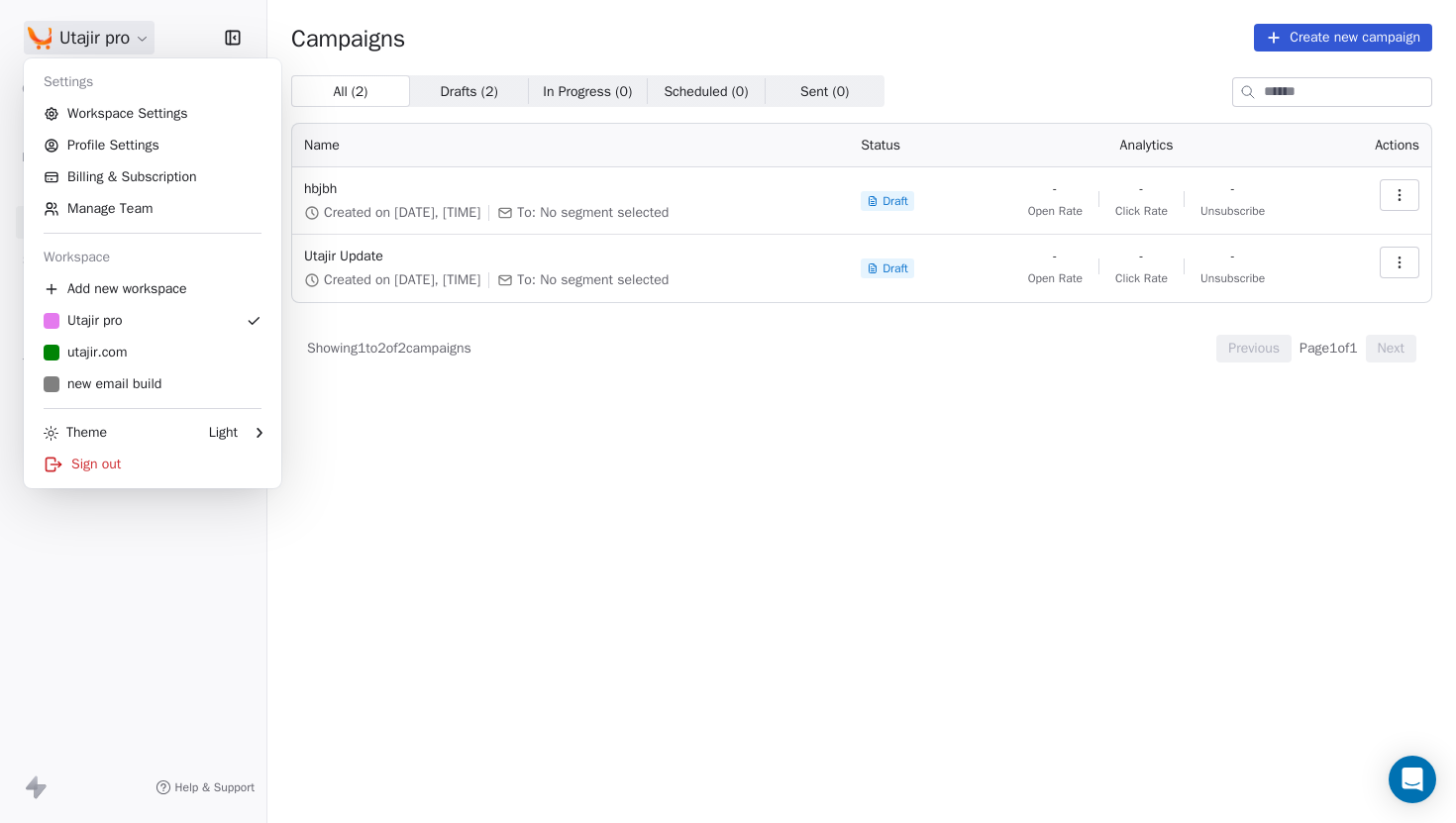 click on "Utajir pro Contacts People Marketing Workflows Campaigns Sales Pipelines Sequences Beta Tools Apps AI Agents Help & Support Campaigns  Create new campaign All ( 2 ) All ( 2 ) Drafts ( 2 ) Drafts ( 2 ) In Progress ( 0 ) In Progress ( 0 ) Scheduled ( 0 ) Scheduled ( 0 ) Sent ( 0 ) Sent ( 0 ) Name Status Analytics Actions hbjbh Created on [DATE], [TIME] To: No segment selected Draft - Open Rate - Click Rate - Unsubscribe Utajir Update Created on [DATE], [TIME] To: No segment selected Draft - Open Rate - Click Rate - Unsubscribe Showing  1  to  2  of  2  campaigns Previous Page  1  of  1 Next
Settings Workspace Settings Profile Settings Billing & Subscription Manage Team   Workspace Add new workspace Utajir pro utajir.com new email build Theme Light Sign out" at bounding box center (728, 411) 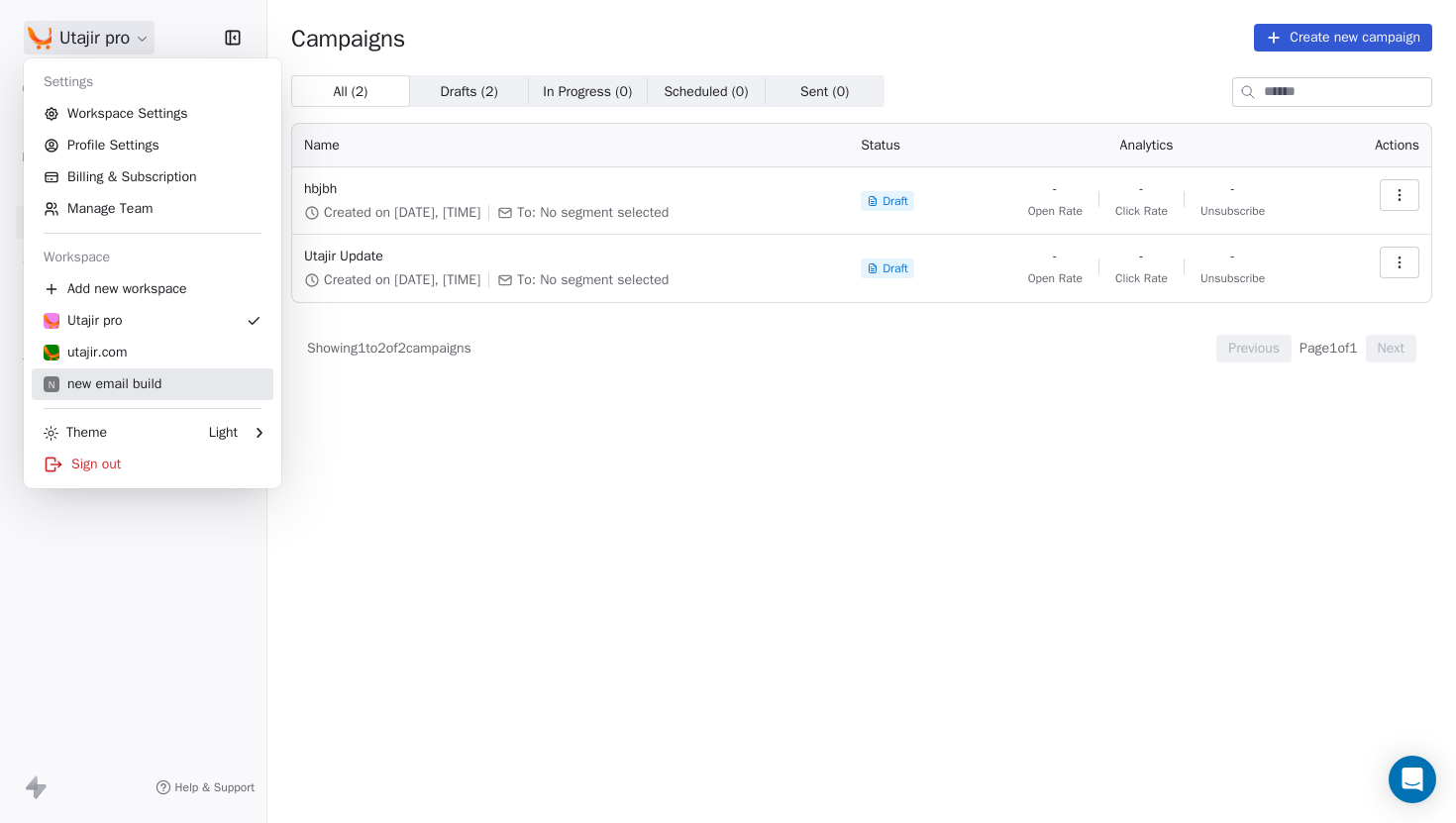 click on "n new email build" at bounding box center [153, 384] 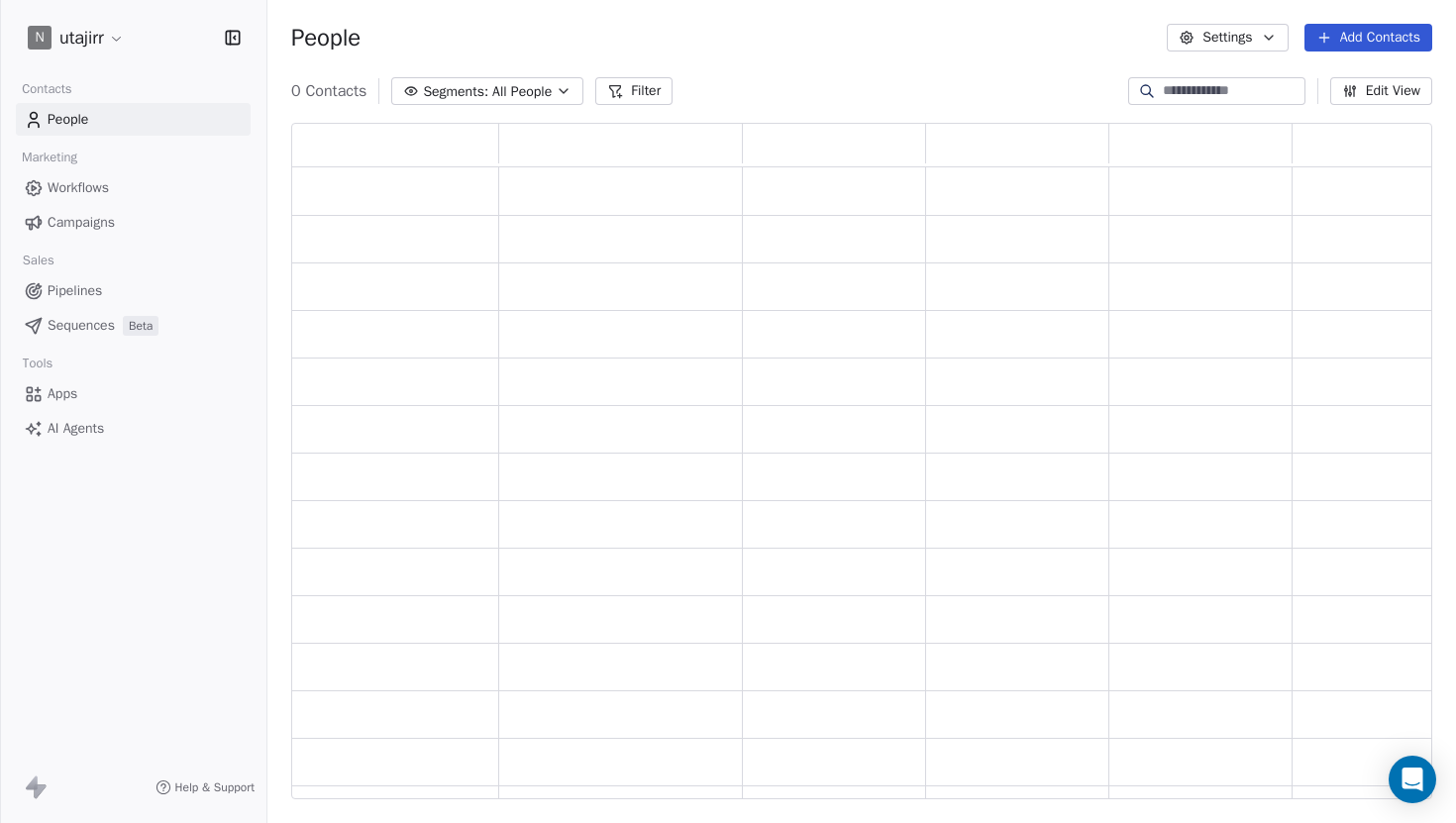 scroll, scrollTop: 0, scrollLeft: 1, axis: horizontal 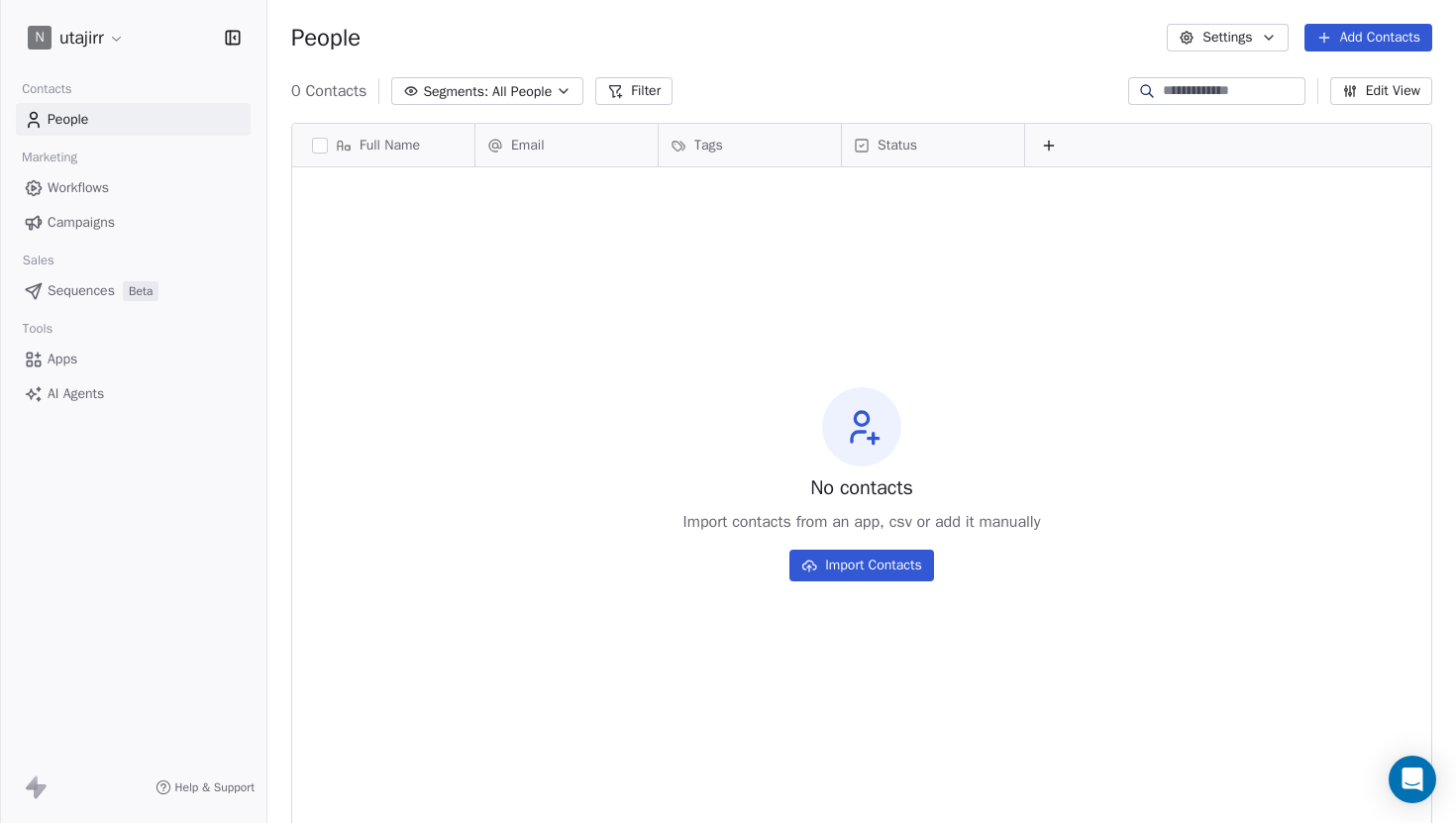 click on "Settings" at bounding box center [1227, 38] 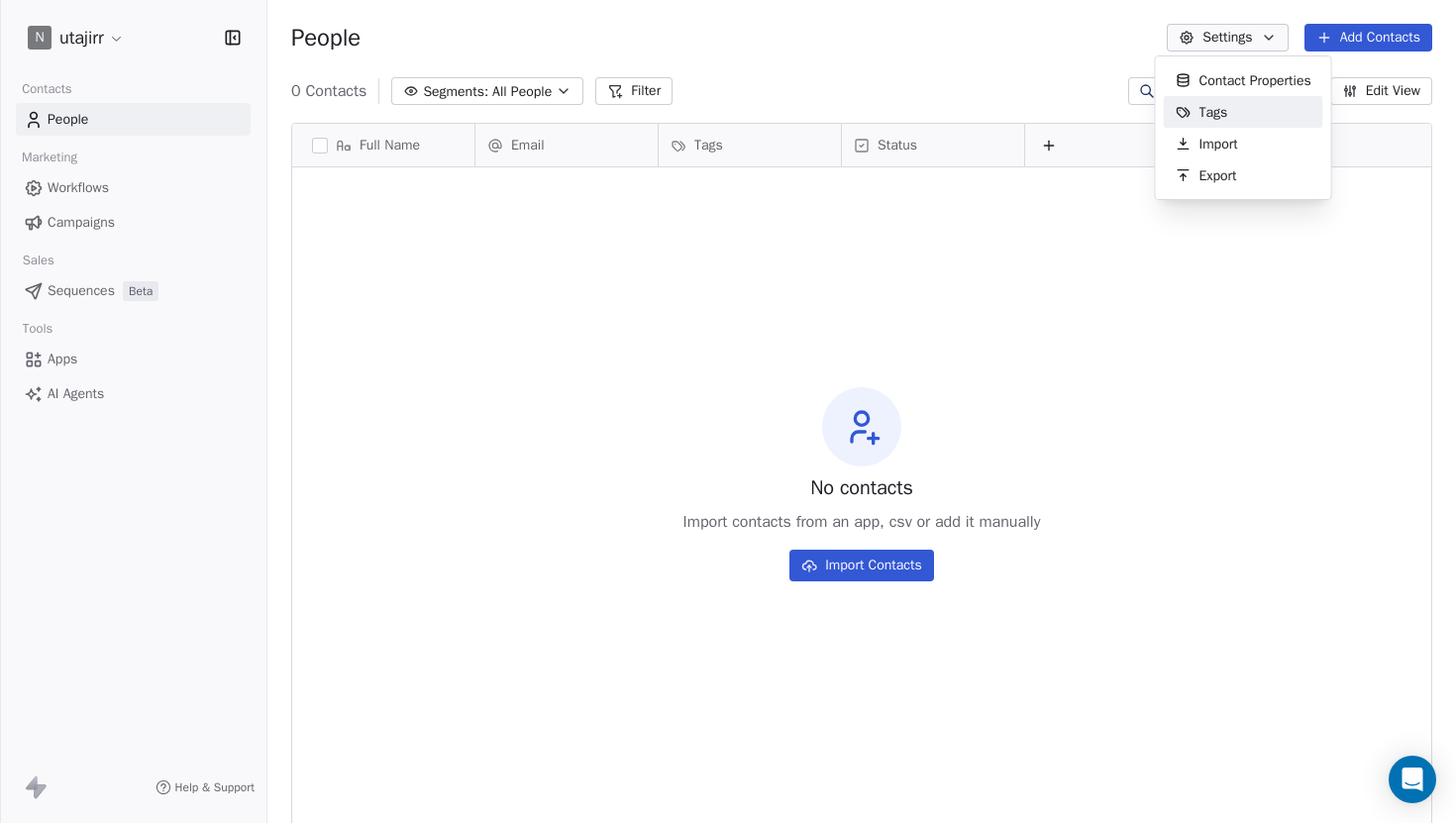 click on "n utajirr Contacts People Marketing Workflows Campaigns Sales Sequences Beta Tools Apps AI Agents Help & Support People Settings Add Contacts 0 Contacts Segments: All People Filter Edit View Tag Add to Sequence Export Full Name Email Tags Status
To pick up a draggable item, press the space bar.
While dragging, use the arrow keys to move the item.
Press space again to drop the item in its new position, or press escape to cancel.
No contacts Import contacts from an app, csv or add it manually   Import Contacts
Contact Properties Tags Import Export" at bounding box center (728, 411) 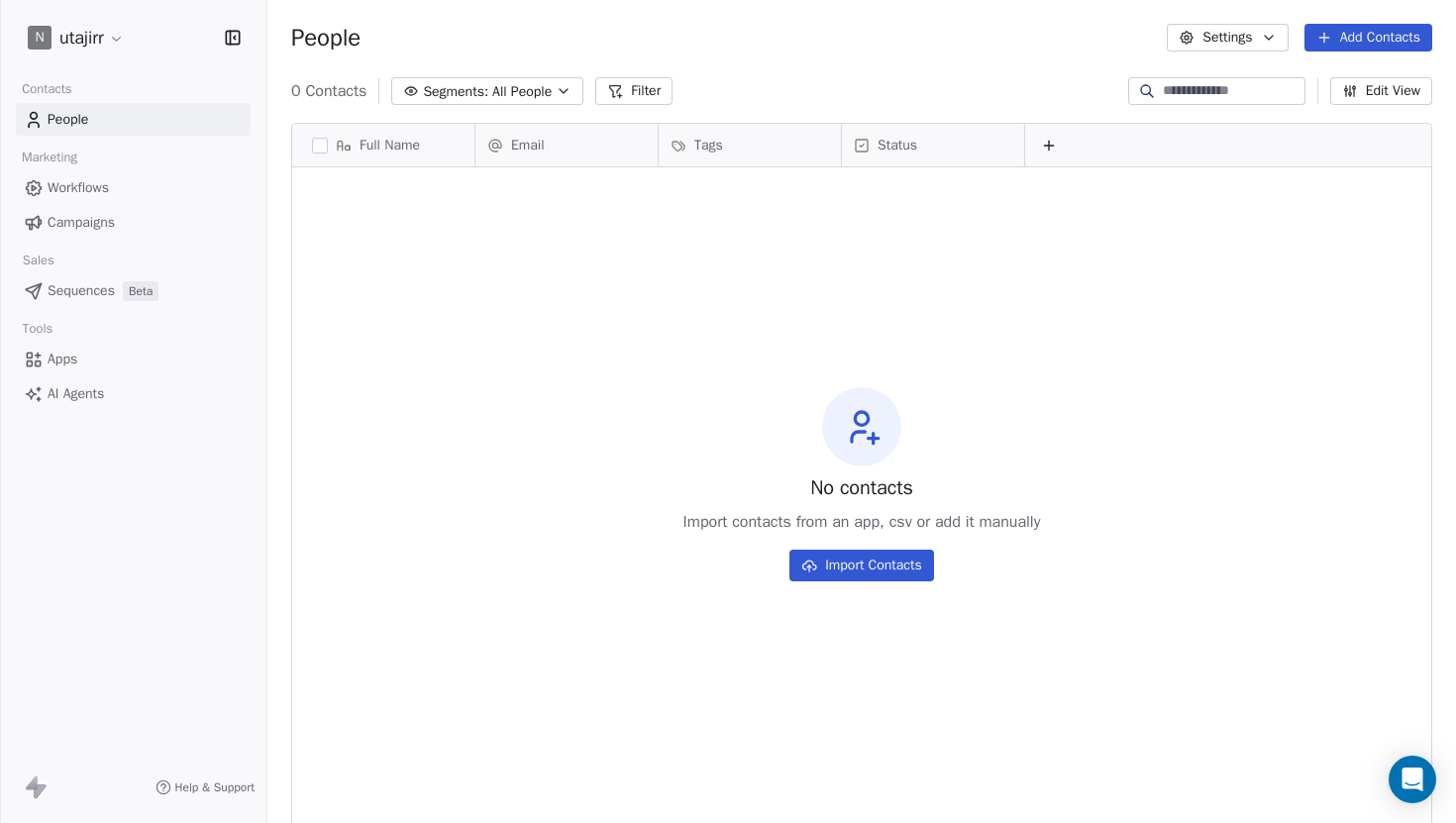 click on "Settings" at bounding box center [1227, 38] 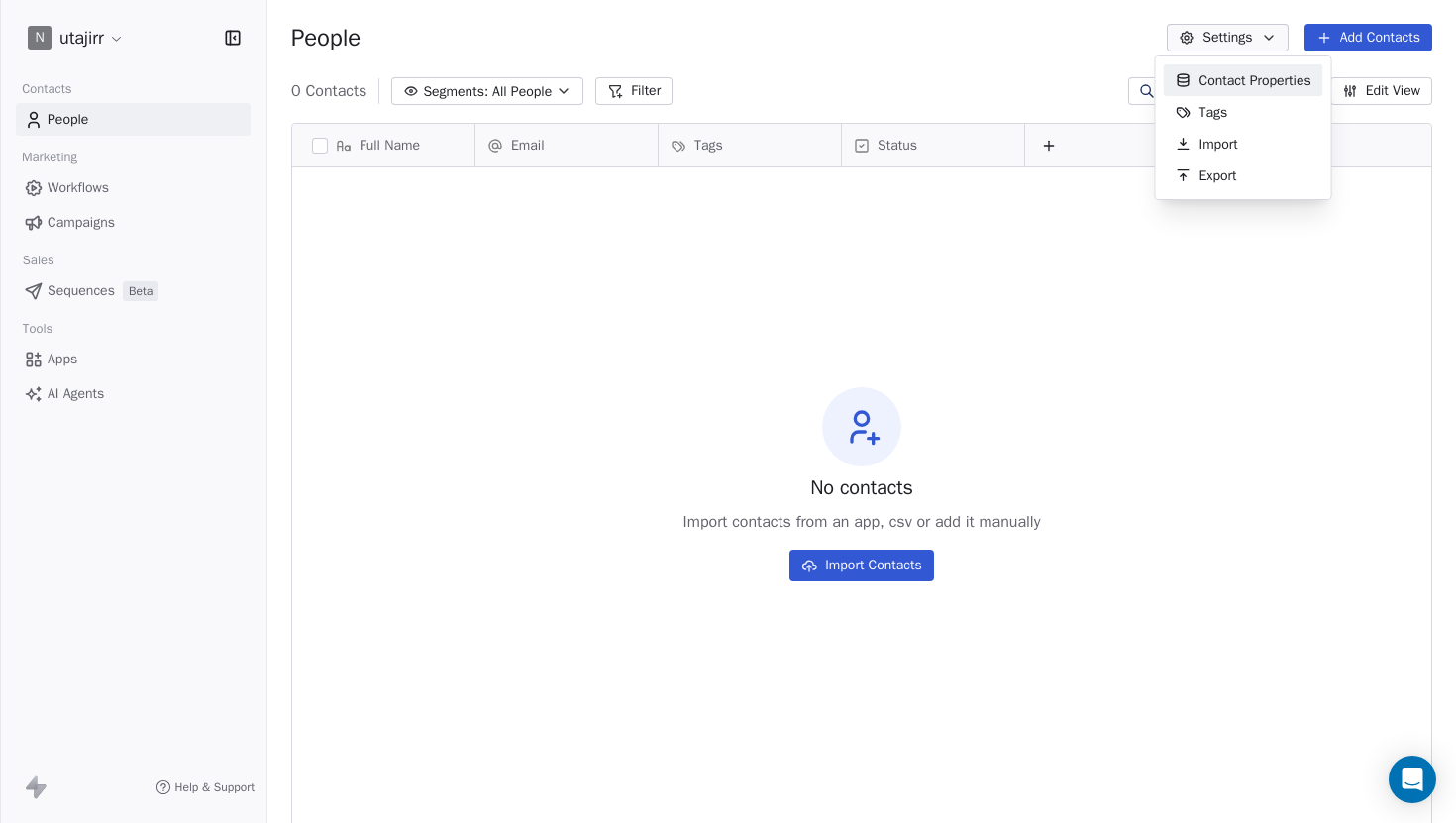 click on "n utajirr Contacts People Marketing Workflows Campaigns Sales Sequences Beta Tools Apps AI Agents Help & Support People Settings Add Contacts 0 Contacts Segments: All People Filter Edit View Tag Add to Sequence Export Full Name Email Tags Status
To pick up a draggable item, press the space bar.
While dragging, use the arrow keys to move the item.
Press space again to drop the item in its new position, or press escape to cancel.
No contacts Import contacts from an app, csv or add it manually   Import Contacts
Contact Properties Tags Import Export" at bounding box center [728, 411] 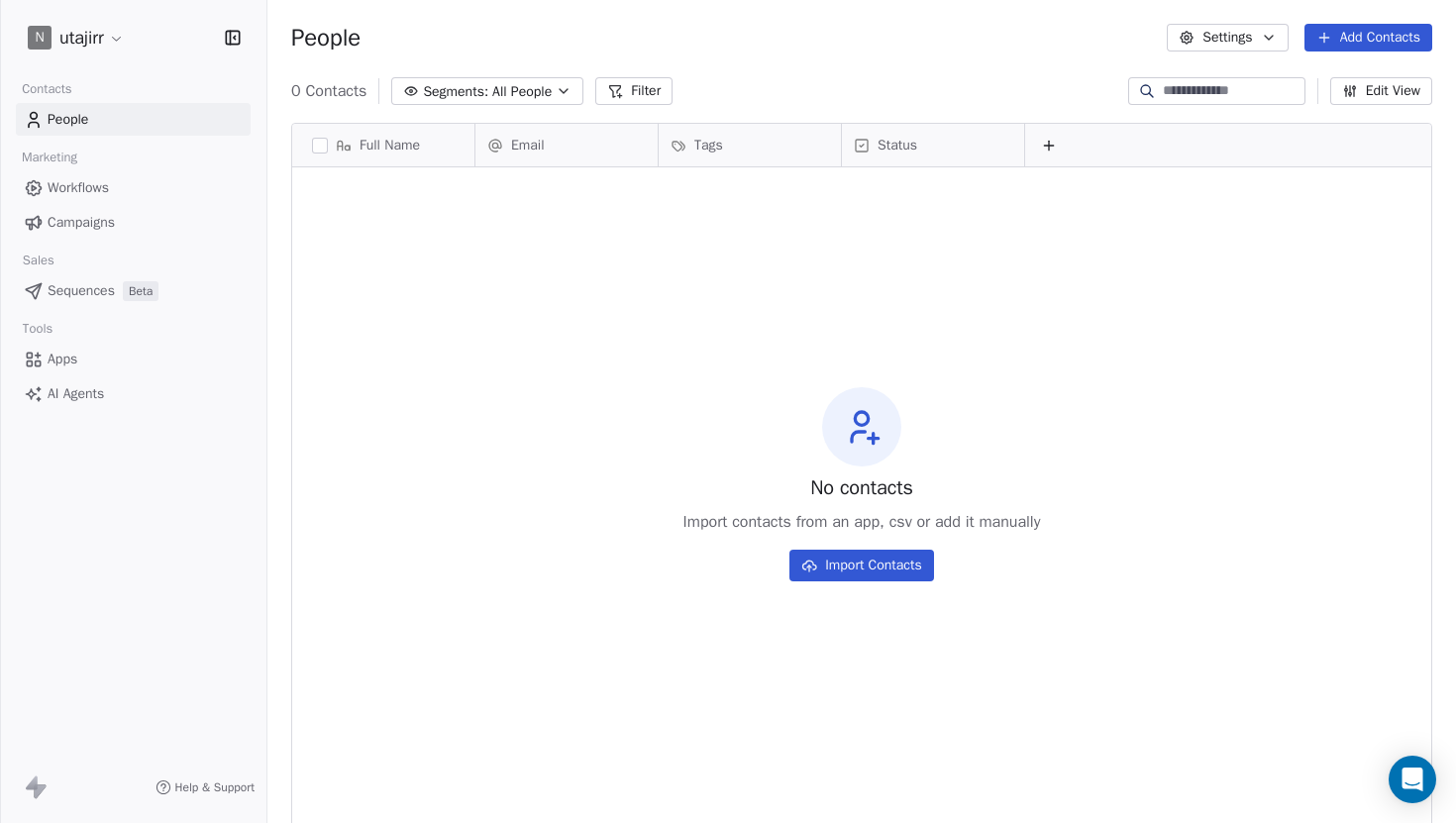 click on "All People" at bounding box center (522, 91) 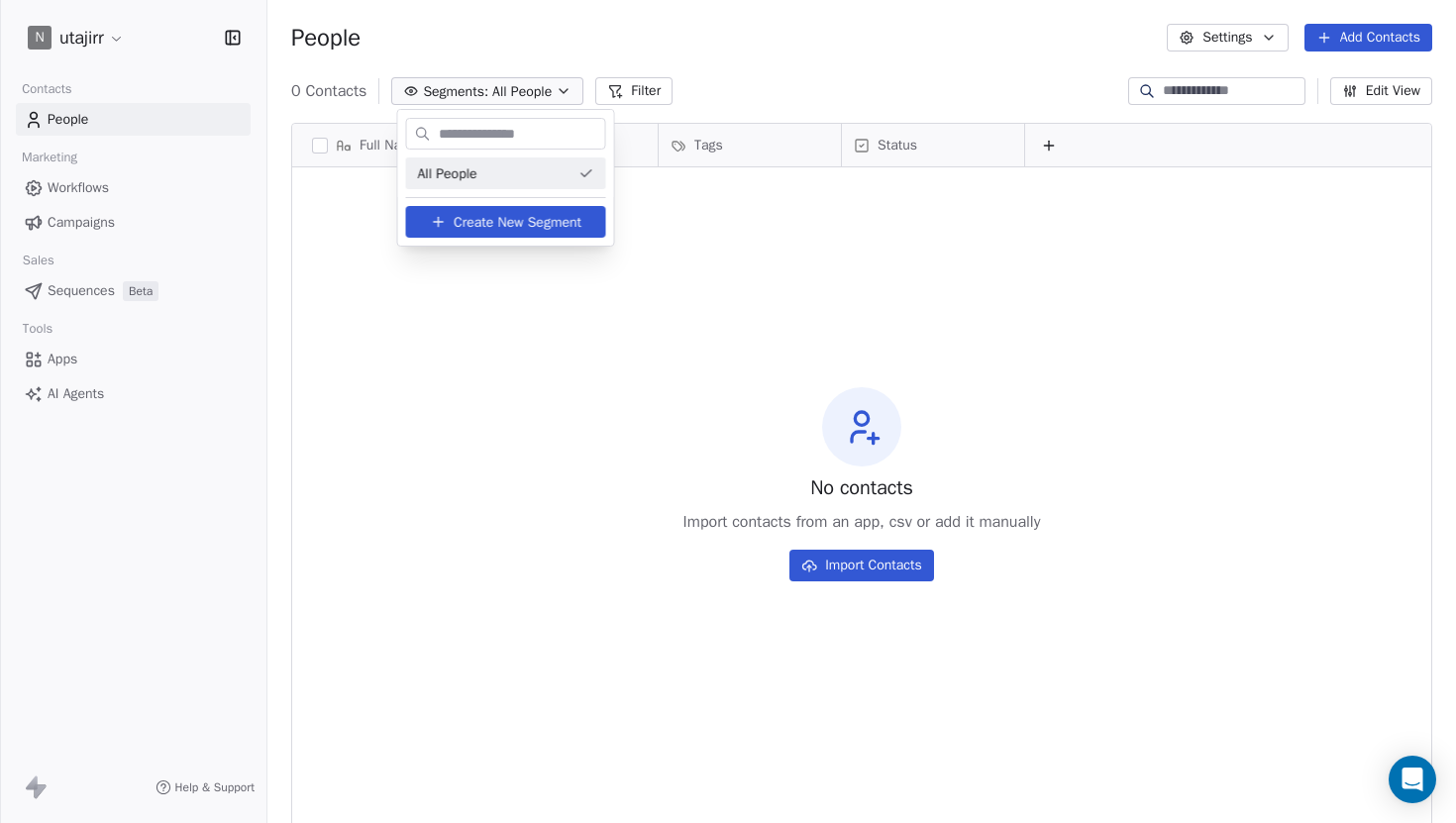 click on "n utajirr Contacts People Marketing Workflows Campaigns Sales Sequences Beta Tools Apps AI Agents Help & Support People Settings  Add Contacts 0 Contacts Segments: All People Filter  Edit View Tag Add to Sequence Export Full Name Email Tags Status
To pick up a draggable item, press the space bar.
While dragging, use the arrow keys to move the item.
Press space again to drop the item in its new position, or press escape to cancel.
No contacts Import contacts from an app, csv or add it manually   Import Contacts
All People Create New Segment" at bounding box center (728, 411) 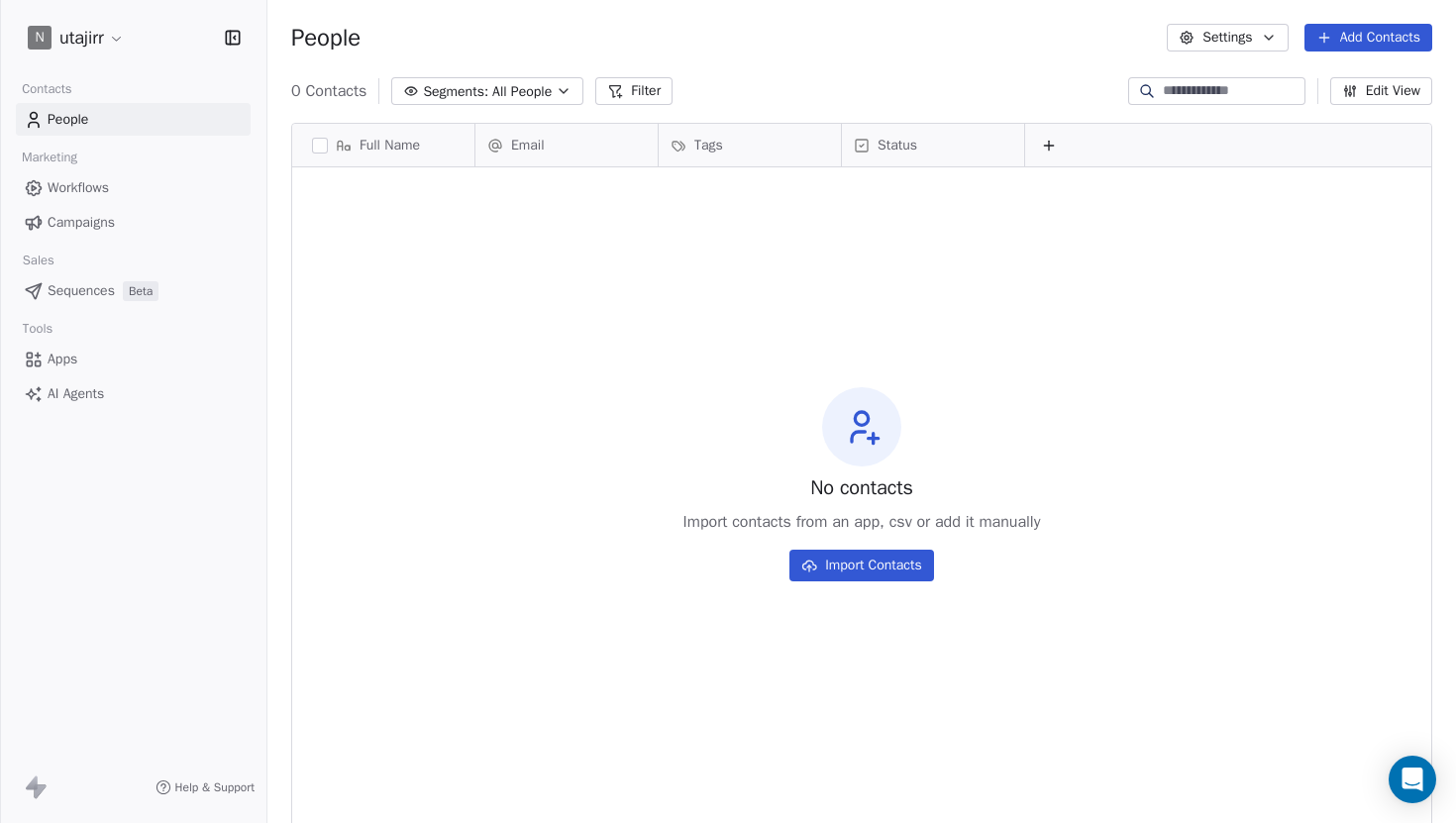 click on "Workflows" at bounding box center [78, 187] 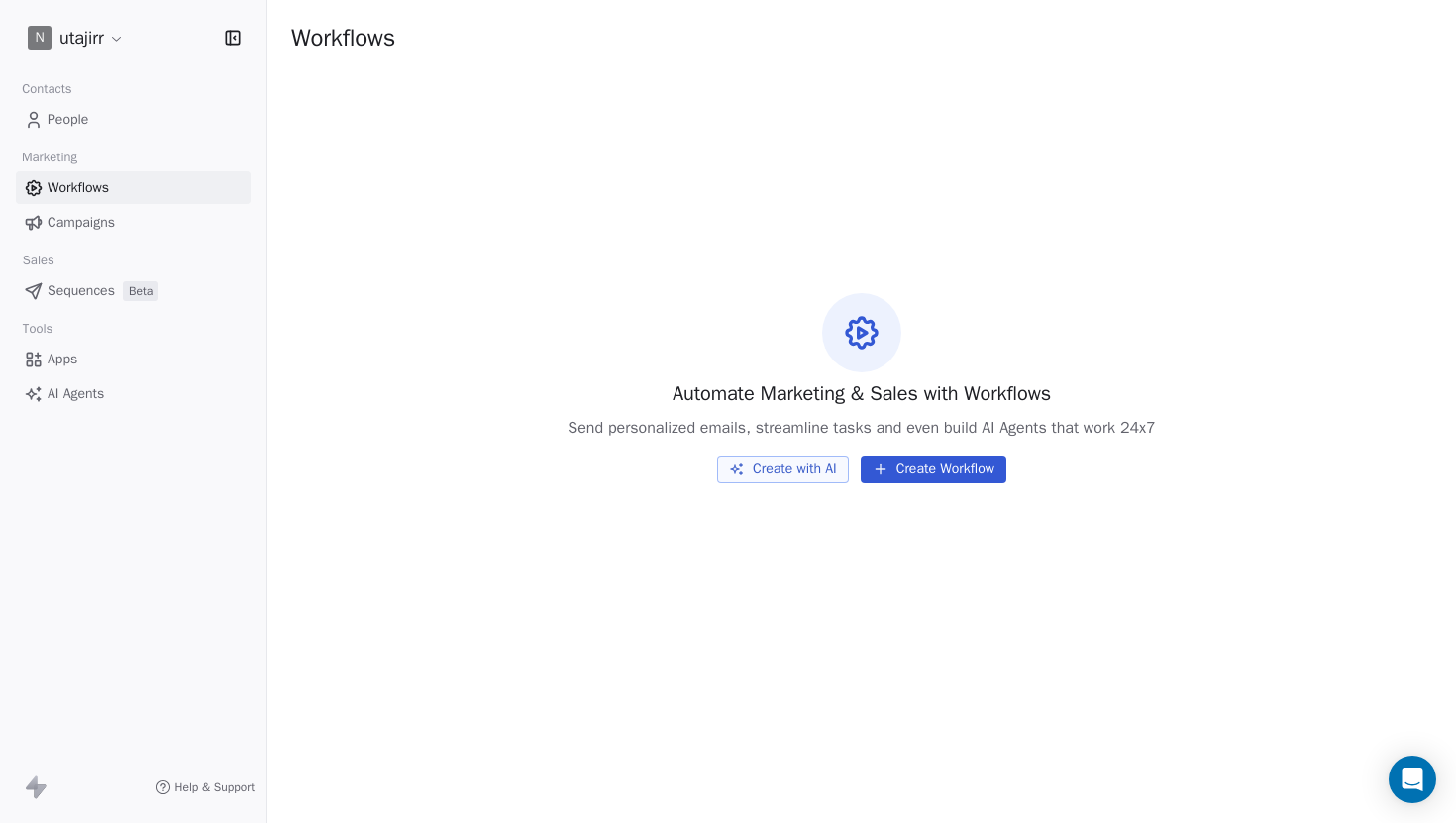click on "Automate Marketing & Sales with Workflows Send personalized emails, streamline tasks and even build AI Agents that work 24x7  Create with AI  Create Workflow" at bounding box center [862, 387] 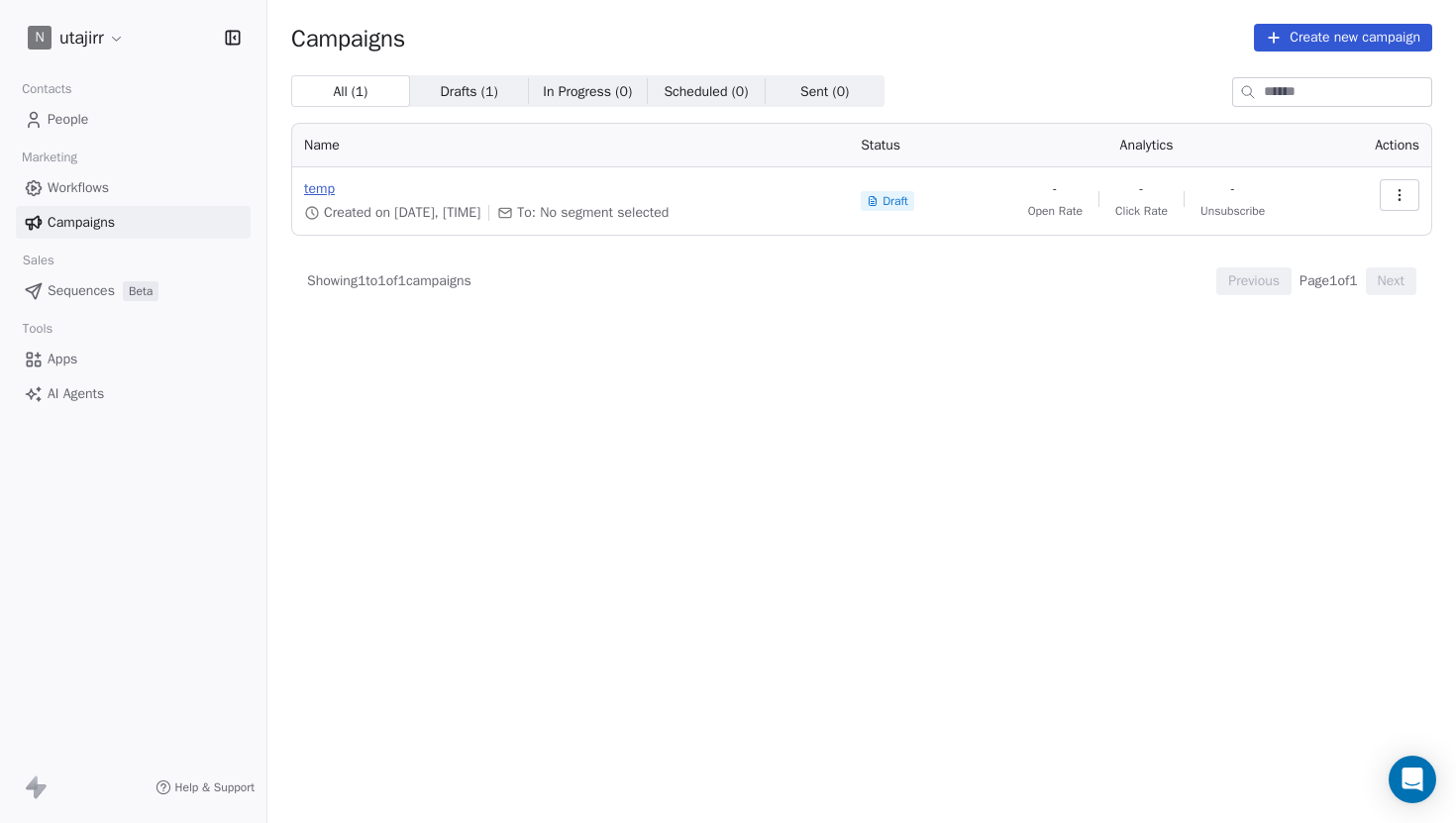 click on "temp" at bounding box center [571, 189] 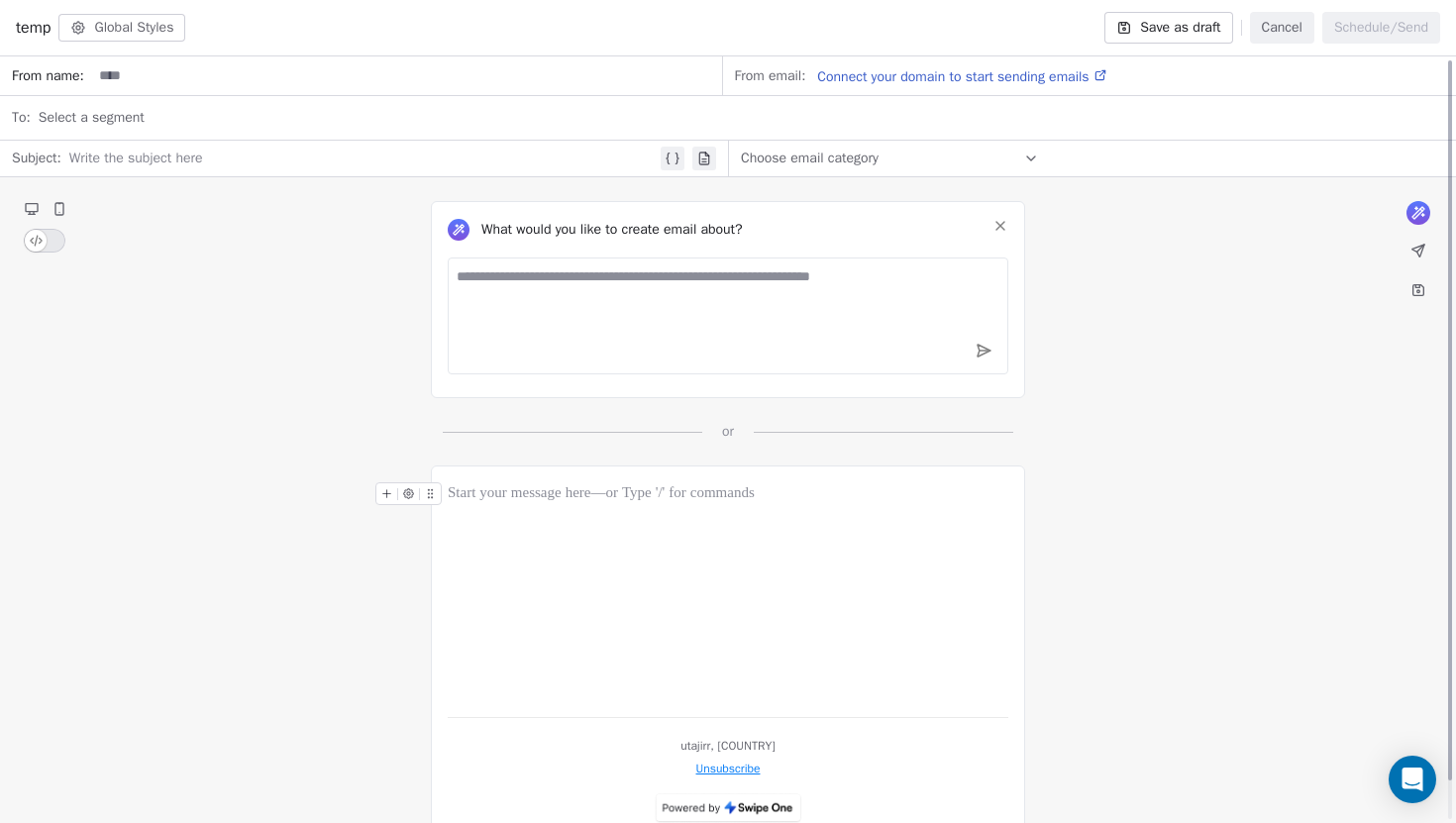 scroll, scrollTop: 42, scrollLeft: 0, axis: vertical 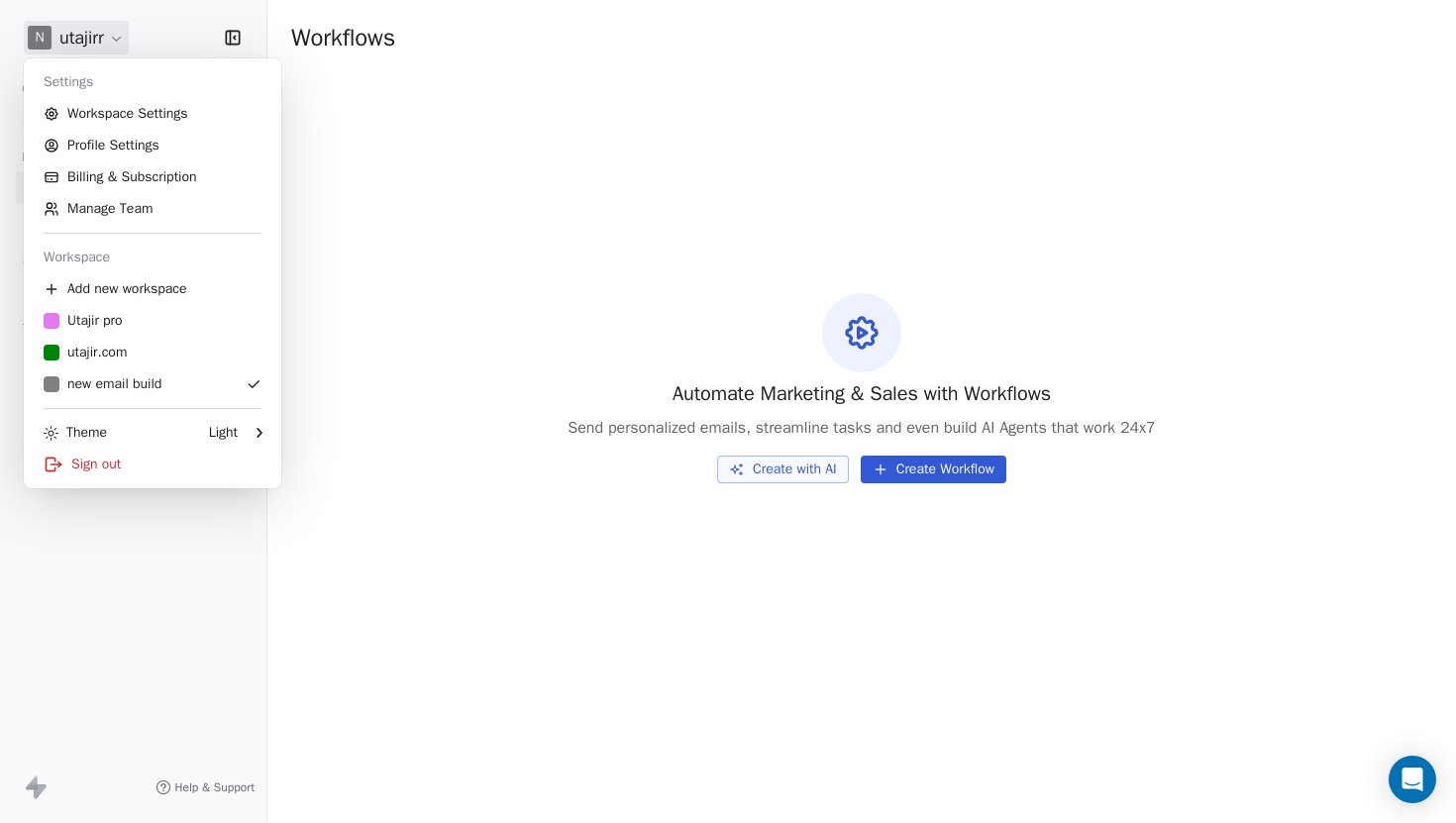 click on "n utajirr Contacts People Marketing Workflows Campaigns Sales Sequences Beta Tools Apps AI Agents Help & Support Workflows Automate Marketing & Sales with Workflows Send personalized emails, streamline tasks and even build AI Agents that work 24x7  Create with AI  Create Workflow
Settings Workspace Settings Profile Settings Billing & Subscription Manage Team   Workspace Add new workspace Utajir pro utajir.com new email build Theme Light Sign out" at bounding box center [728, 411] 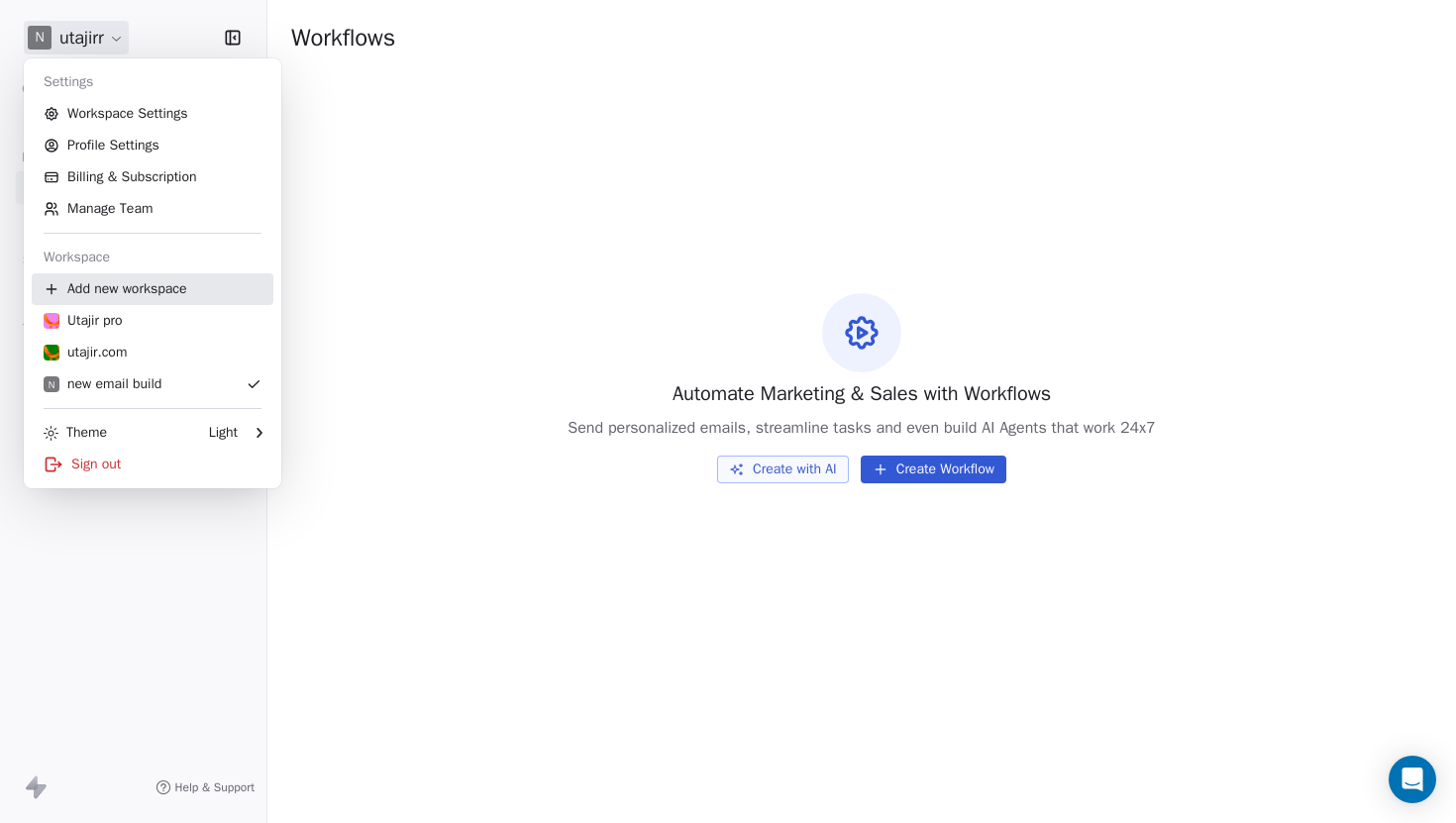 click on "Add new workspace" at bounding box center (153, 289) 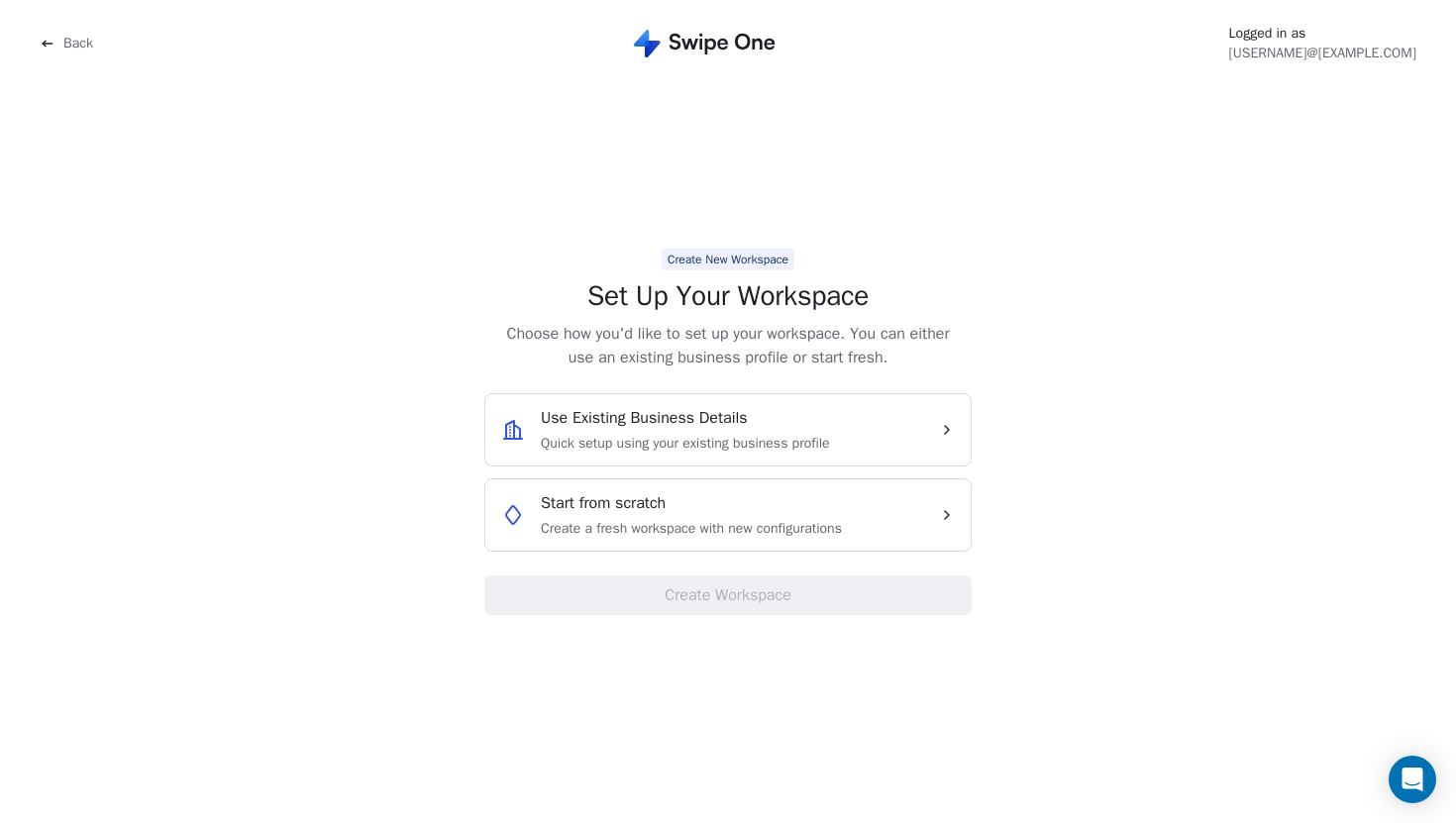 click on "Start from scratch" at bounding box center [603, 503] 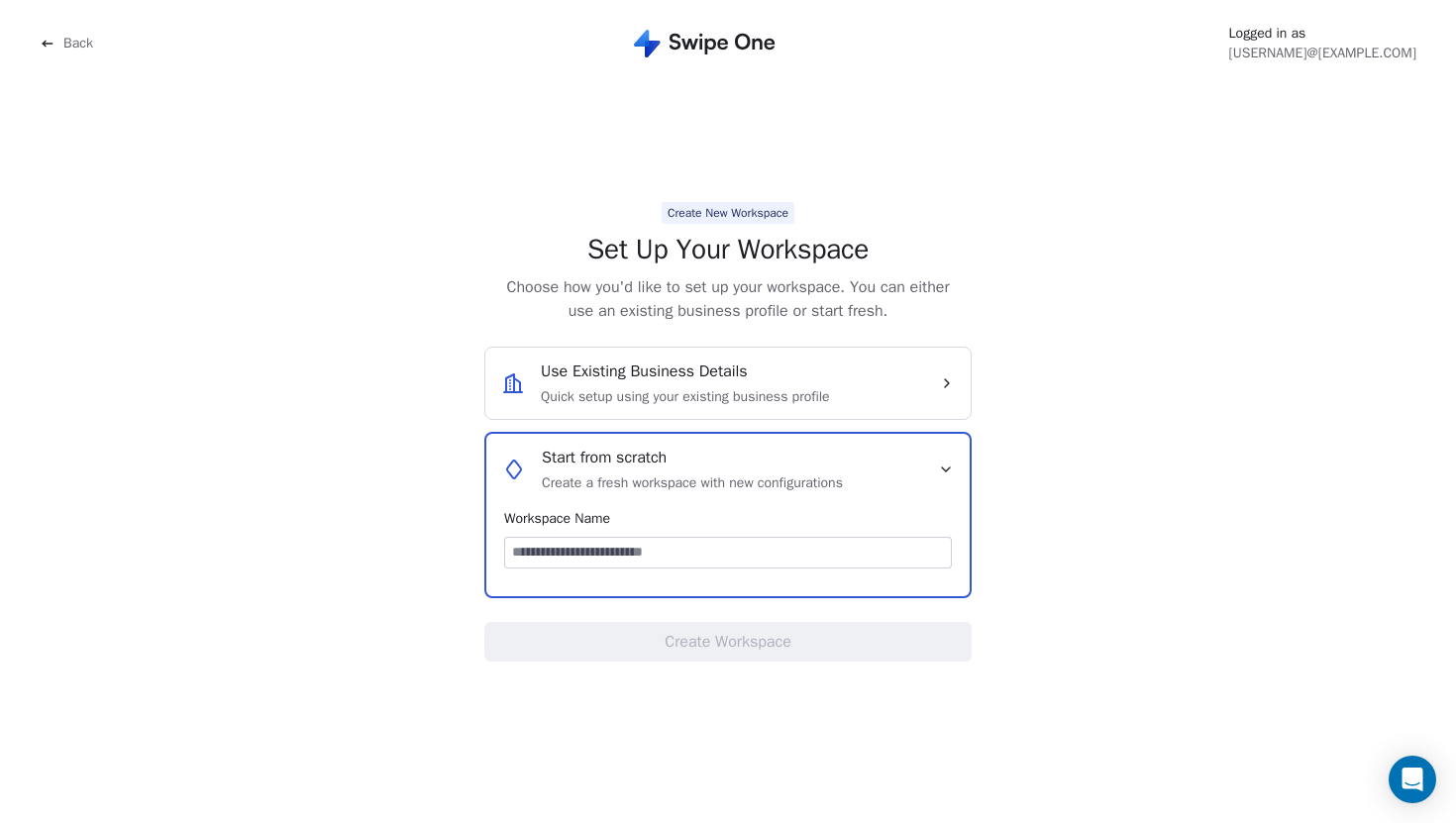 click at bounding box center [728, 553] 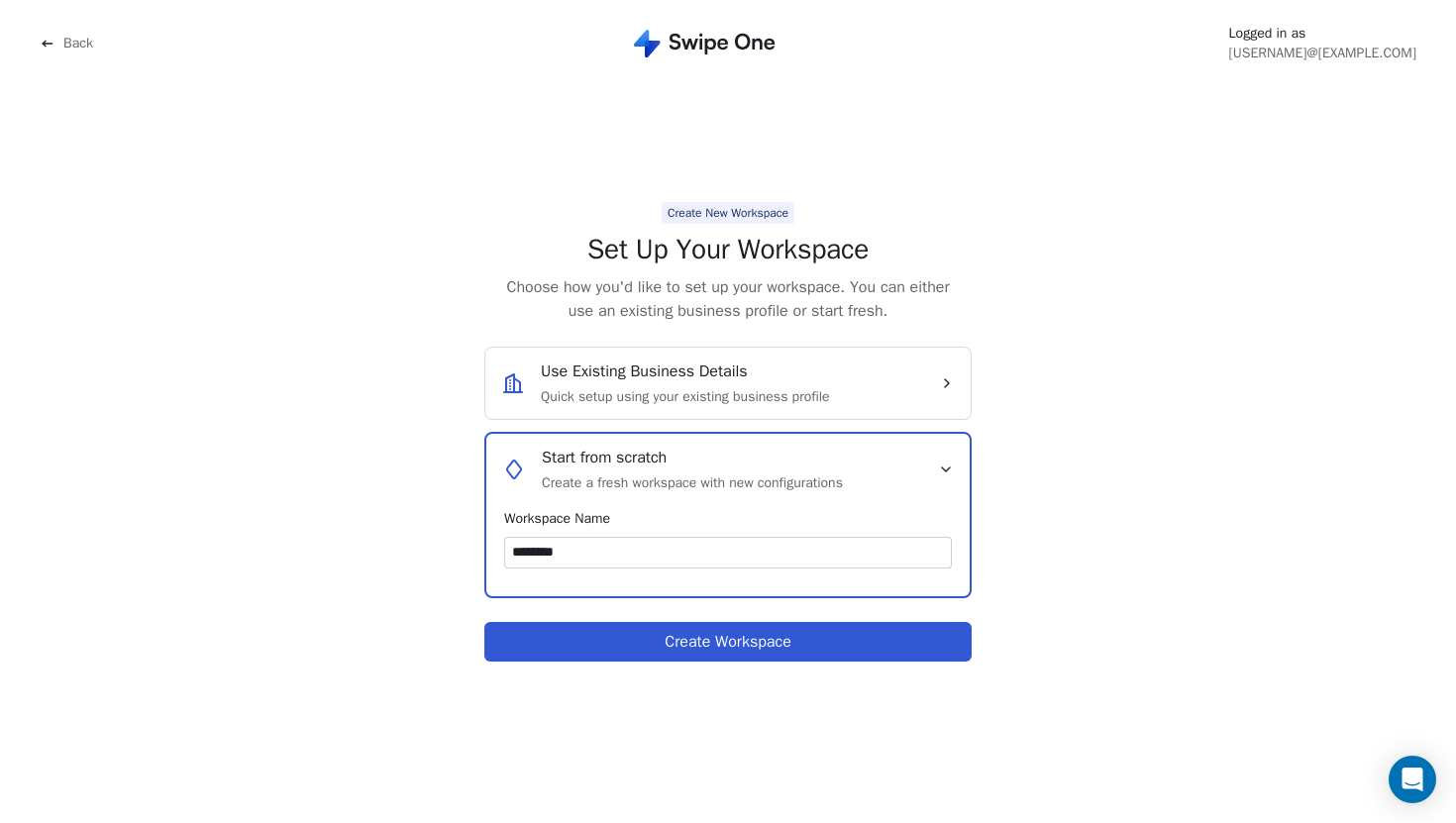 type on "********" 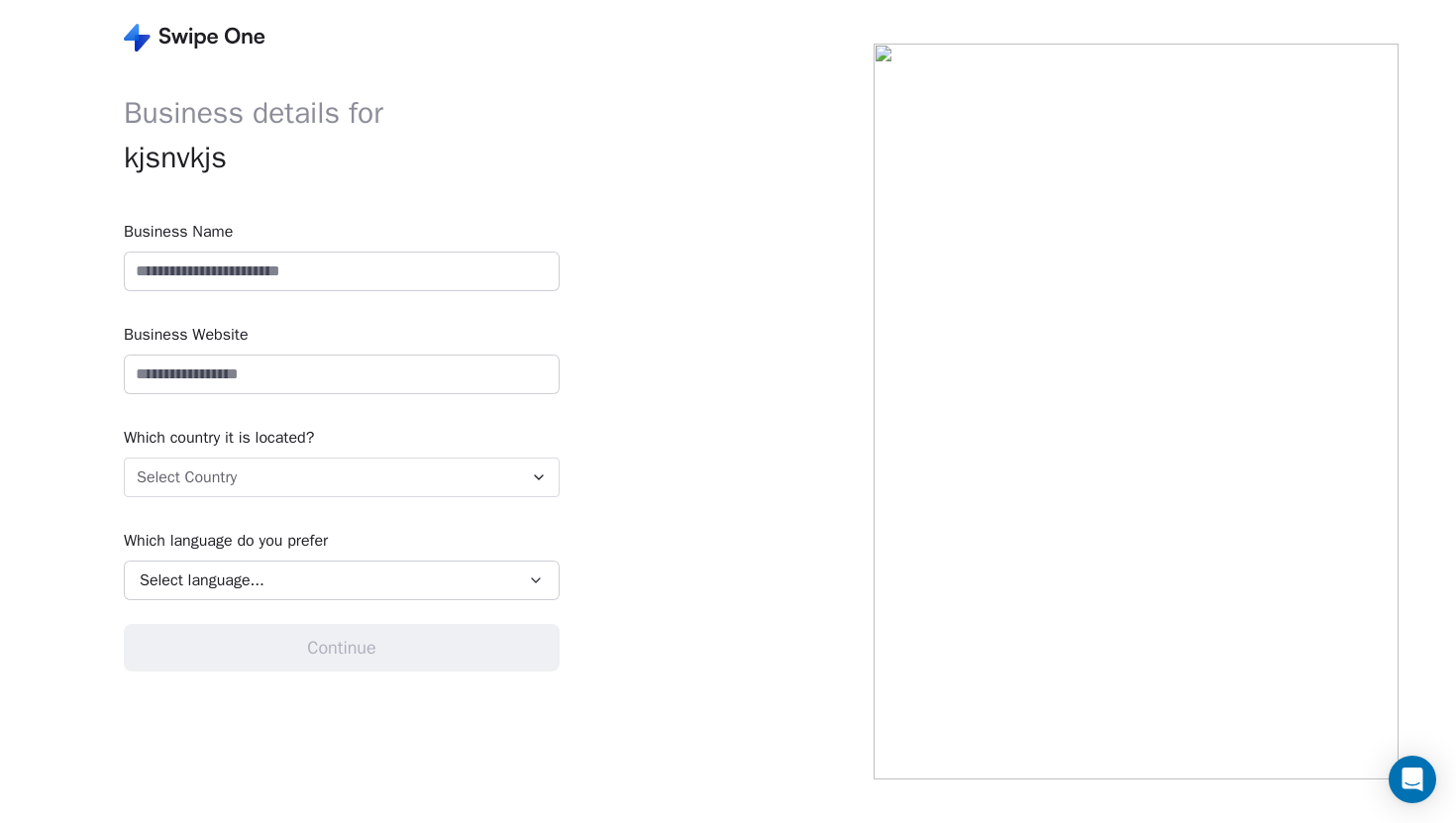 click at bounding box center [342, 271] 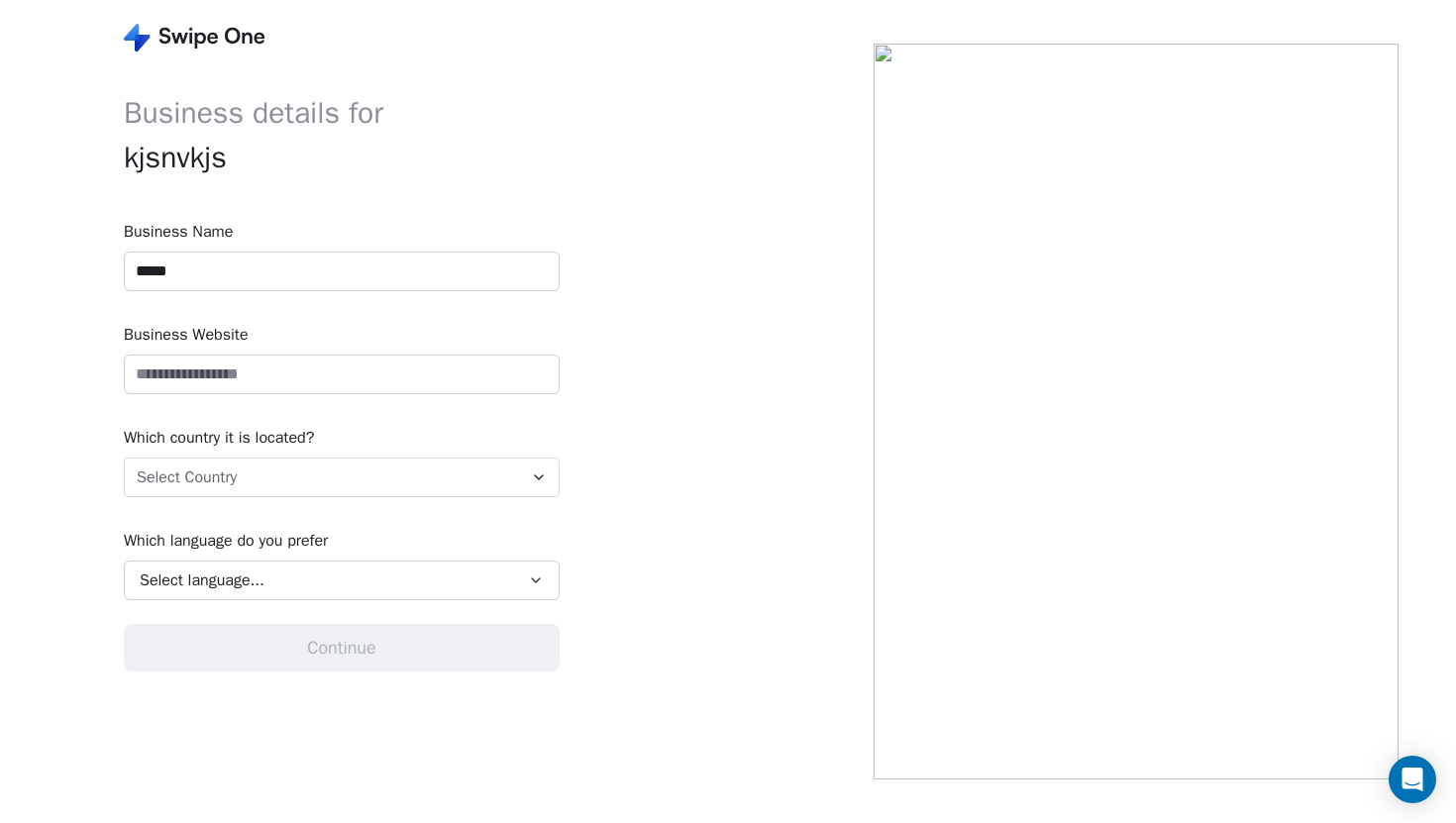 type on "*****" 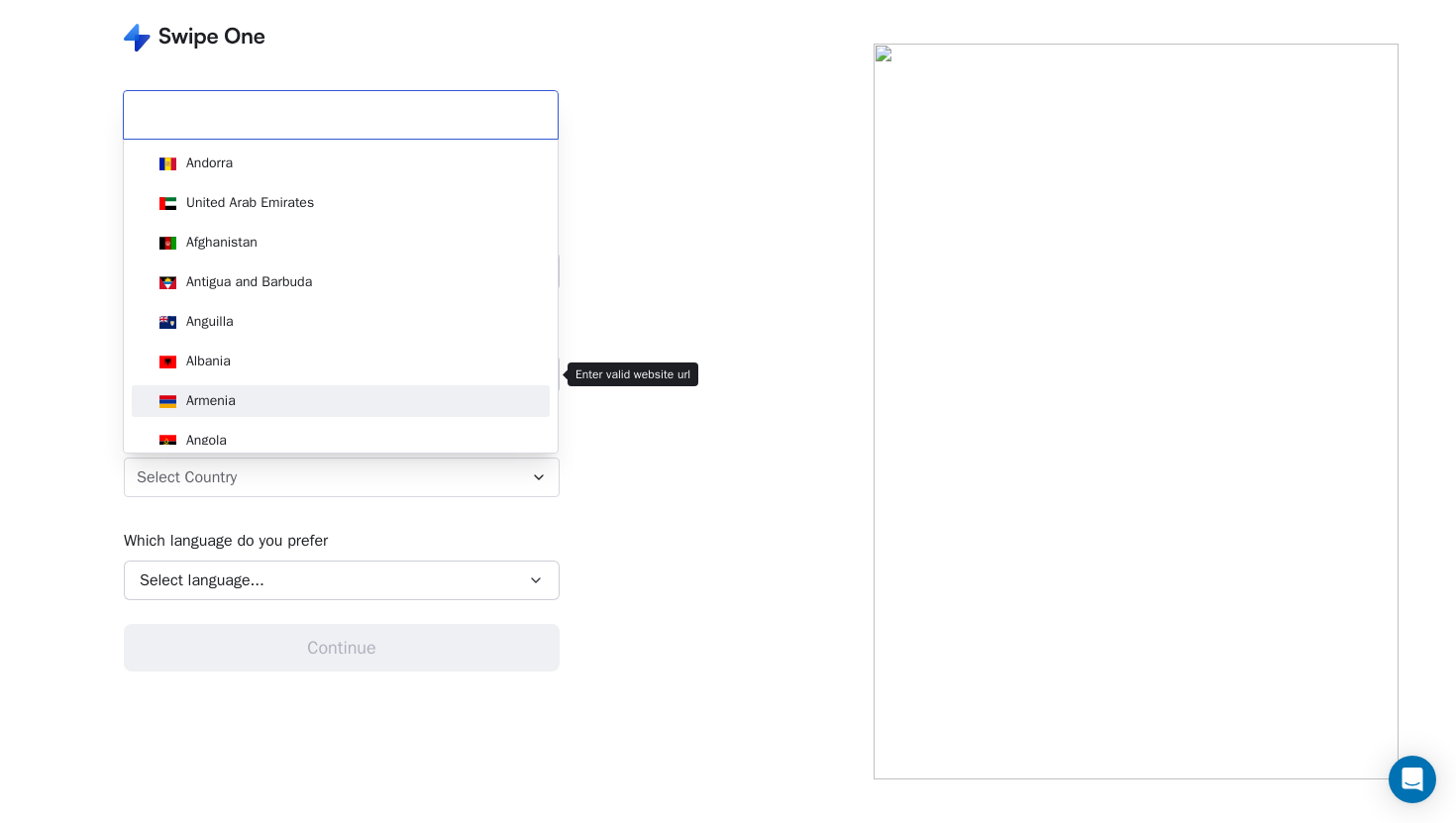 click on "Armenia" at bounding box center (341, 401) 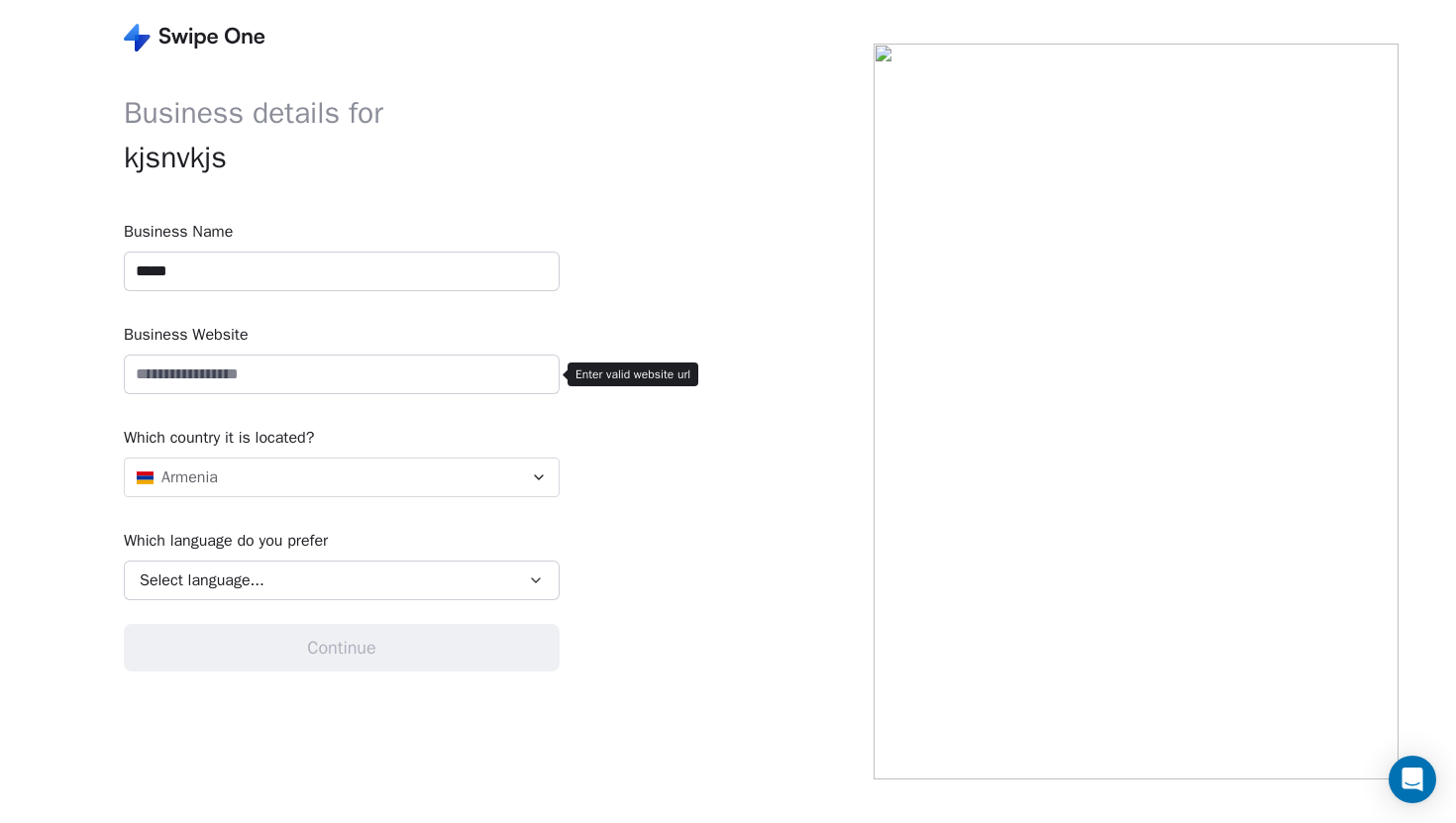 click on "Select language..." at bounding box center [342, 580] 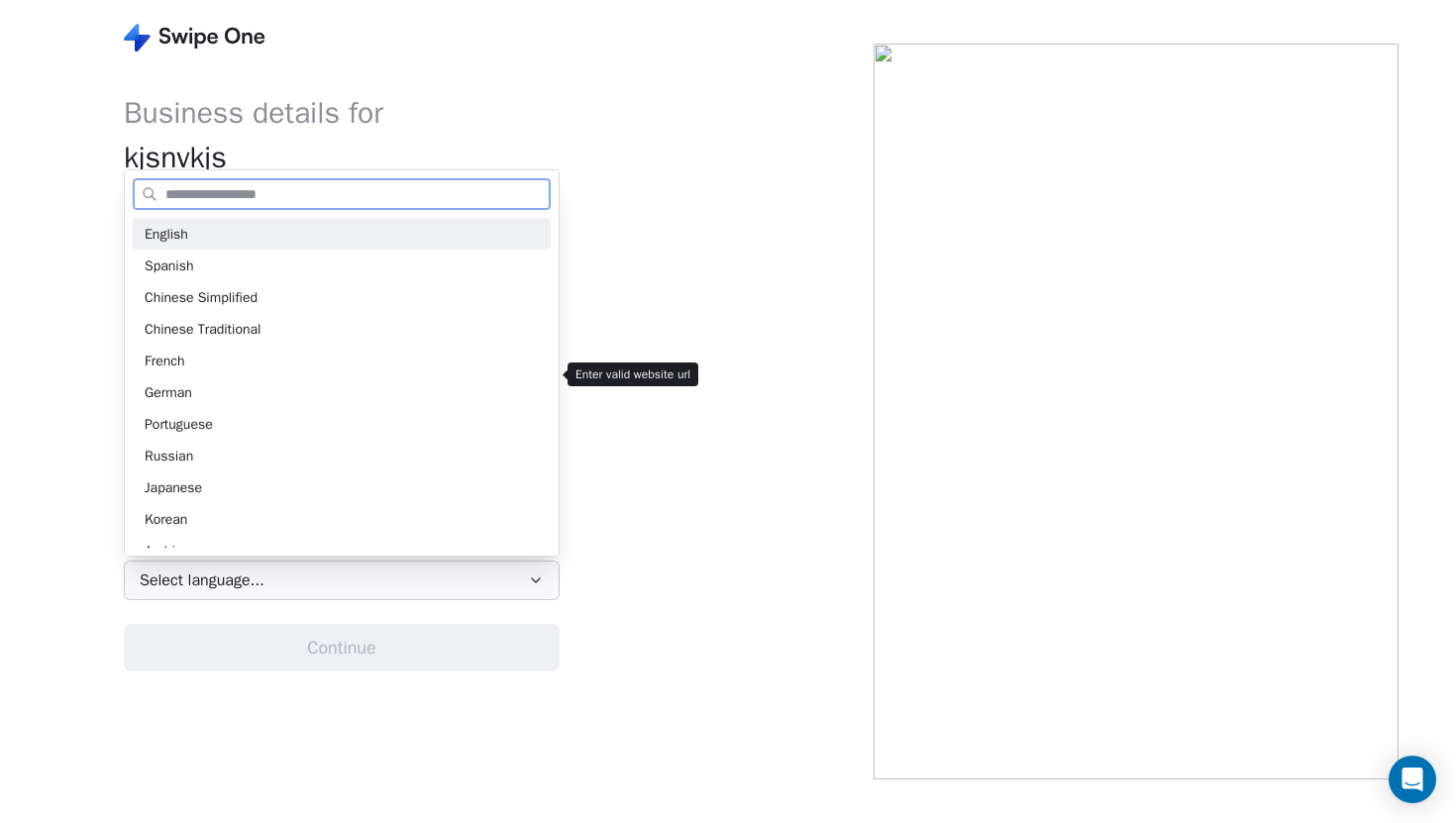 click on "English" at bounding box center (342, 234) 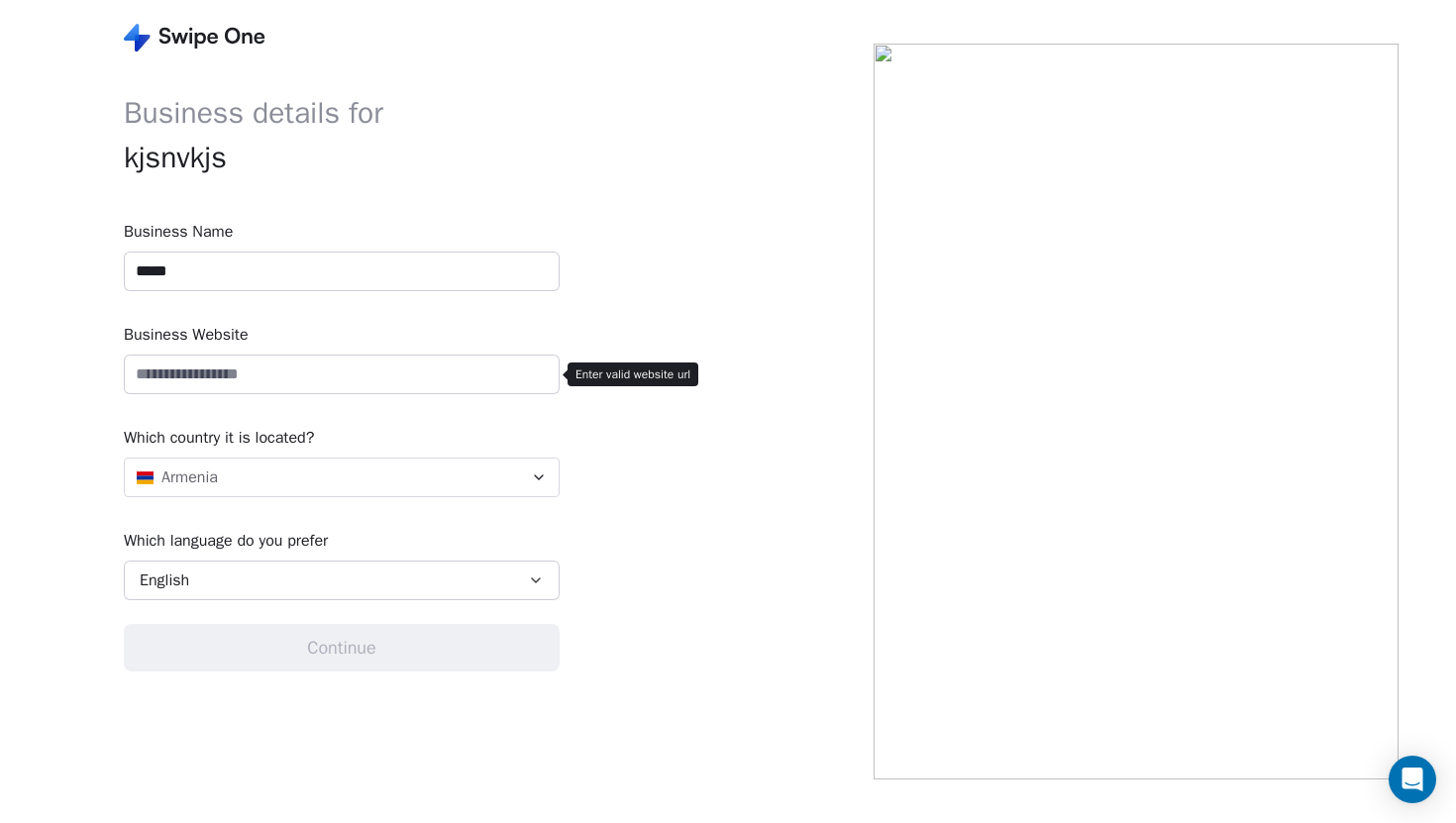 click at bounding box center [342, 374] 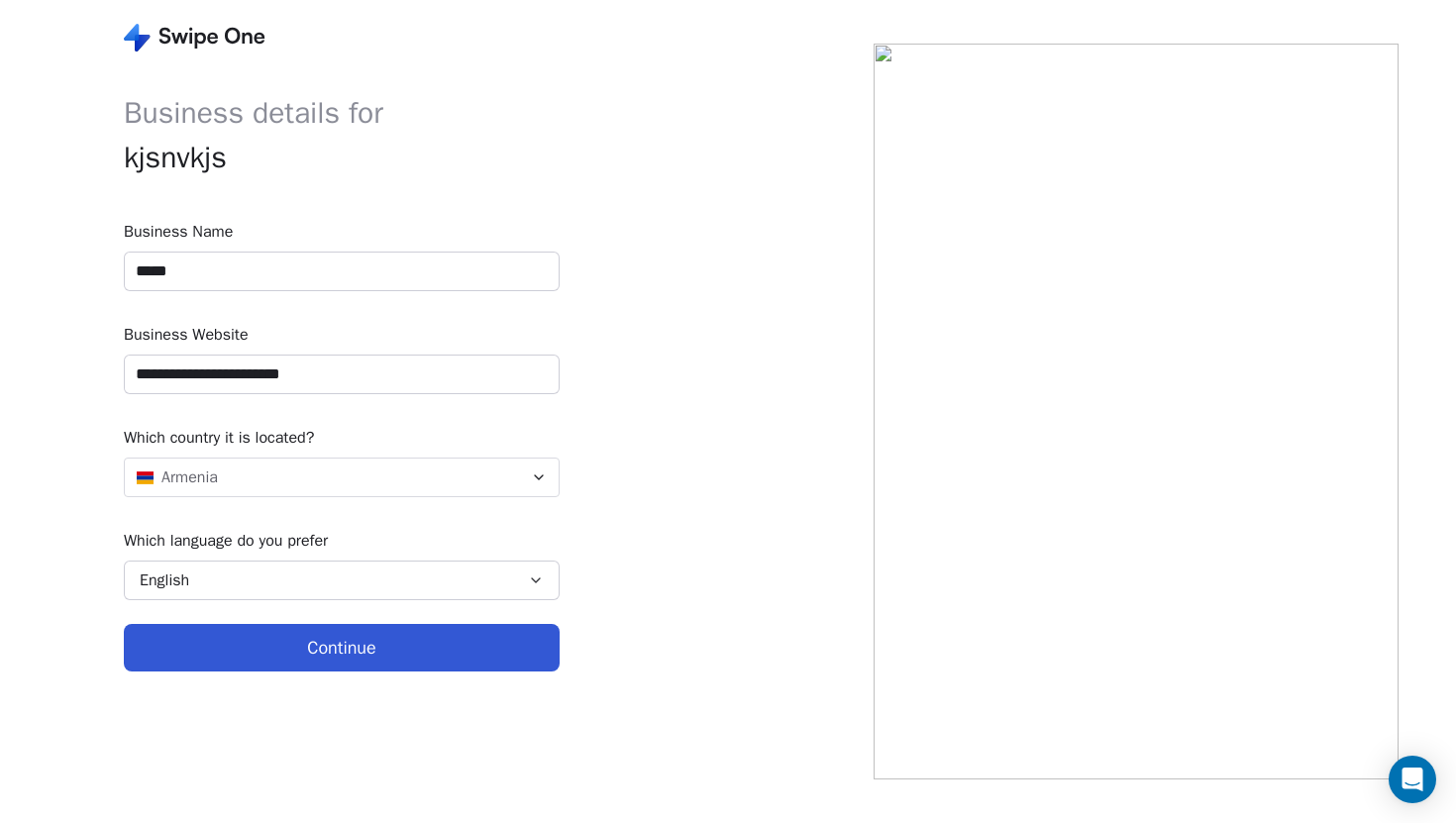 type on "**********" 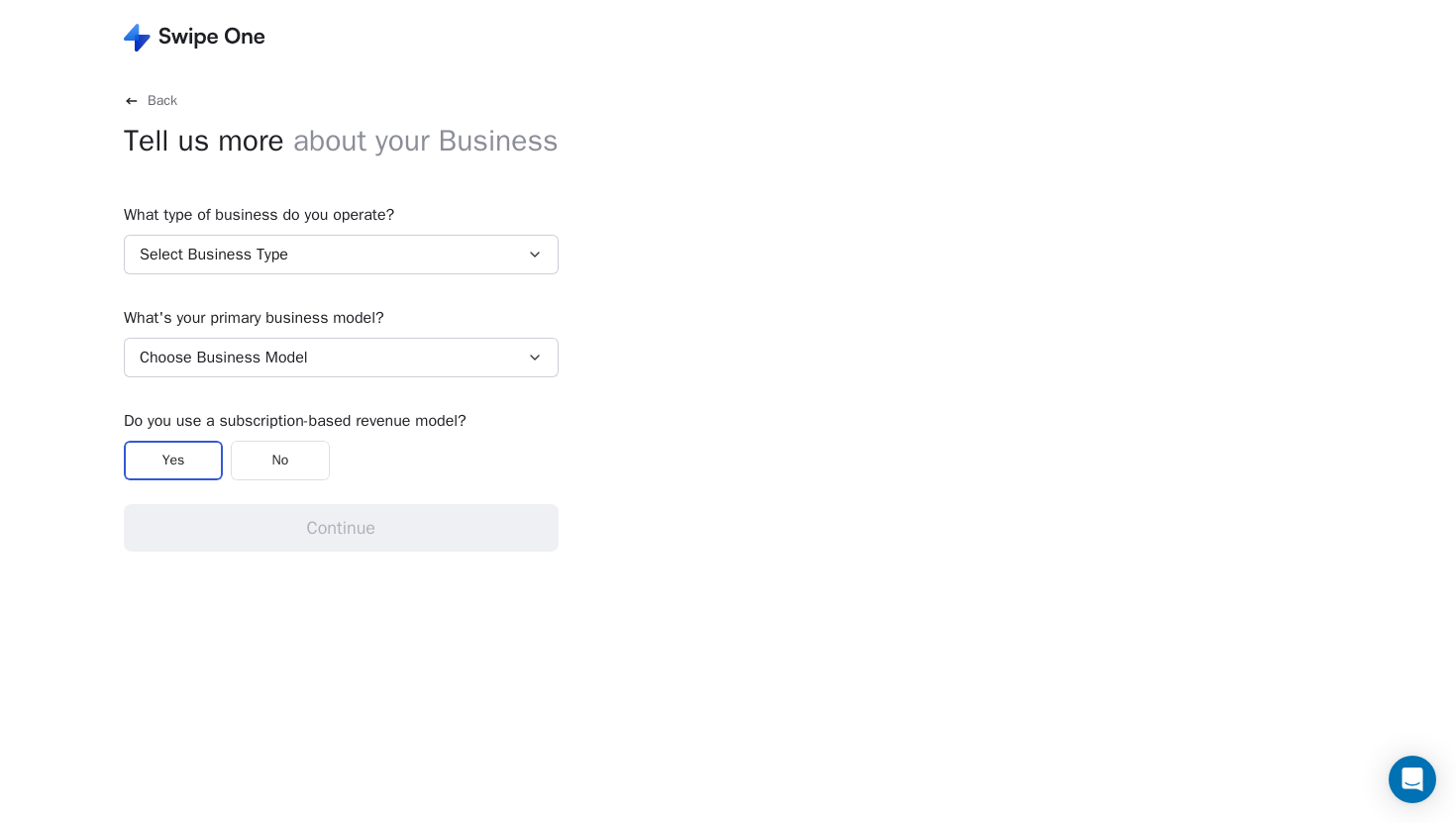 click on "Select Business Type" at bounding box center [341, 255] 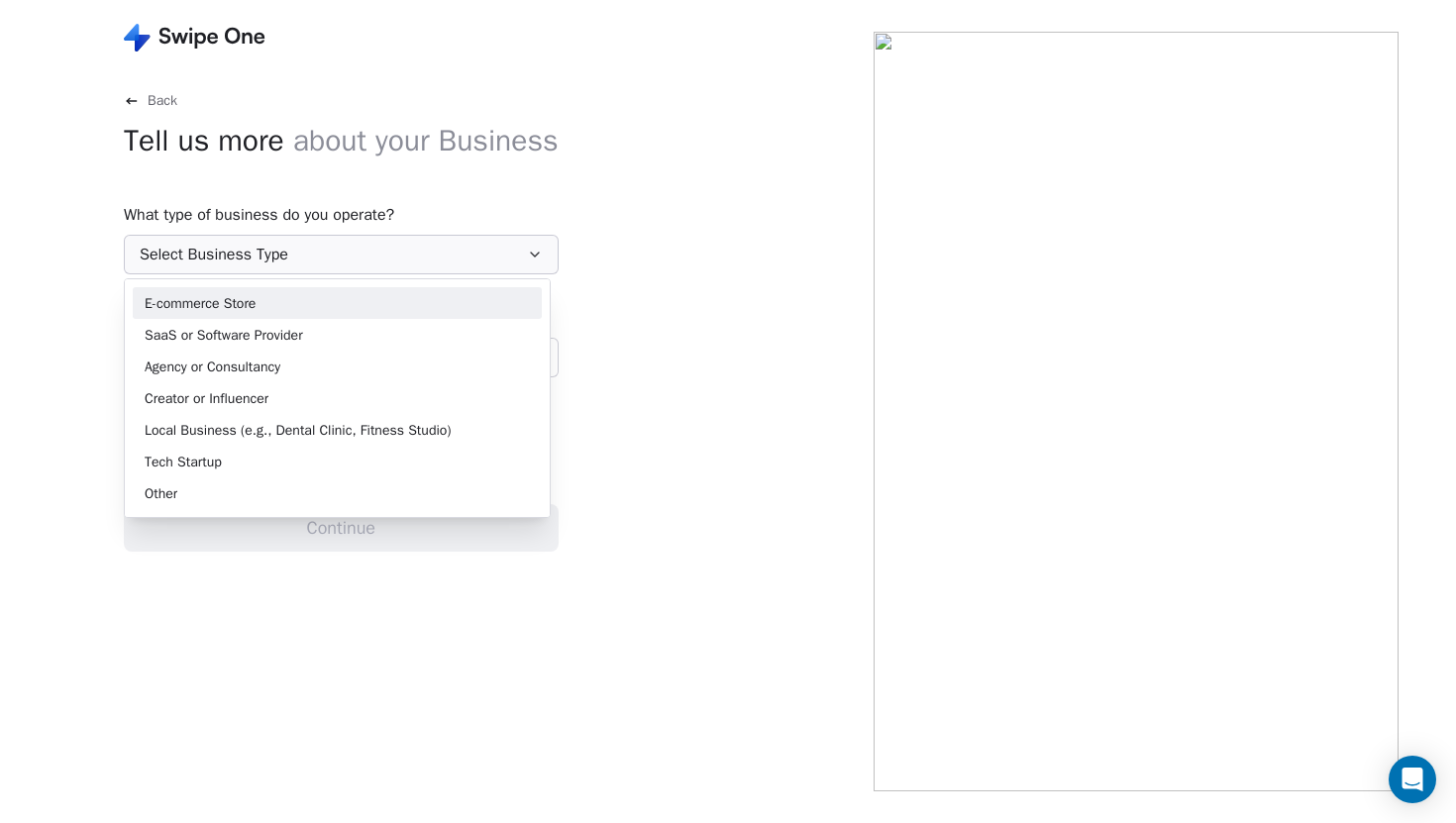 click on "E-commerce Store" at bounding box center (337, 303) 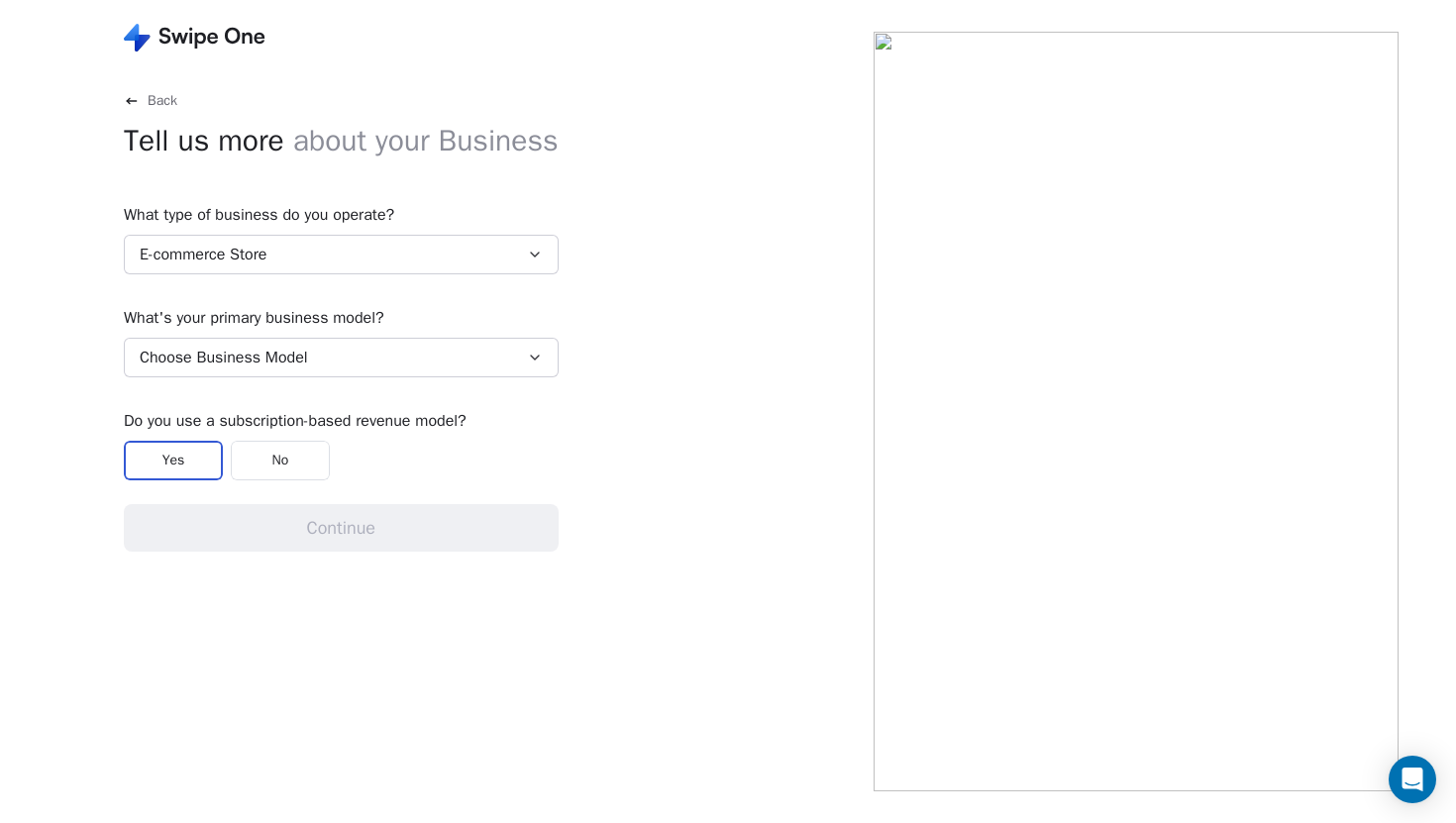 click on "Choose Business Model" at bounding box center (341, 358) 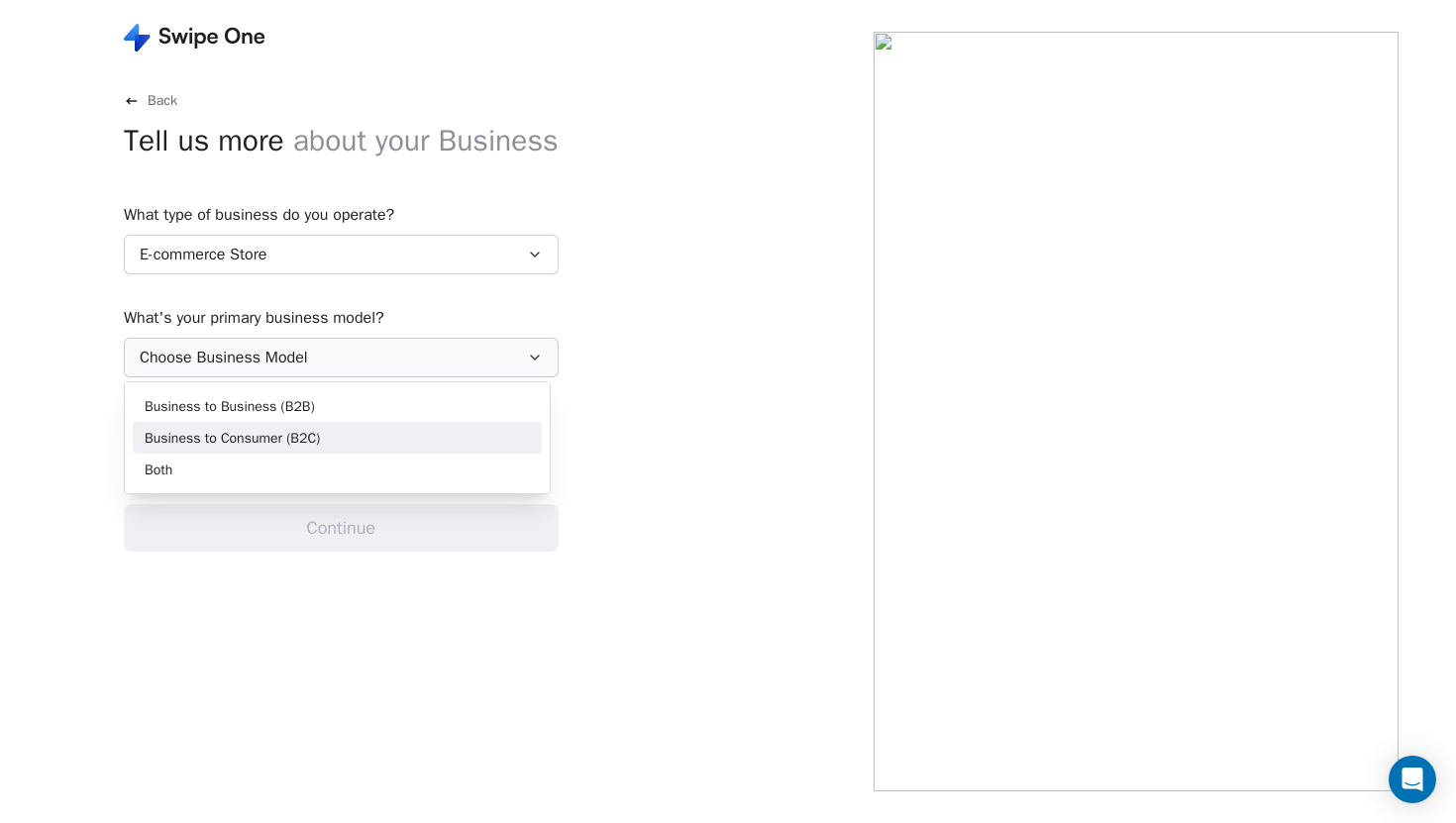 click on "Business to Consumer (B2C)" at bounding box center (337, 438) 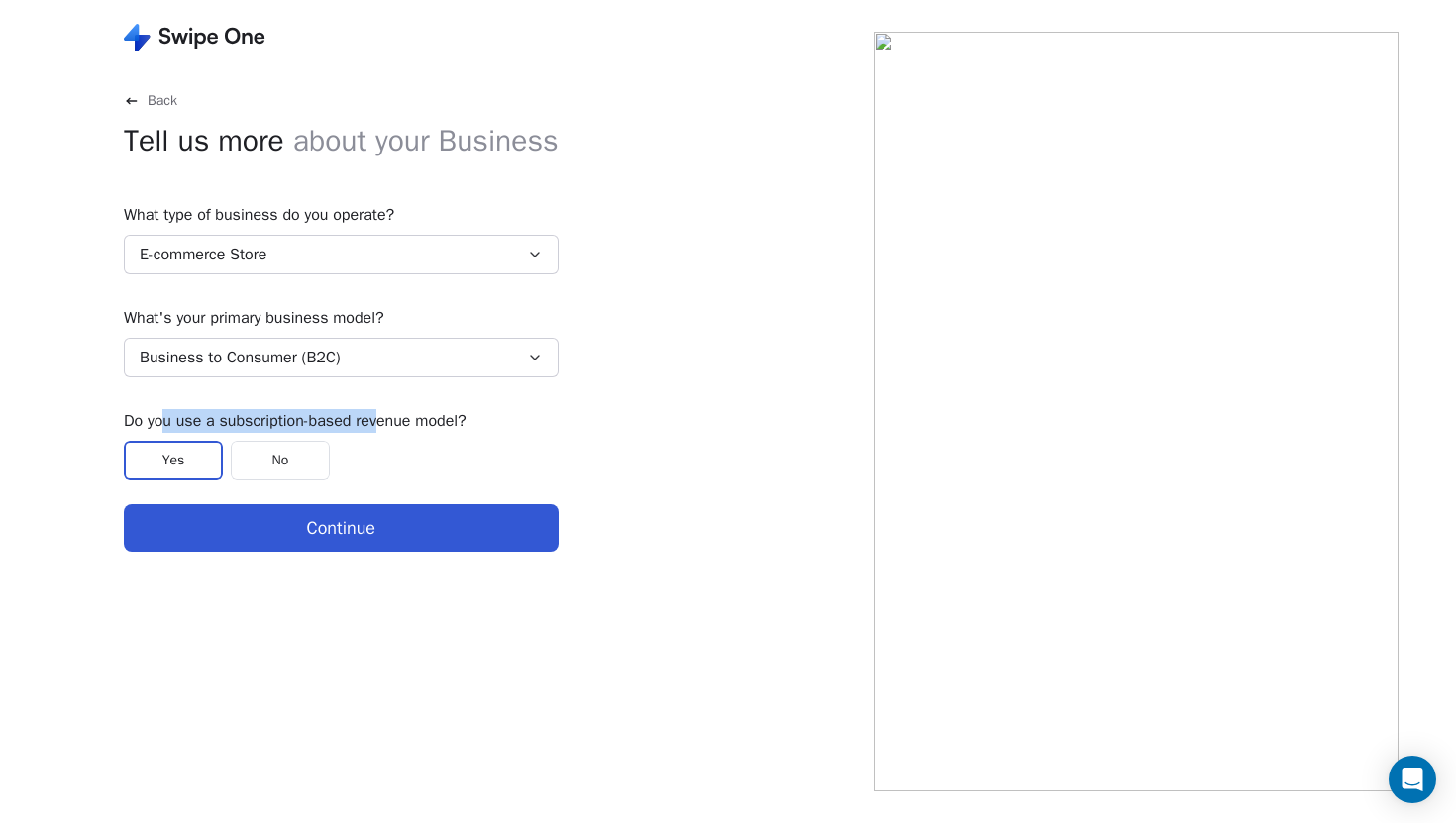 drag, startPoint x: 165, startPoint y: 418, endPoint x: 392, endPoint y: 417, distance: 227.0022 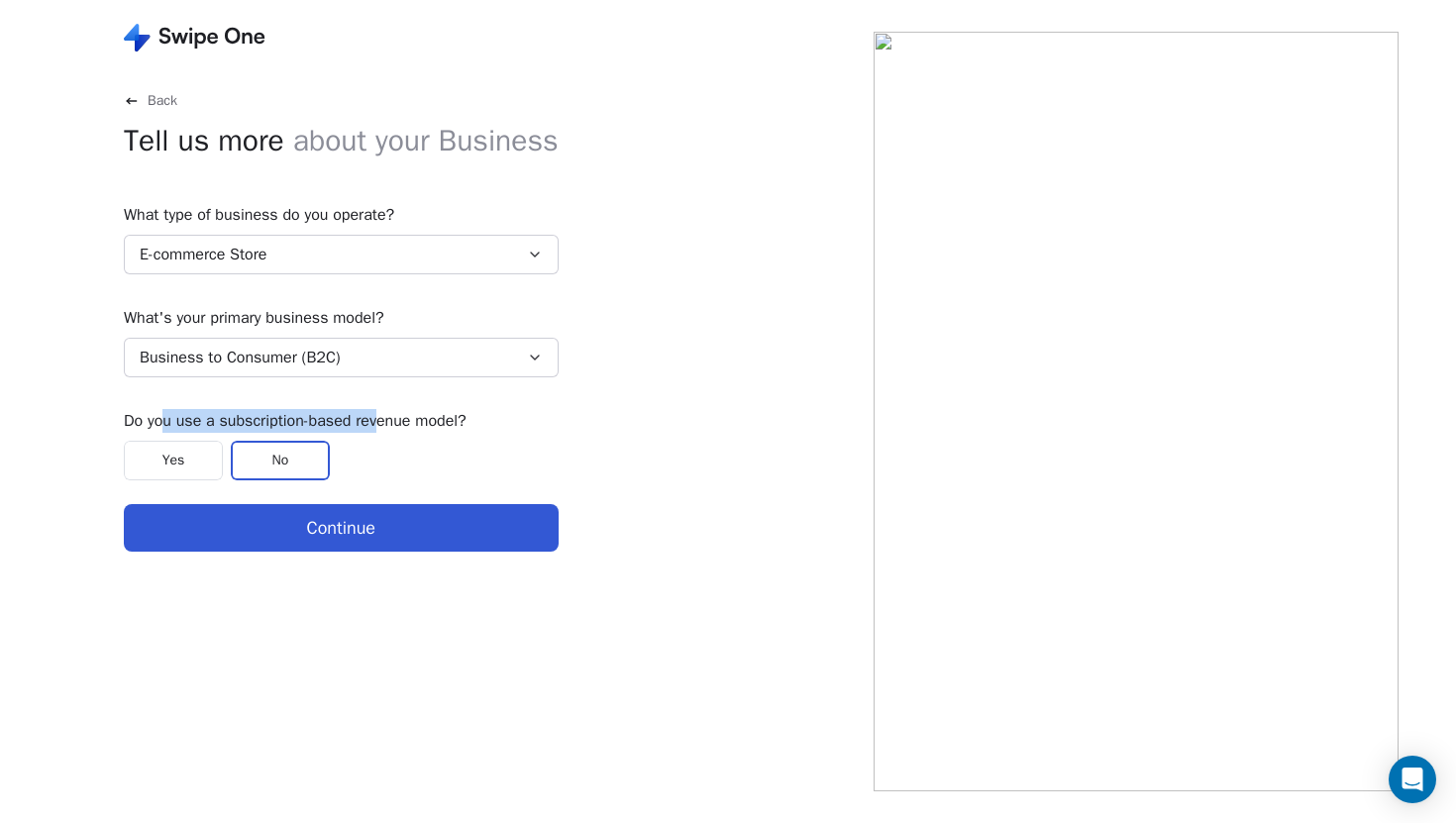 click on "Continue" at bounding box center (341, 528) 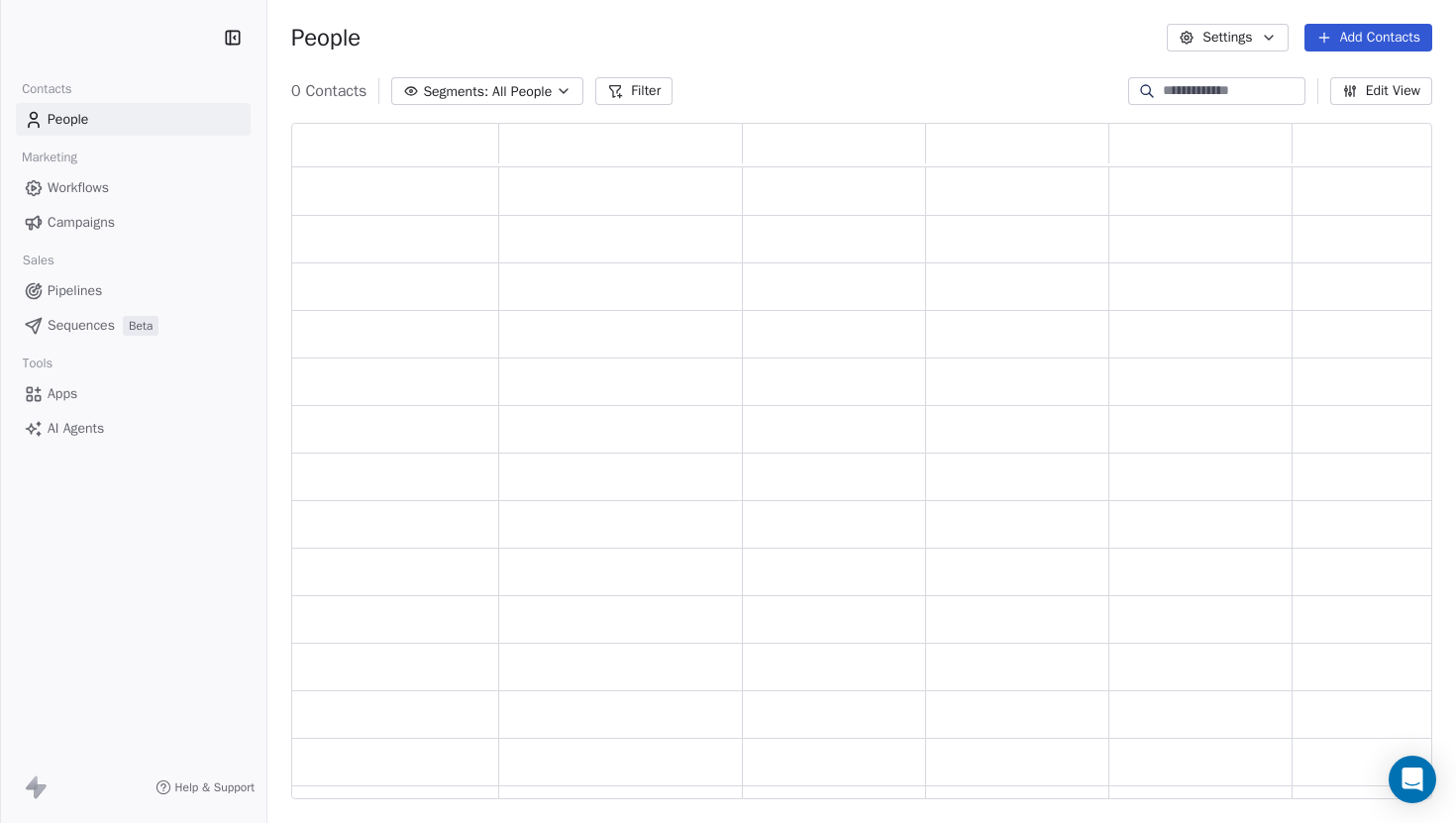 scroll, scrollTop: 0, scrollLeft: 1, axis: horizontal 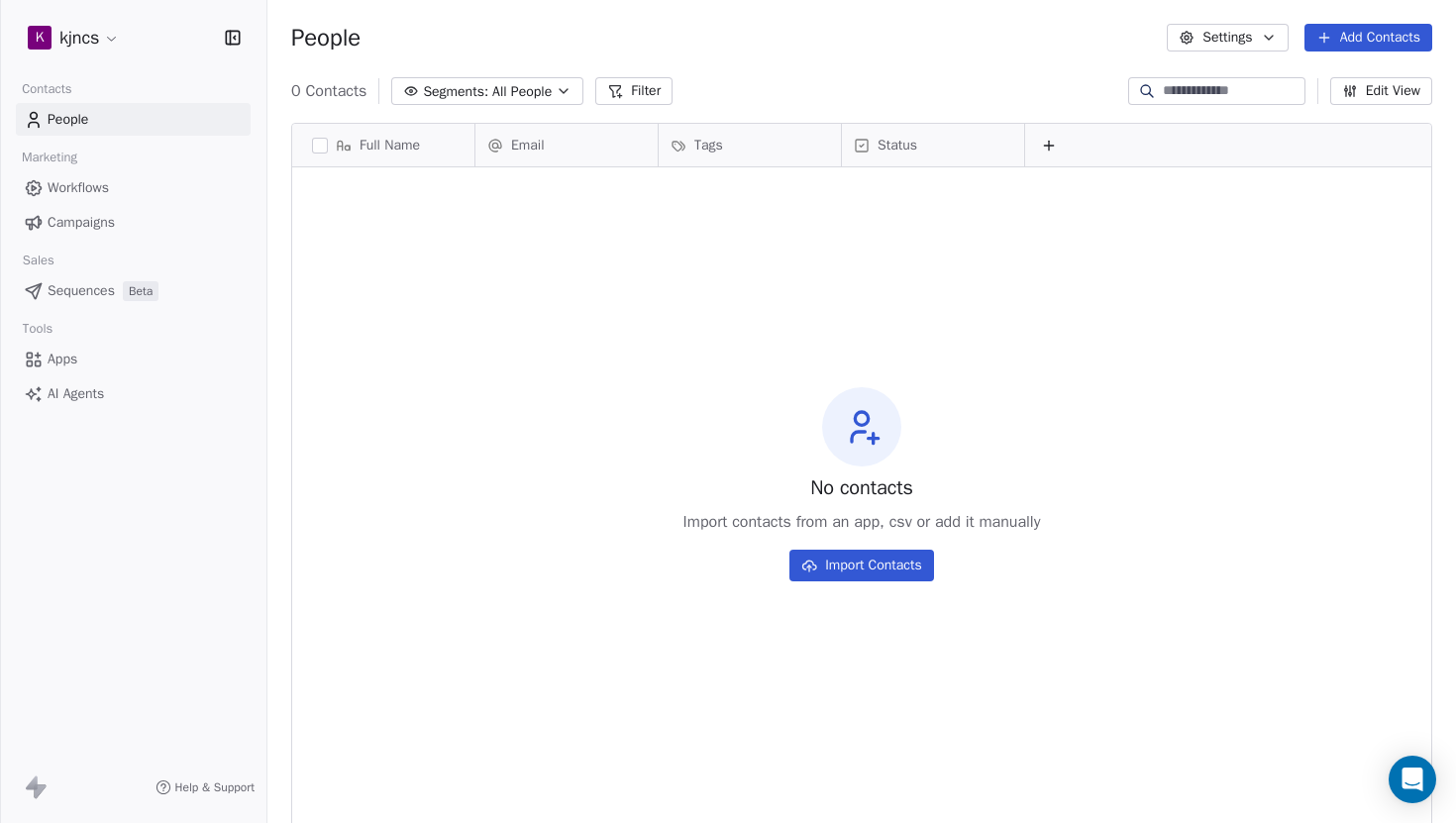 click on "Campaigns" at bounding box center (133, 222) 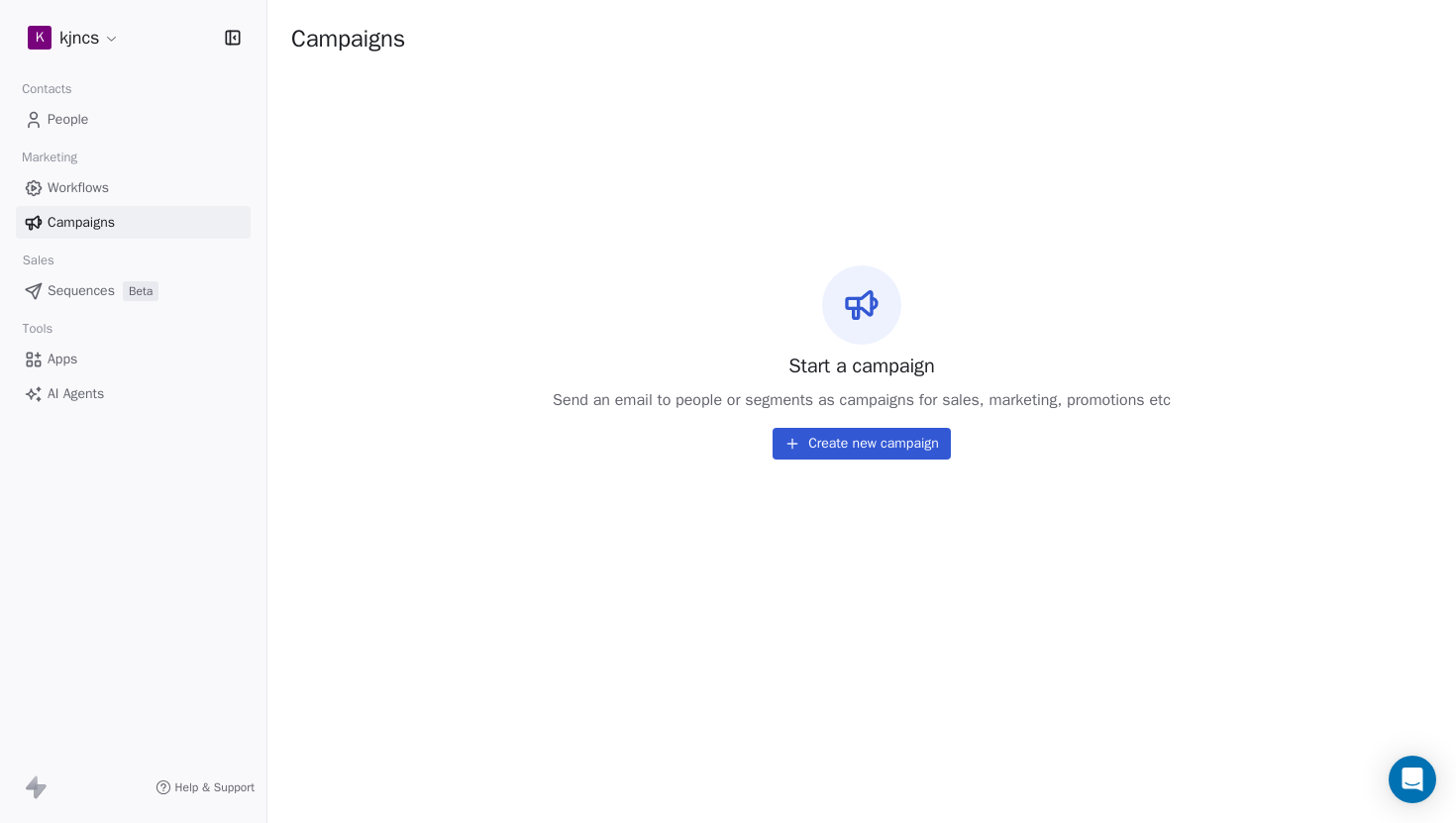click on "Create new campaign" at bounding box center [862, 444] 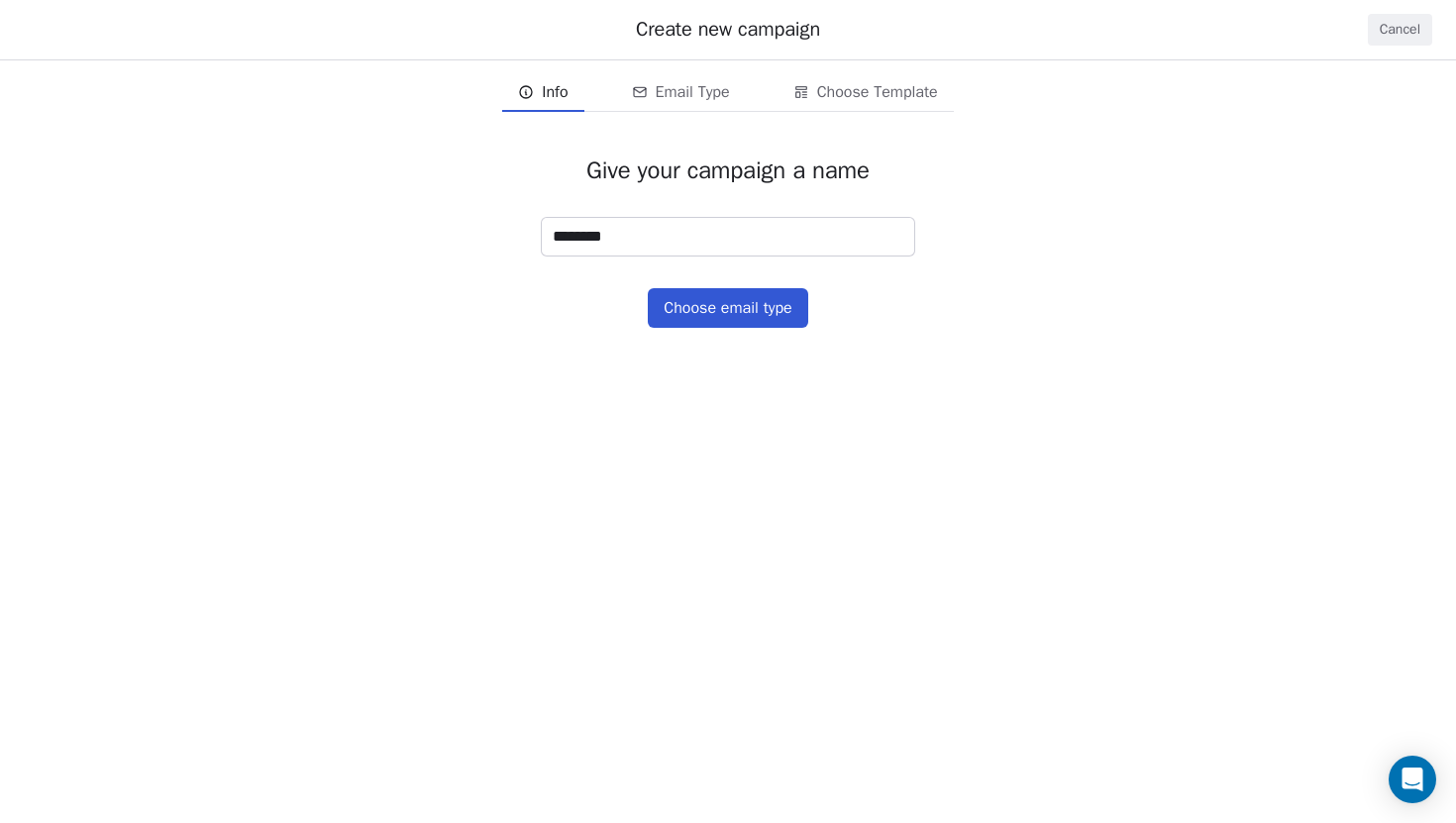 type on "********" 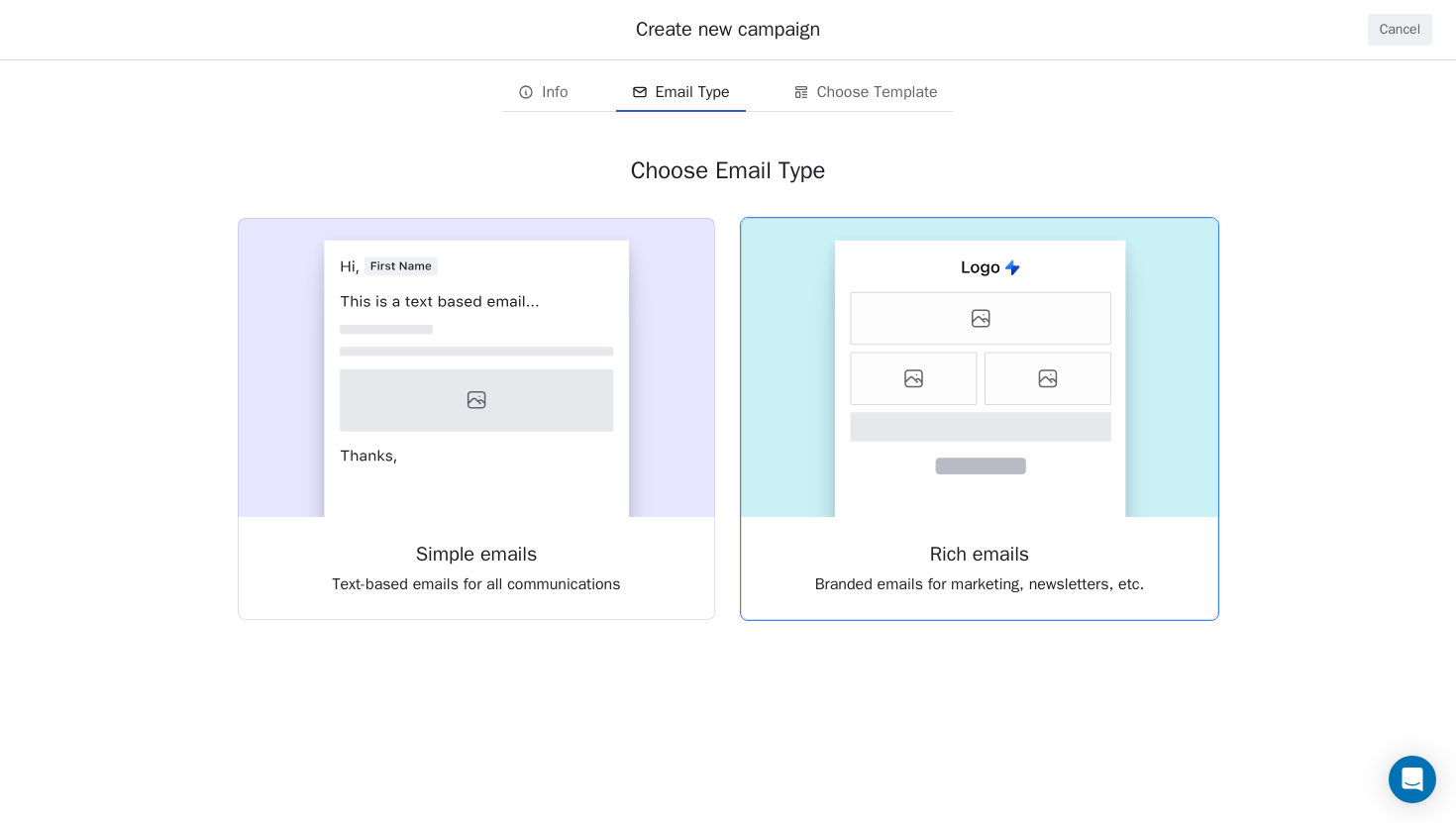 click 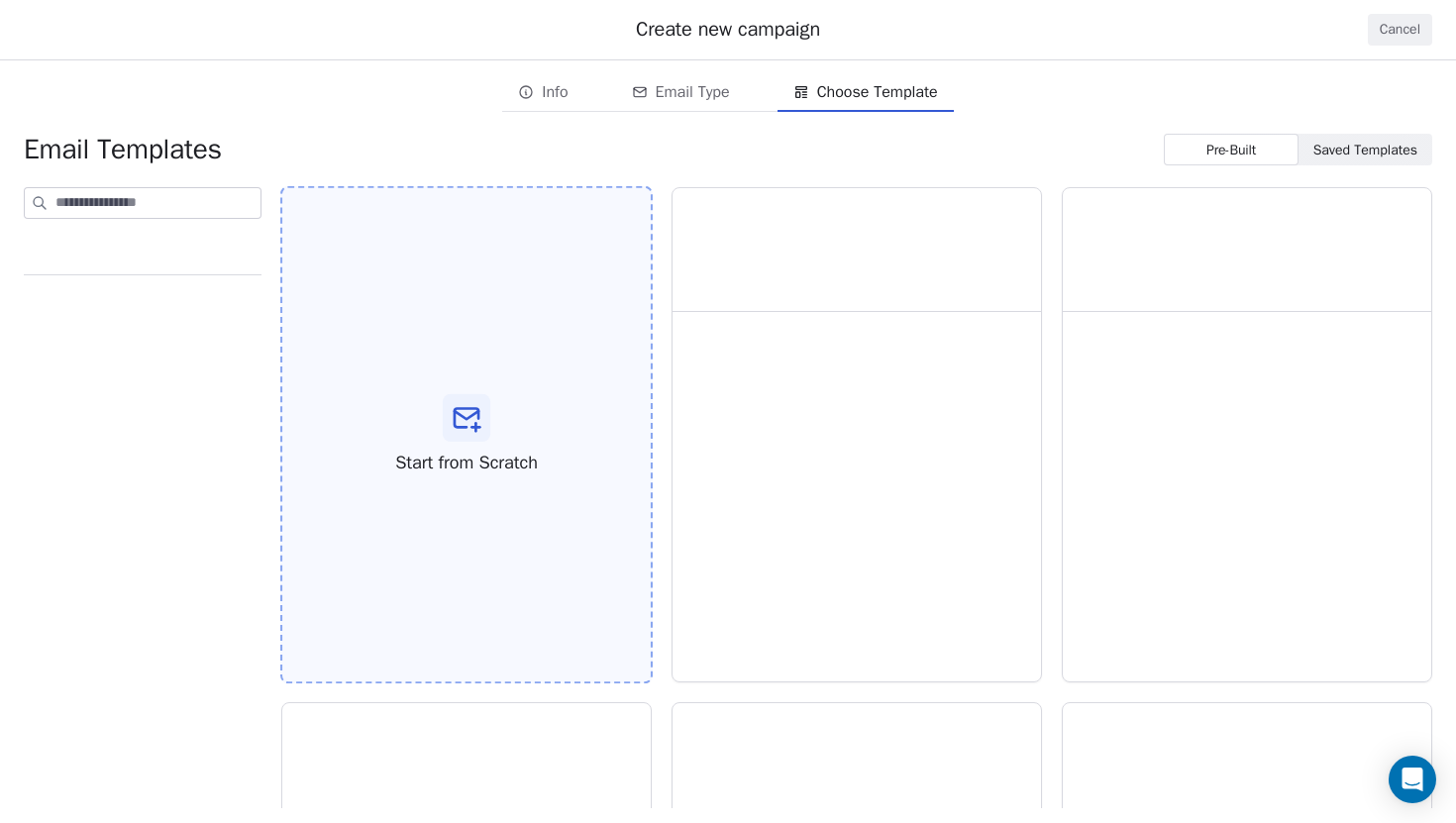 click on "Start from Scratch" at bounding box center [467, 435] 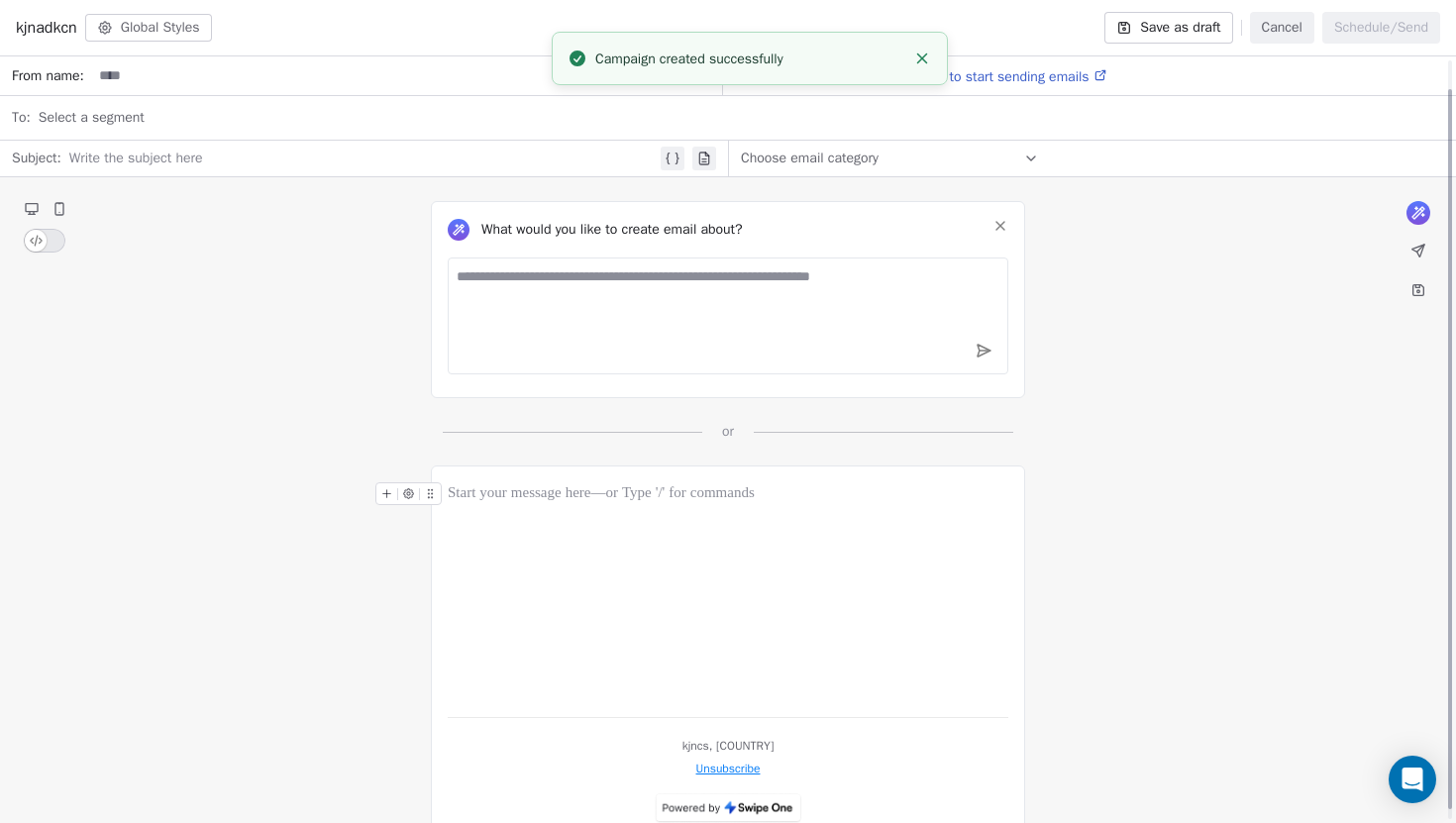 scroll, scrollTop: 42, scrollLeft: 0, axis: vertical 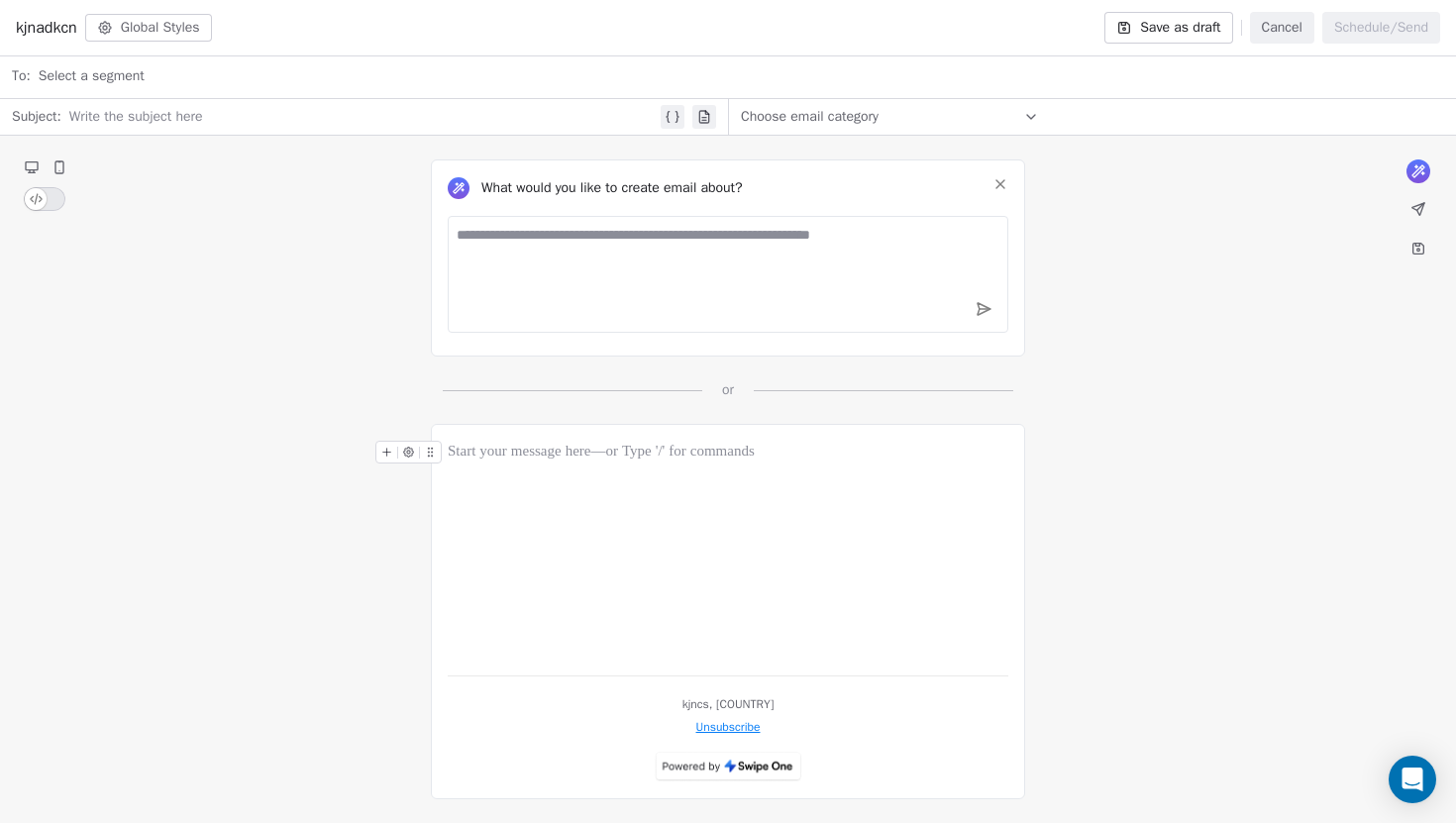 click on "Global Styles" at bounding box center (149, 28) 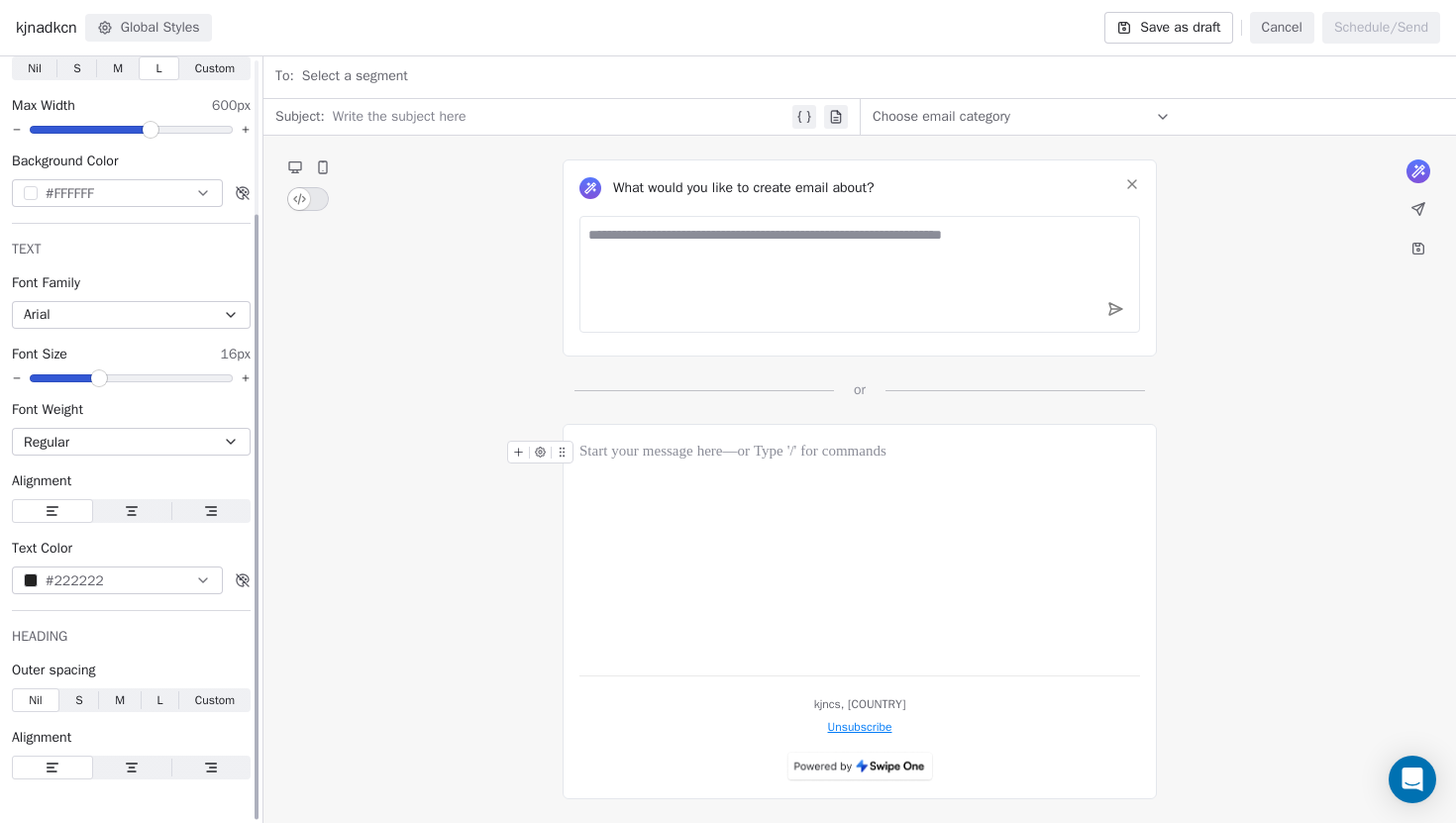 scroll, scrollTop: 0, scrollLeft: 0, axis: both 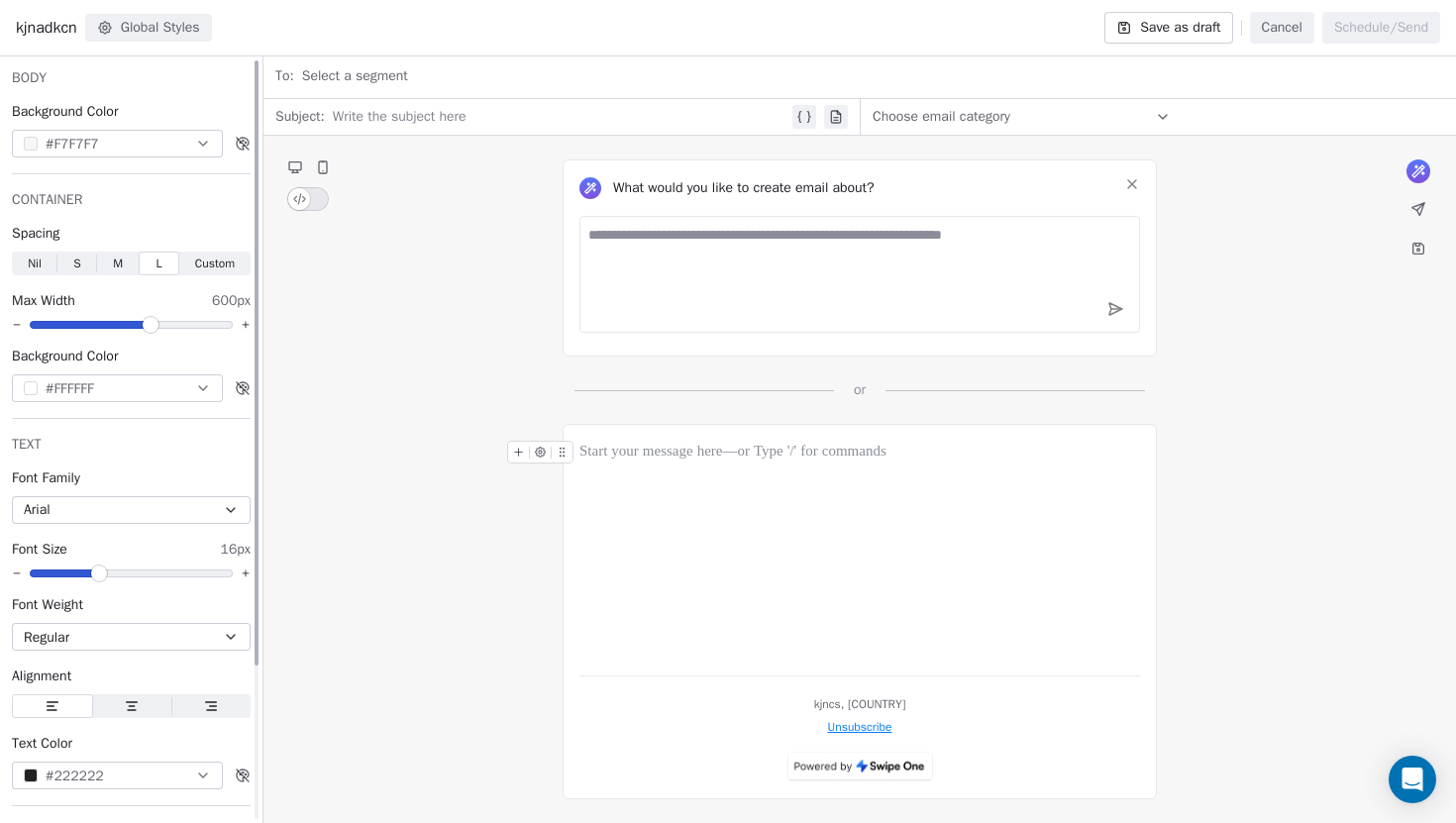 click 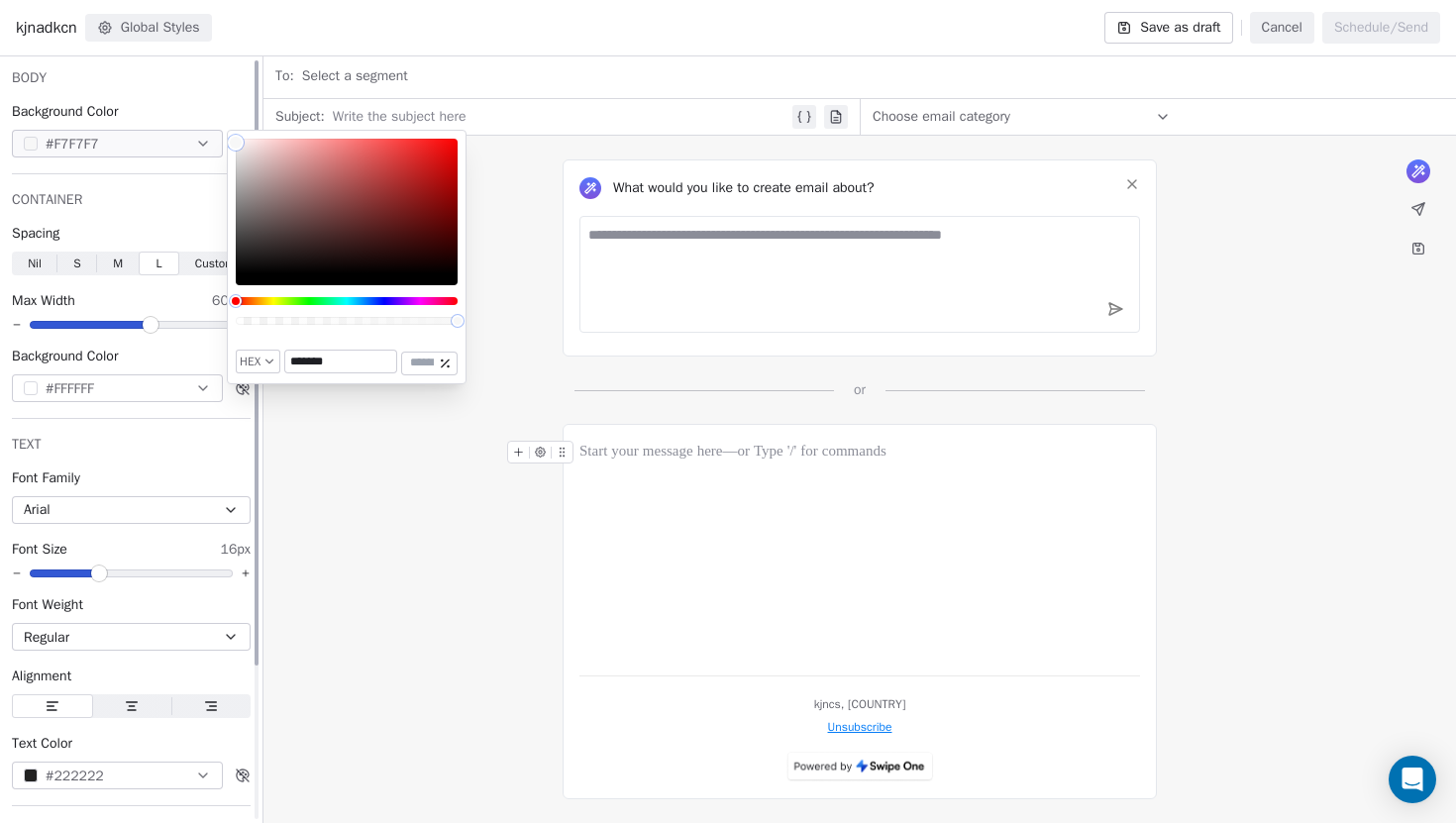 click on "Background Color" at bounding box center (131, 112) 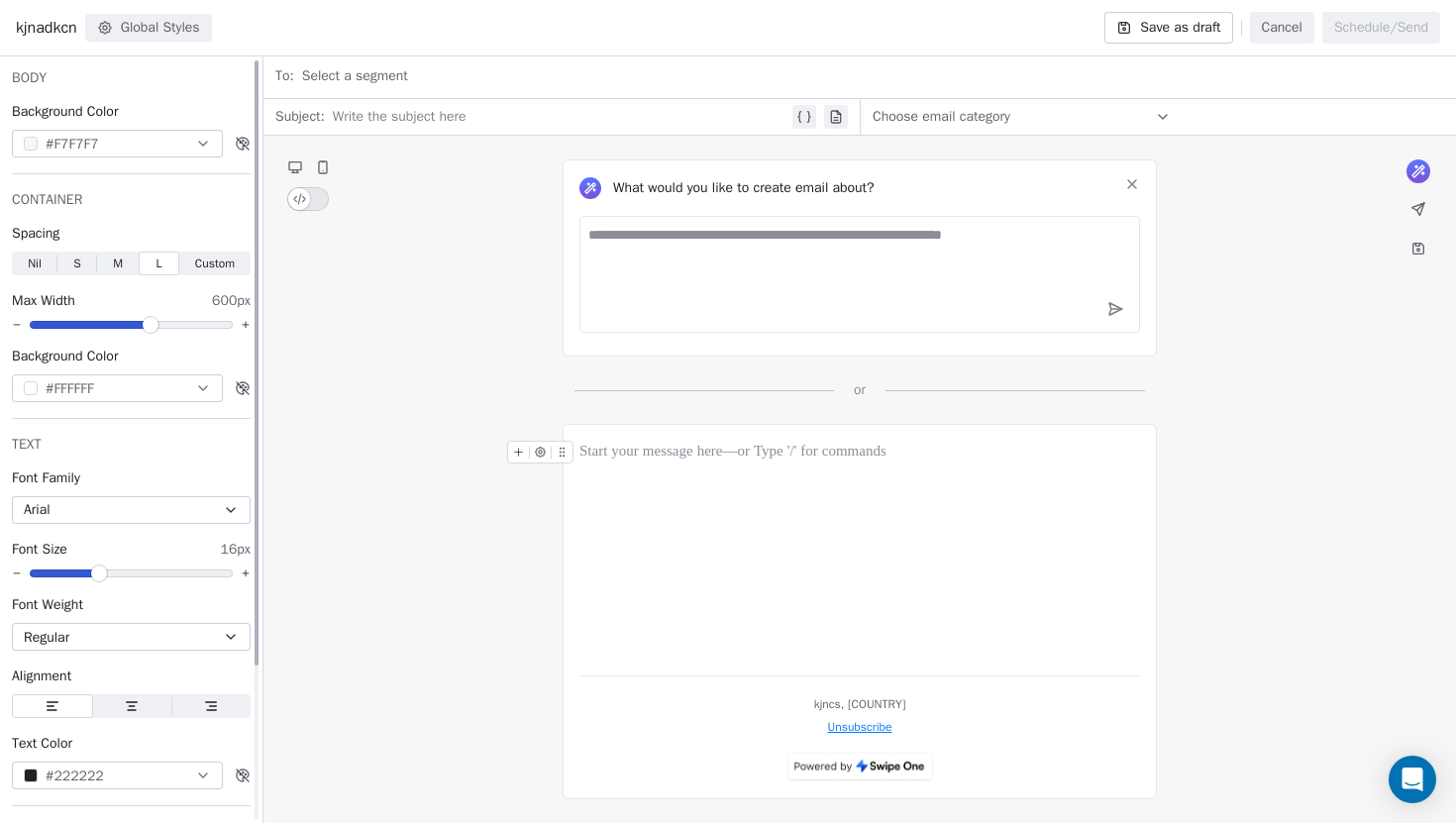 click on "M" at bounding box center [118, 263] 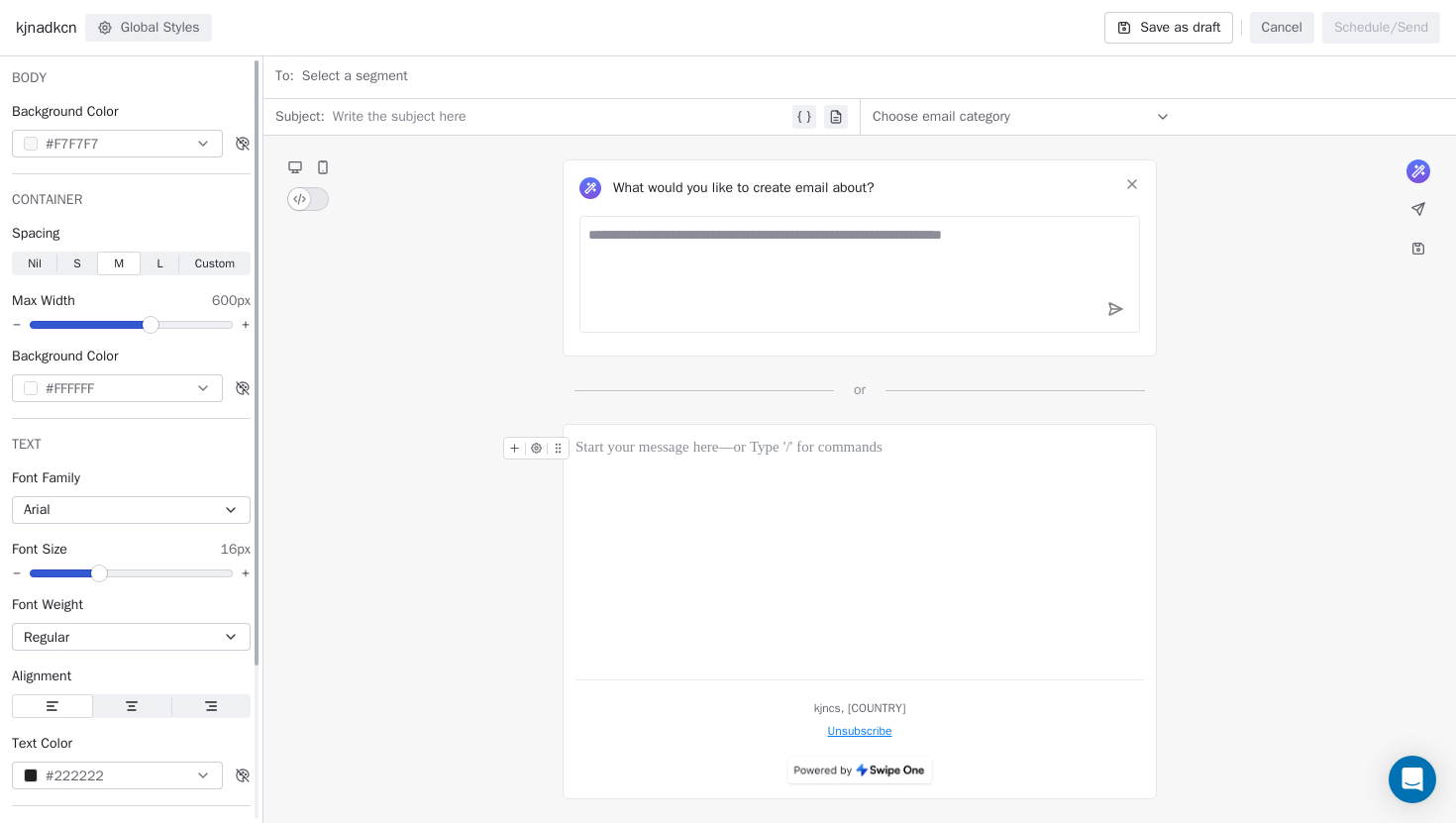 click on "S S" at bounding box center [77, 263] 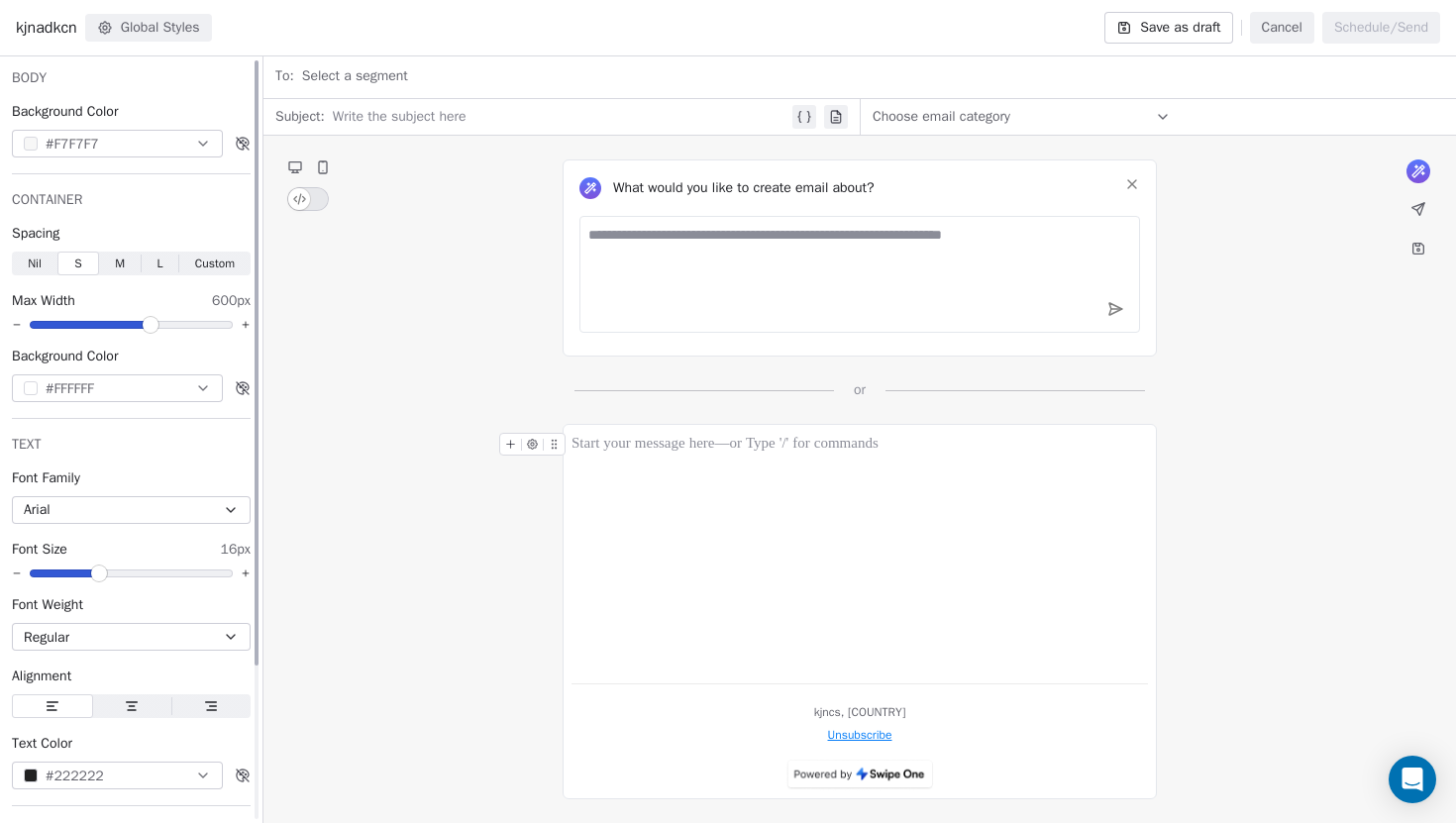 click on "Nil" at bounding box center [35, 263] 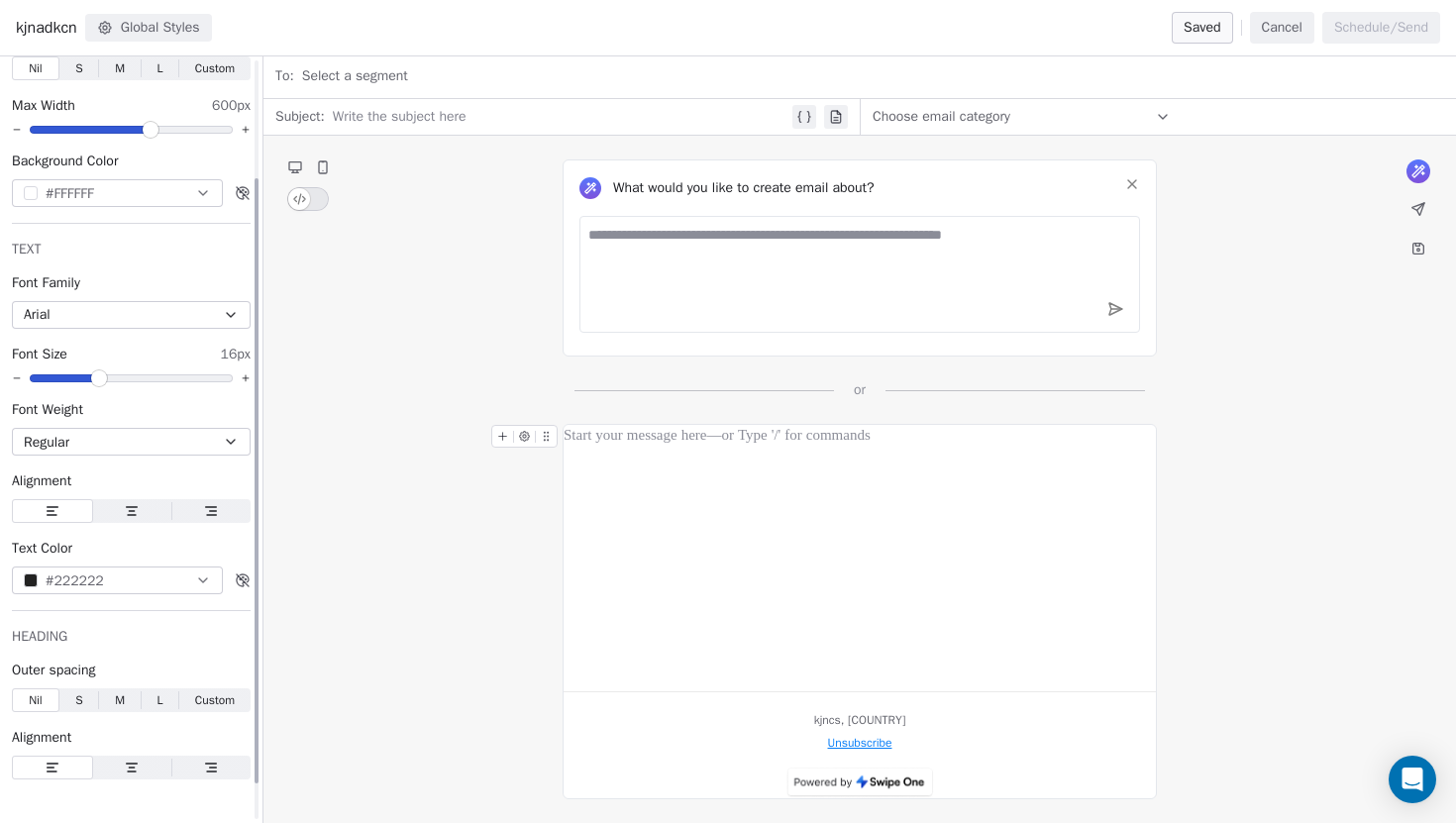 scroll, scrollTop: 0, scrollLeft: 0, axis: both 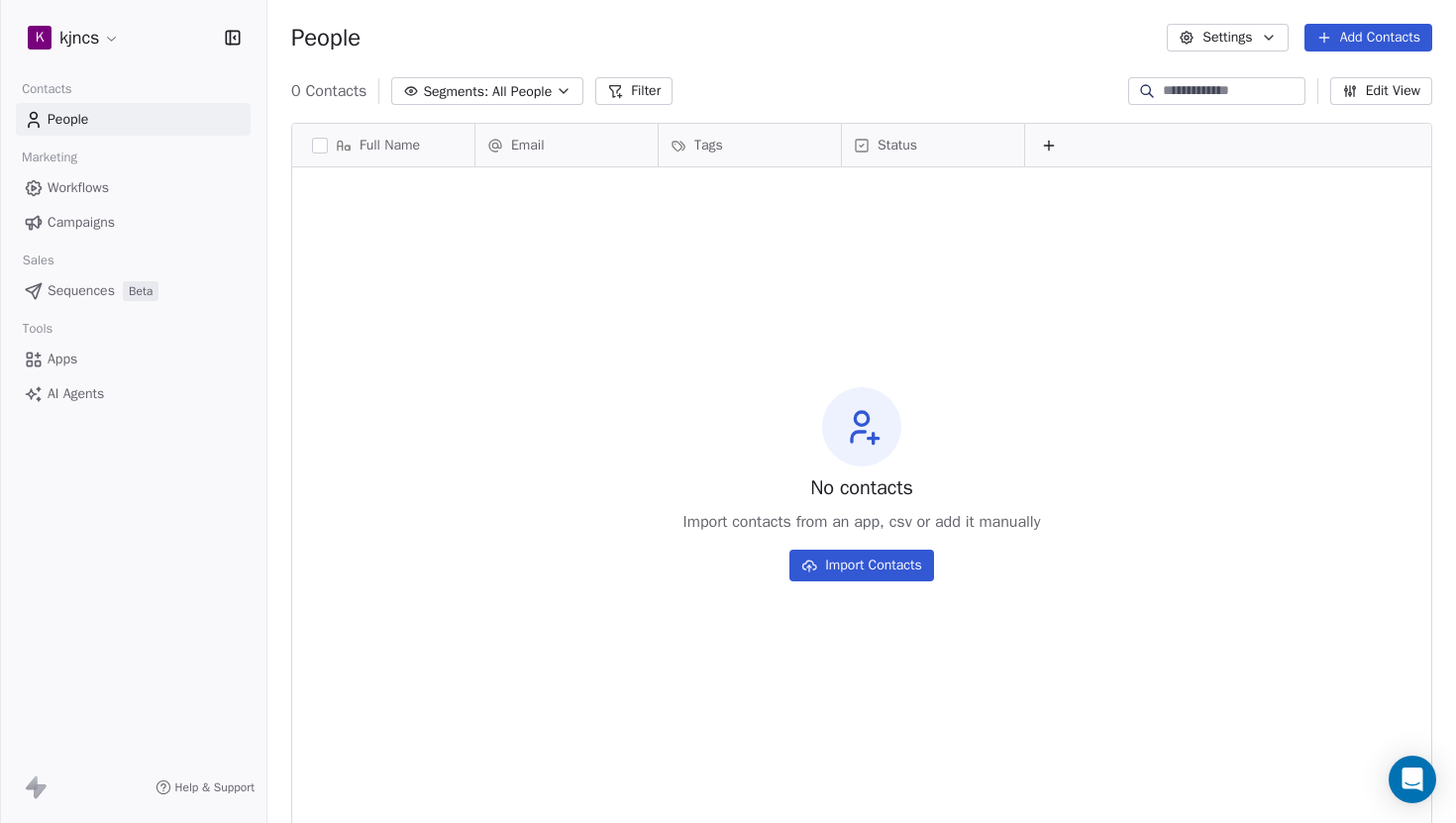 click on "Settings" at bounding box center [1227, 38] 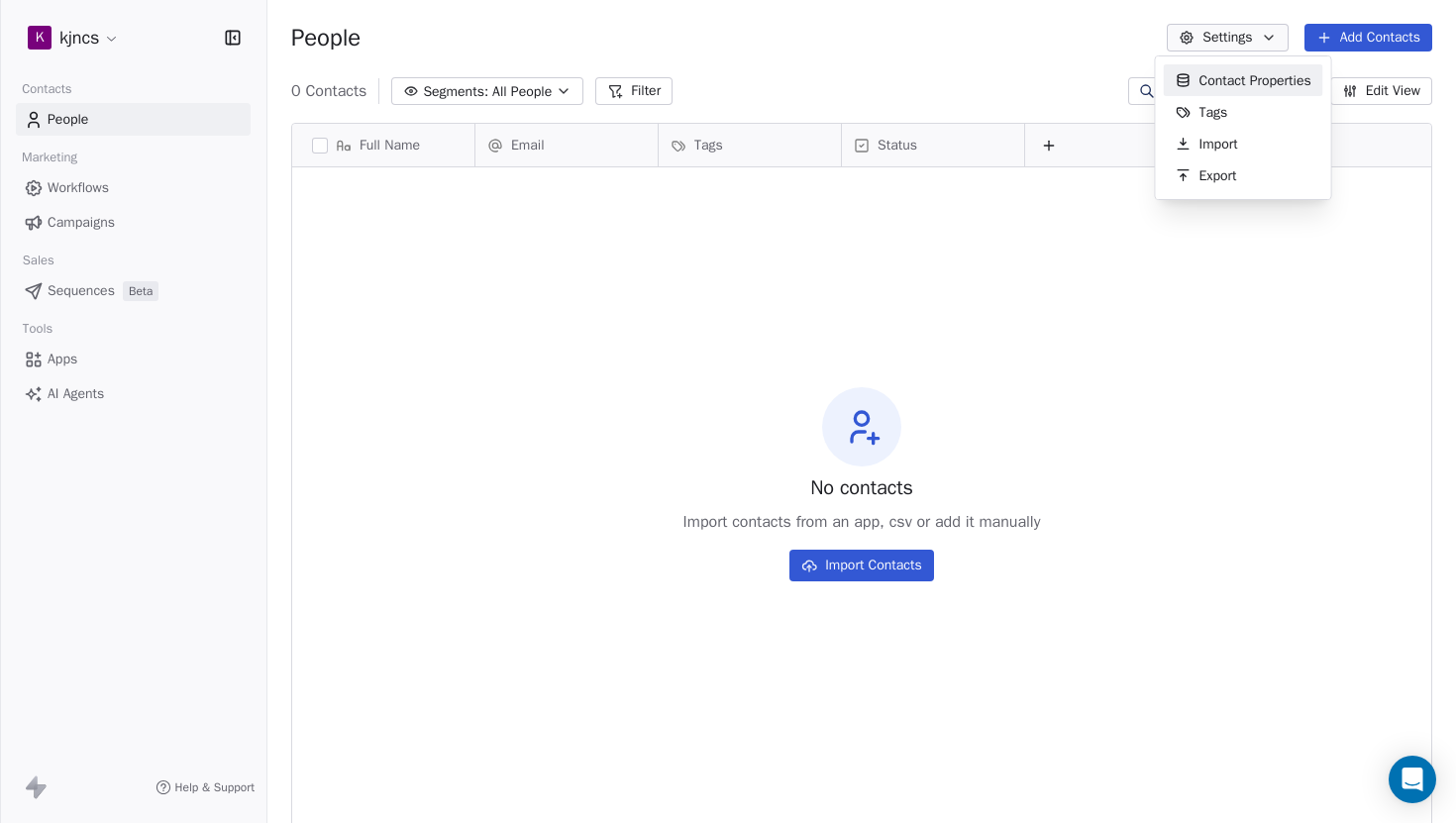 click on "k kjncs Contacts People Marketing Workflows Campaigns Sales Sequences Beta Tools Apps AI Agents Help & Support People Settings  Add Contacts 0 Contacts Segments: All People Filter  Edit View Tag Add to Sequence Export Full Name Email Tags Status
To pick up a draggable item, press the space bar.
While dragging, use the arrow keys to move the item.
Press space again to drop the item in its new position, or press escape to cancel.
No contacts Import contacts from an app, csv or add it manually   Import Contacts
Contact Properties Tags Import Export" at bounding box center [728, 411] 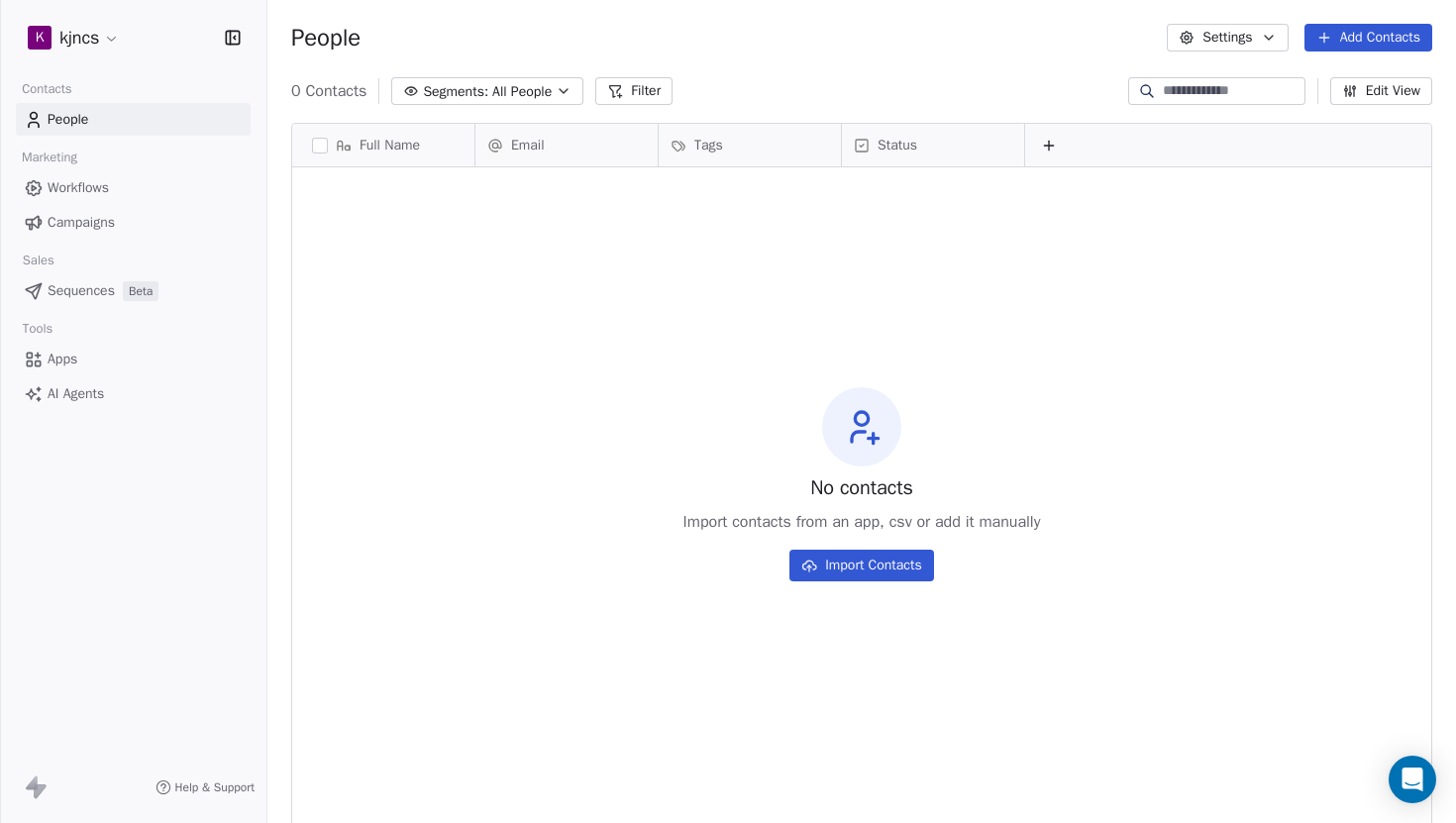 click on "k kjncs Contacts People Marketing Workflows Campaigns Sales Sequences Beta Tools Apps AI Agents Help & Support People Settings  Add Contacts 0 Contacts Segments: All People Filter  Edit View Tag Add to Sequence Export Full Name Email Tags Status
To pick up a draggable item, press the space bar.
While dragging, use the arrow keys to move the item.
Press space again to drop the item in its new position, or press escape to cancel.
No contacts Import contacts from an app, csv or add it manually   Import Contacts" at bounding box center [728, 411] 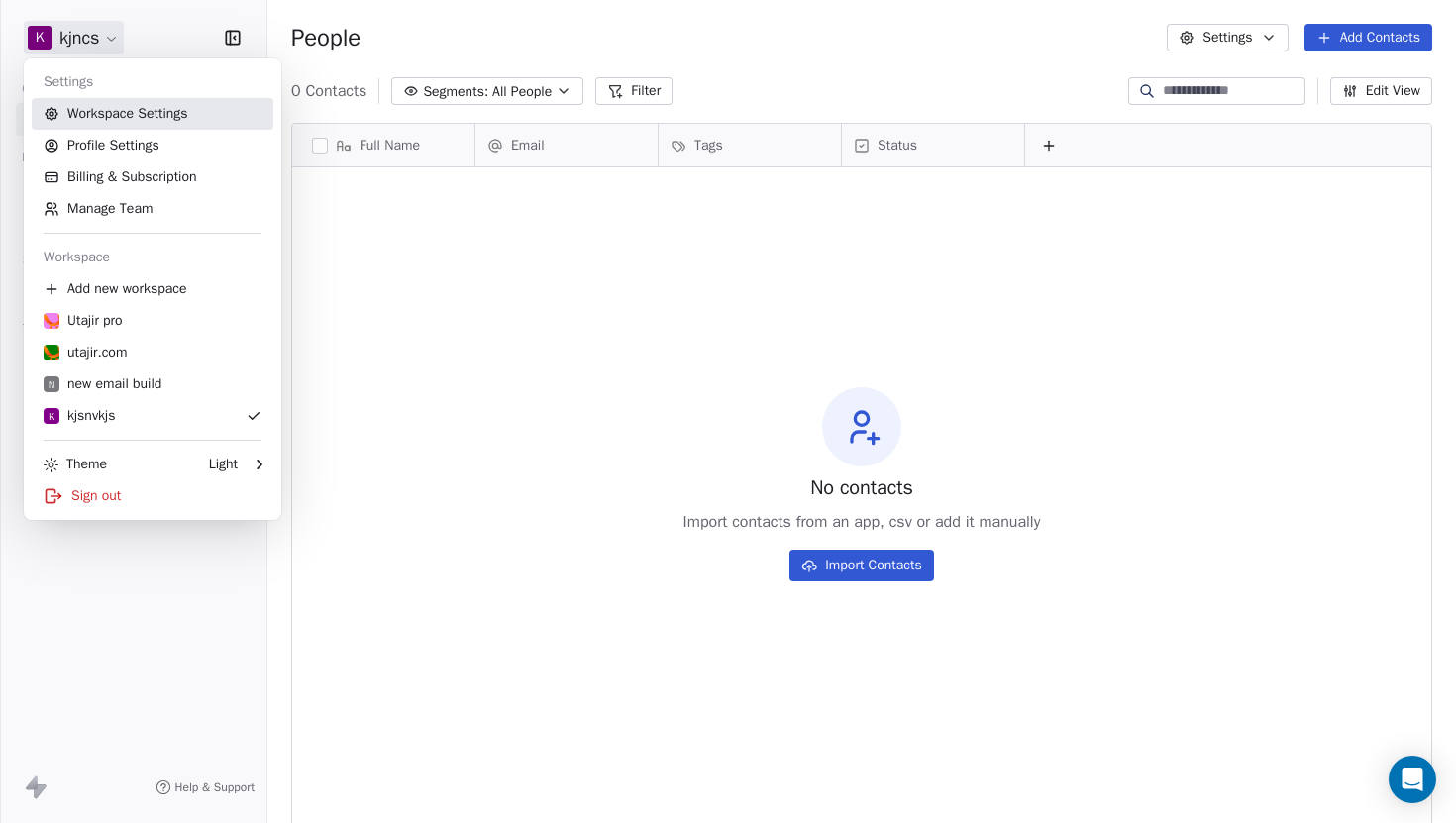 click on "Workspace Settings" at bounding box center [153, 114] 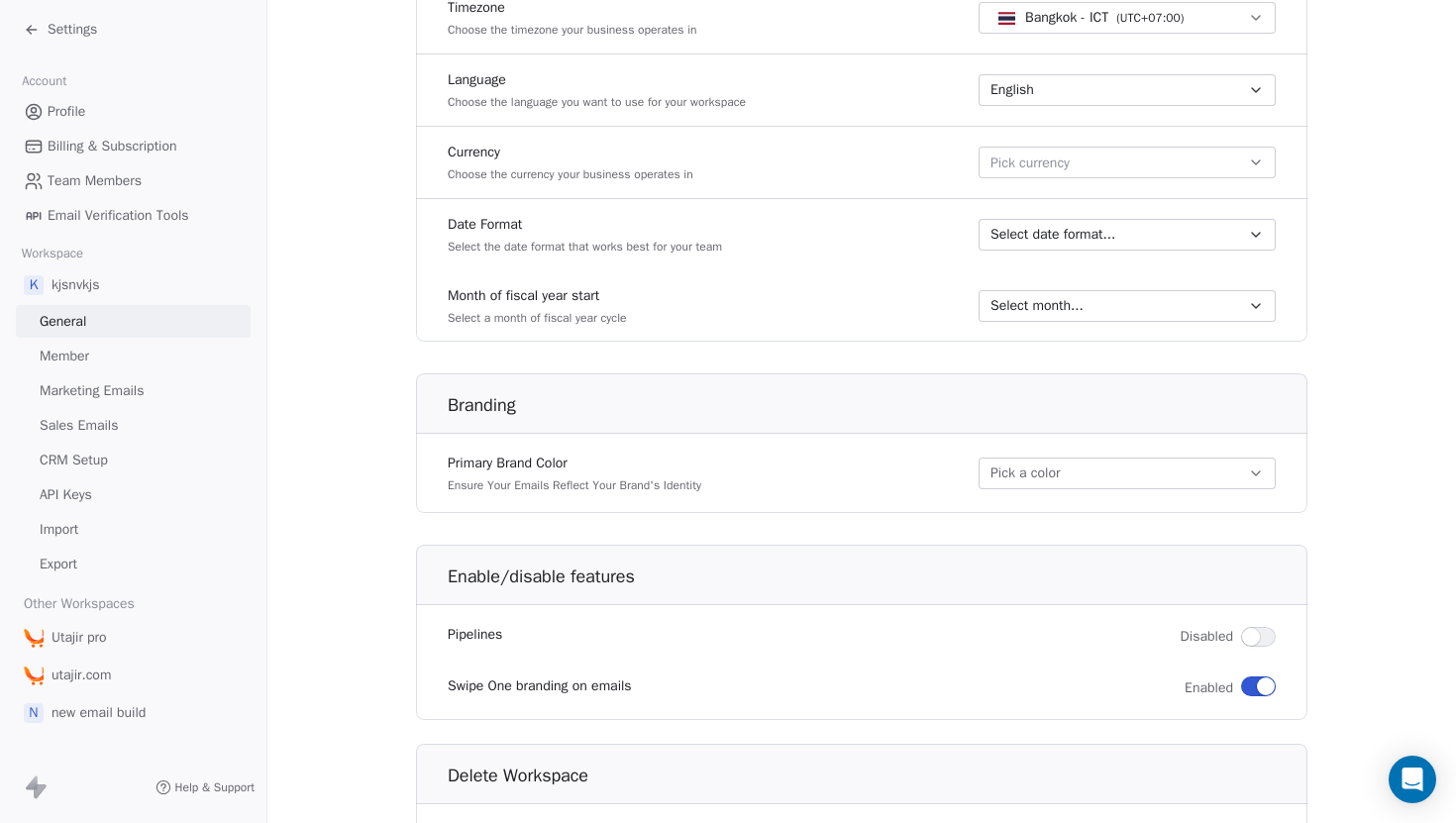 scroll, scrollTop: 1031, scrollLeft: 0, axis: vertical 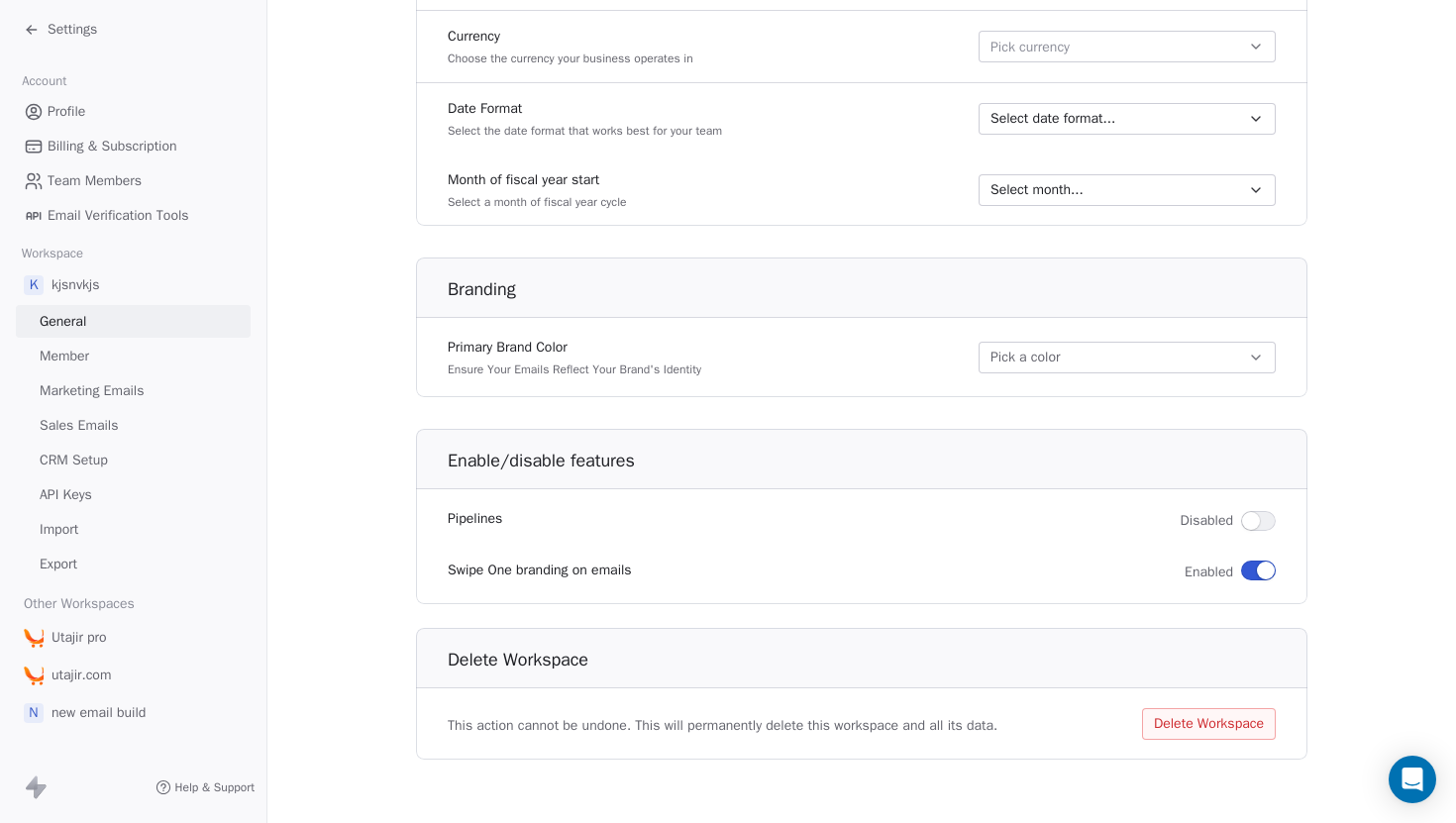 click on "Member" at bounding box center [133, 356] 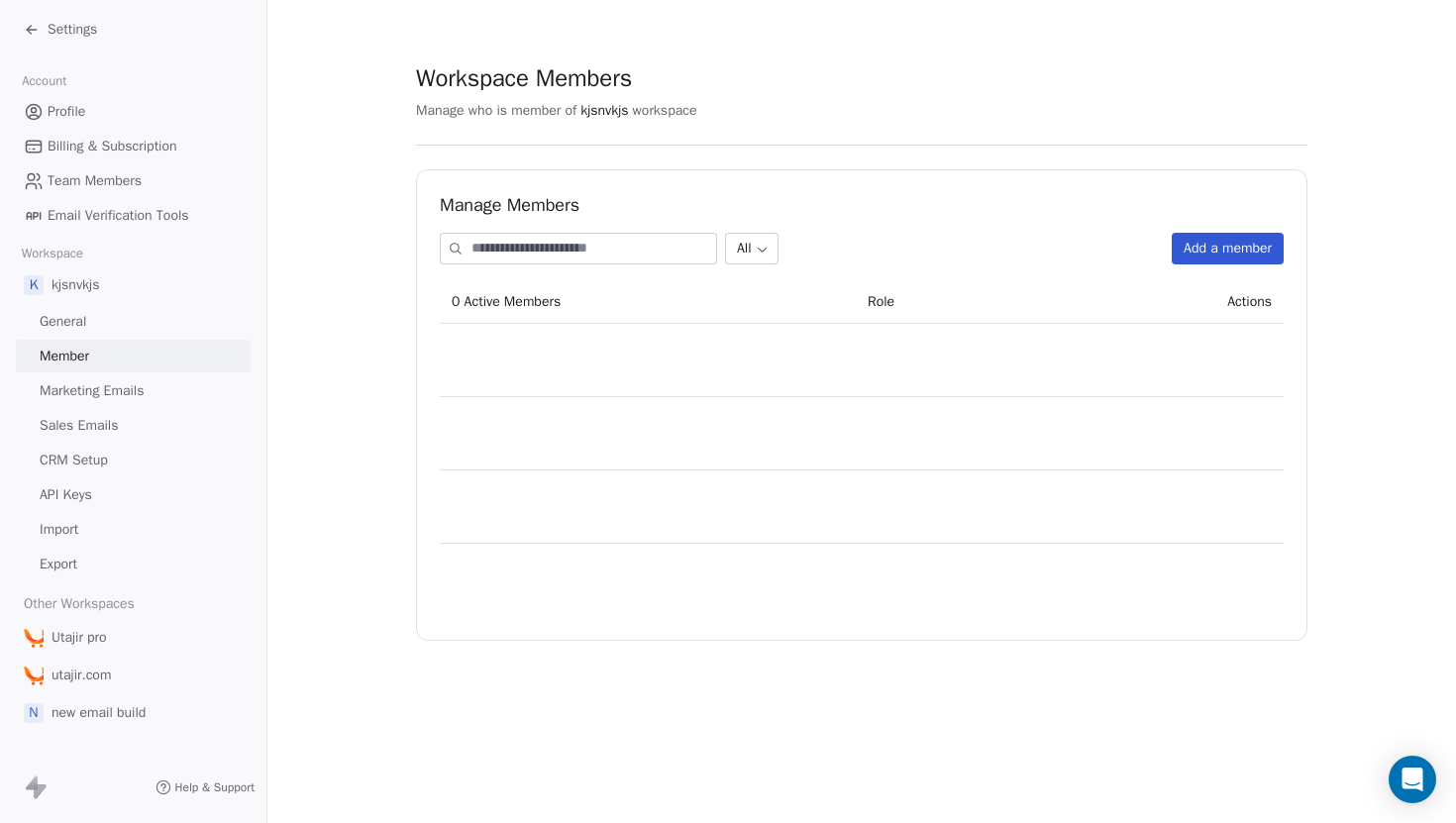 scroll, scrollTop: 0, scrollLeft: 0, axis: both 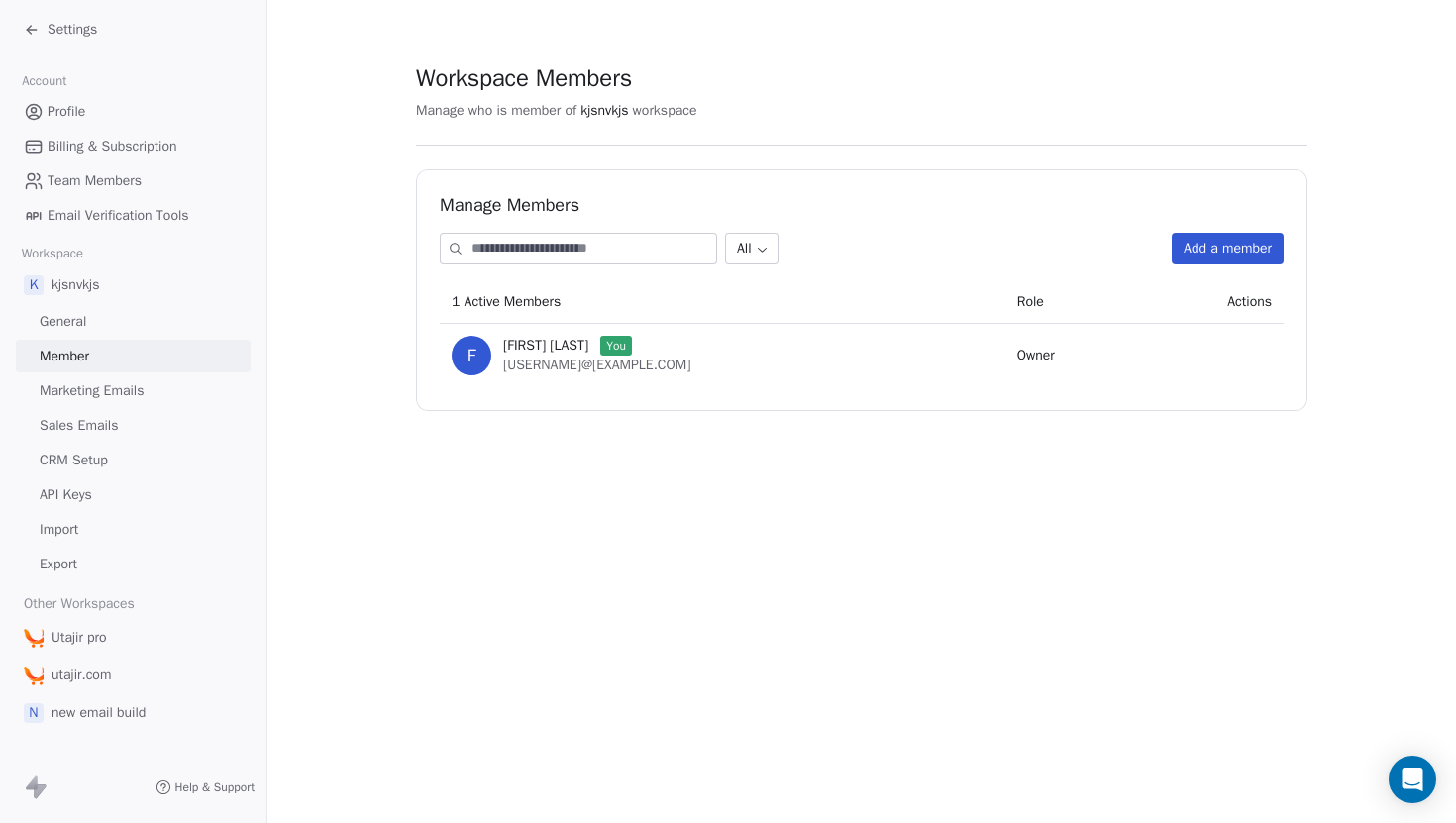 click on "Marketing Emails" at bounding box center [133, 390] 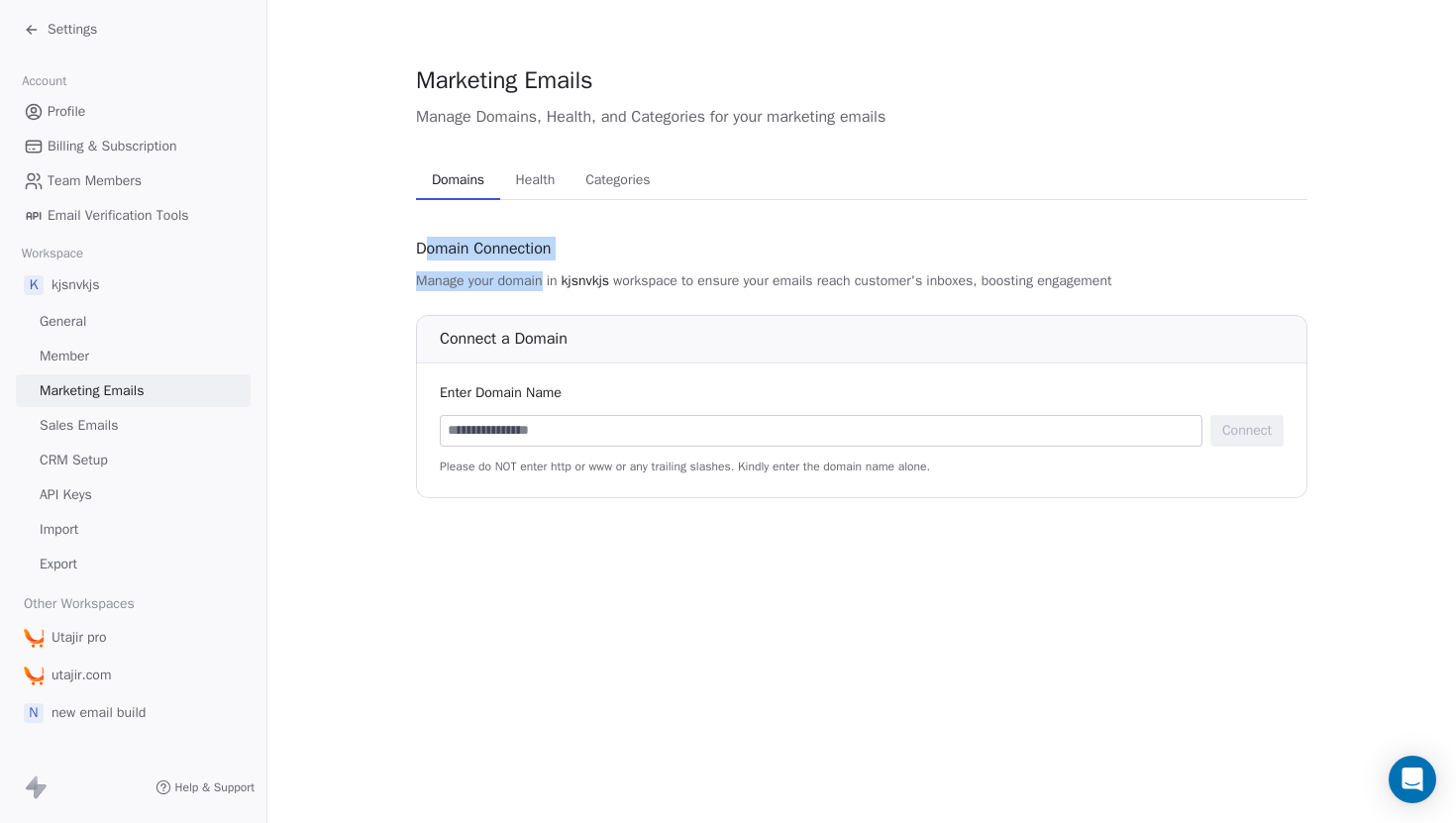 drag, startPoint x: 429, startPoint y: 253, endPoint x: 546, endPoint y: 286, distance: 121.5648 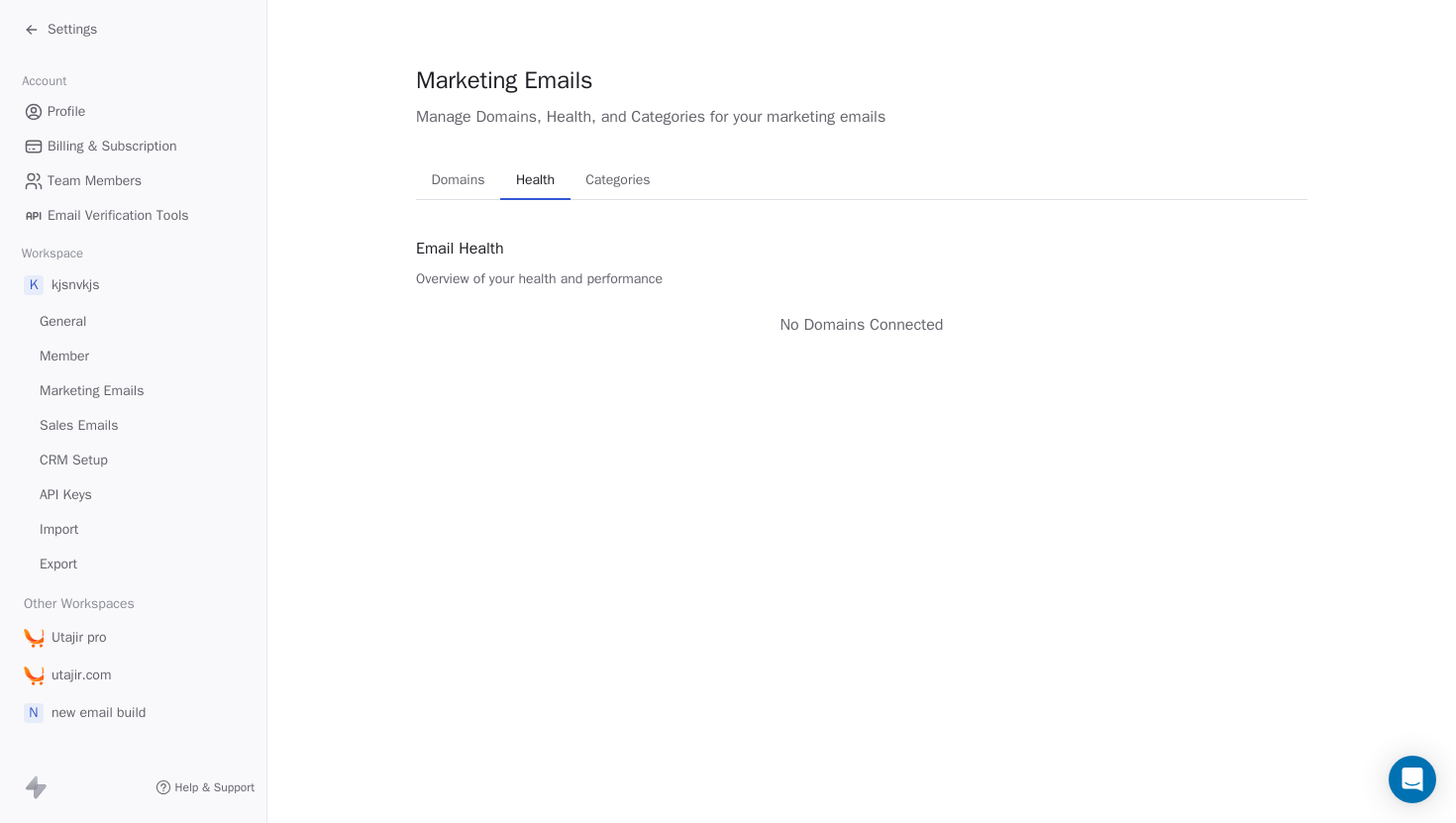 click on "Health" at bounding box center [535, 180] 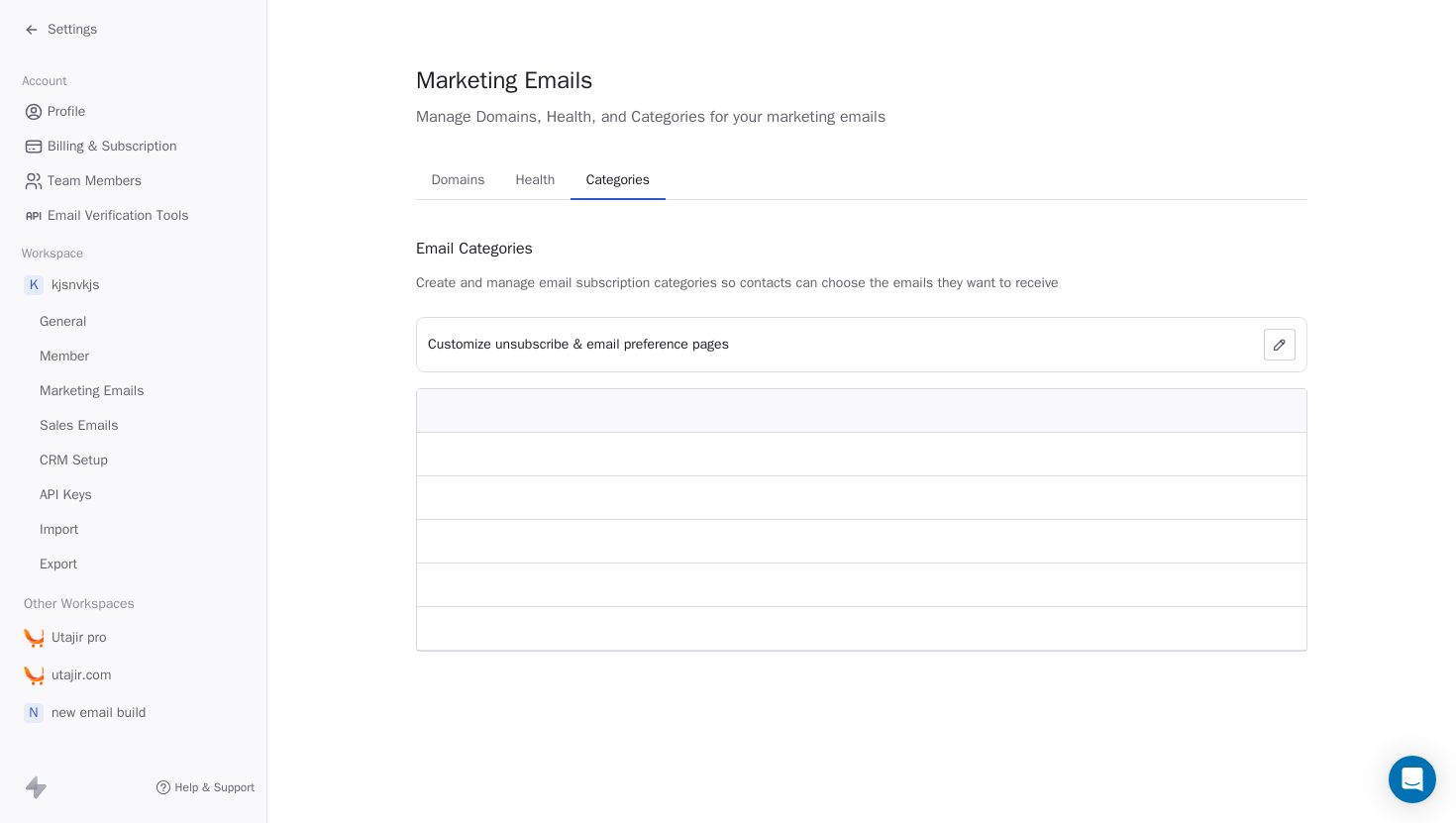 click on "Categories" at bounding box center (618, 180) 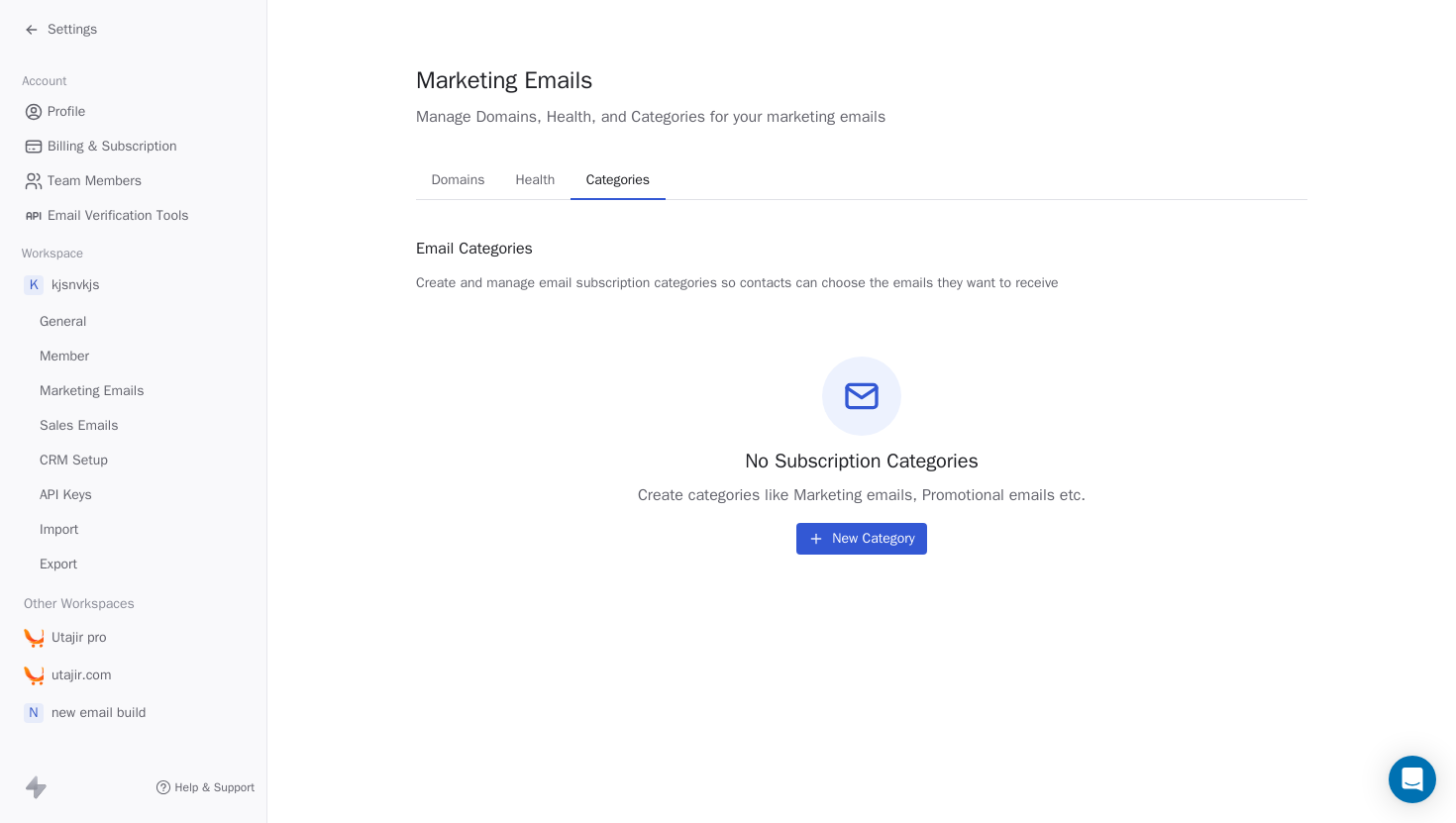 click on "Domains Domains" at bounding box center [458, 180] 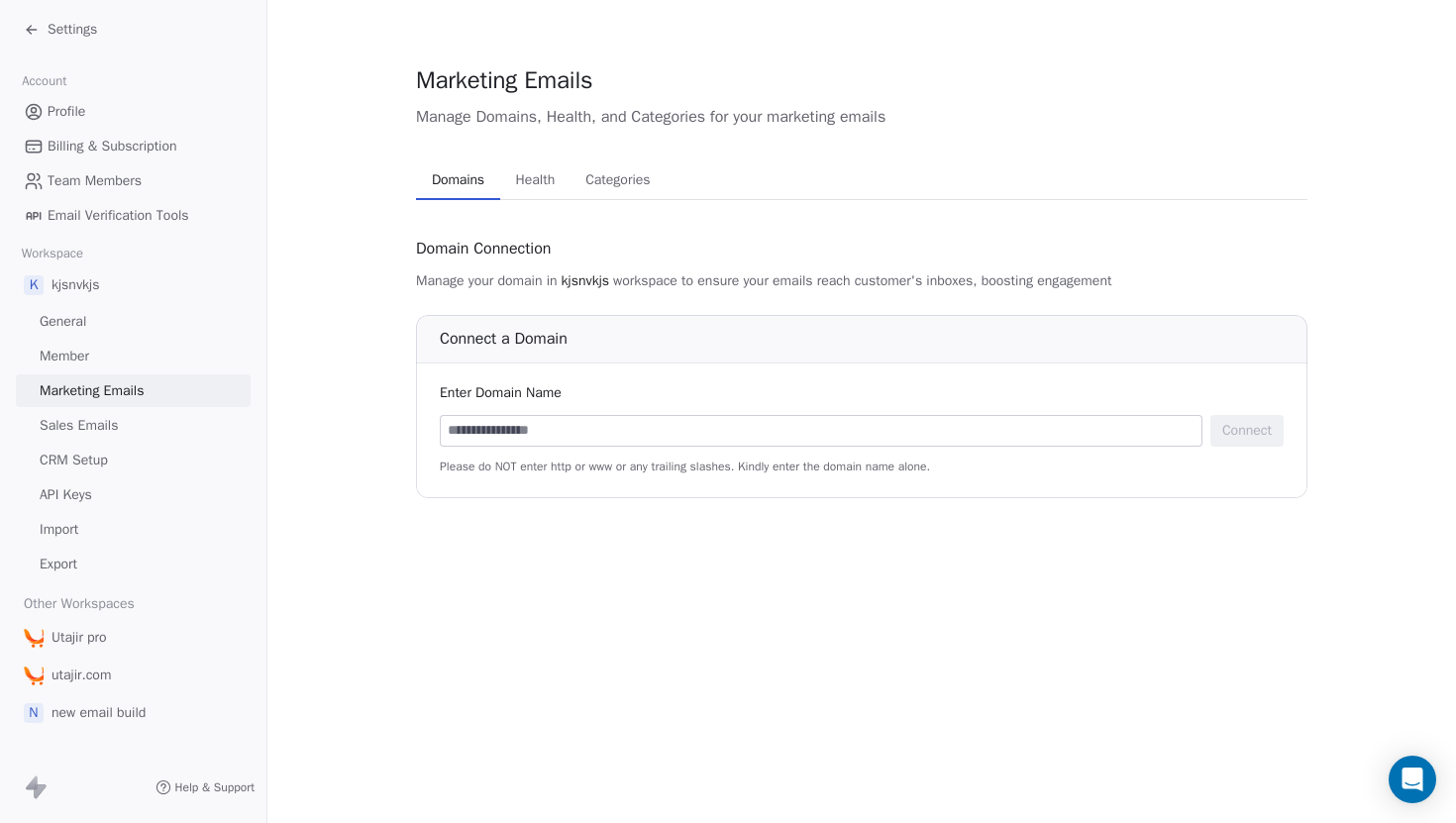 click on "Sales Emails" at bounding box center [78, 425] 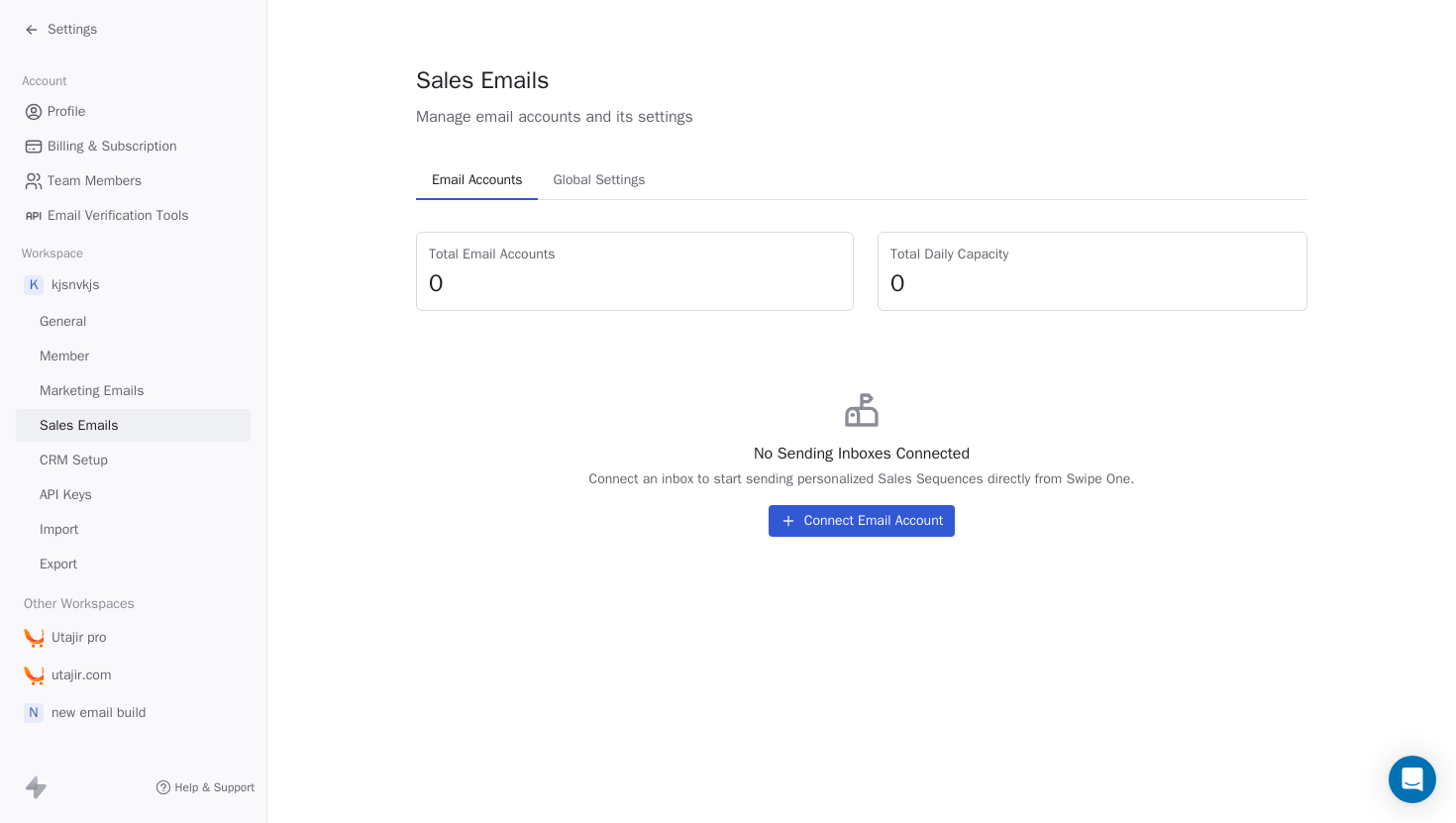 click on "CRM Setup" at bounding box center (133, 460) 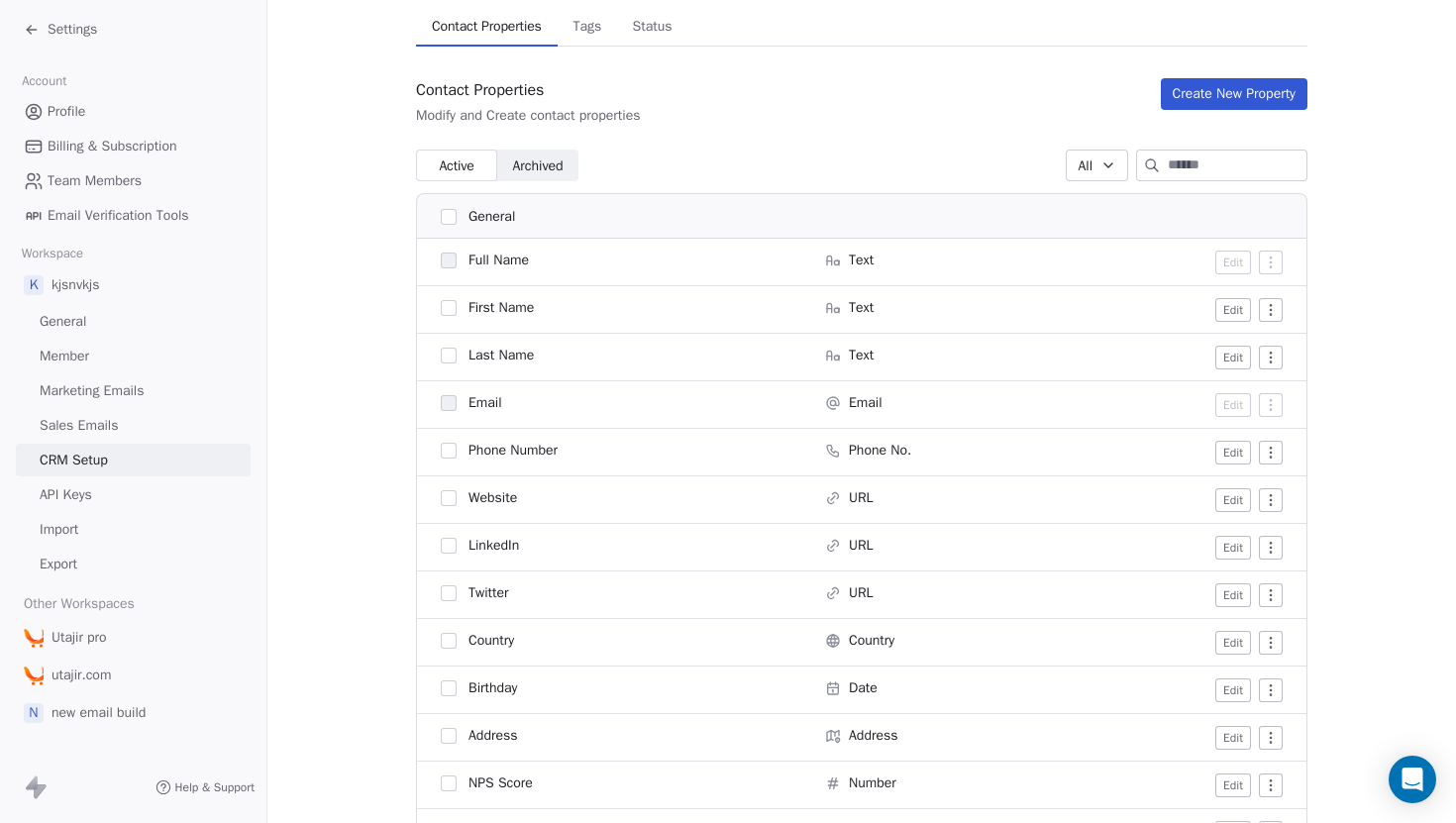 scroll, scrollTop: 0, scrollLeft: 0, axis: both 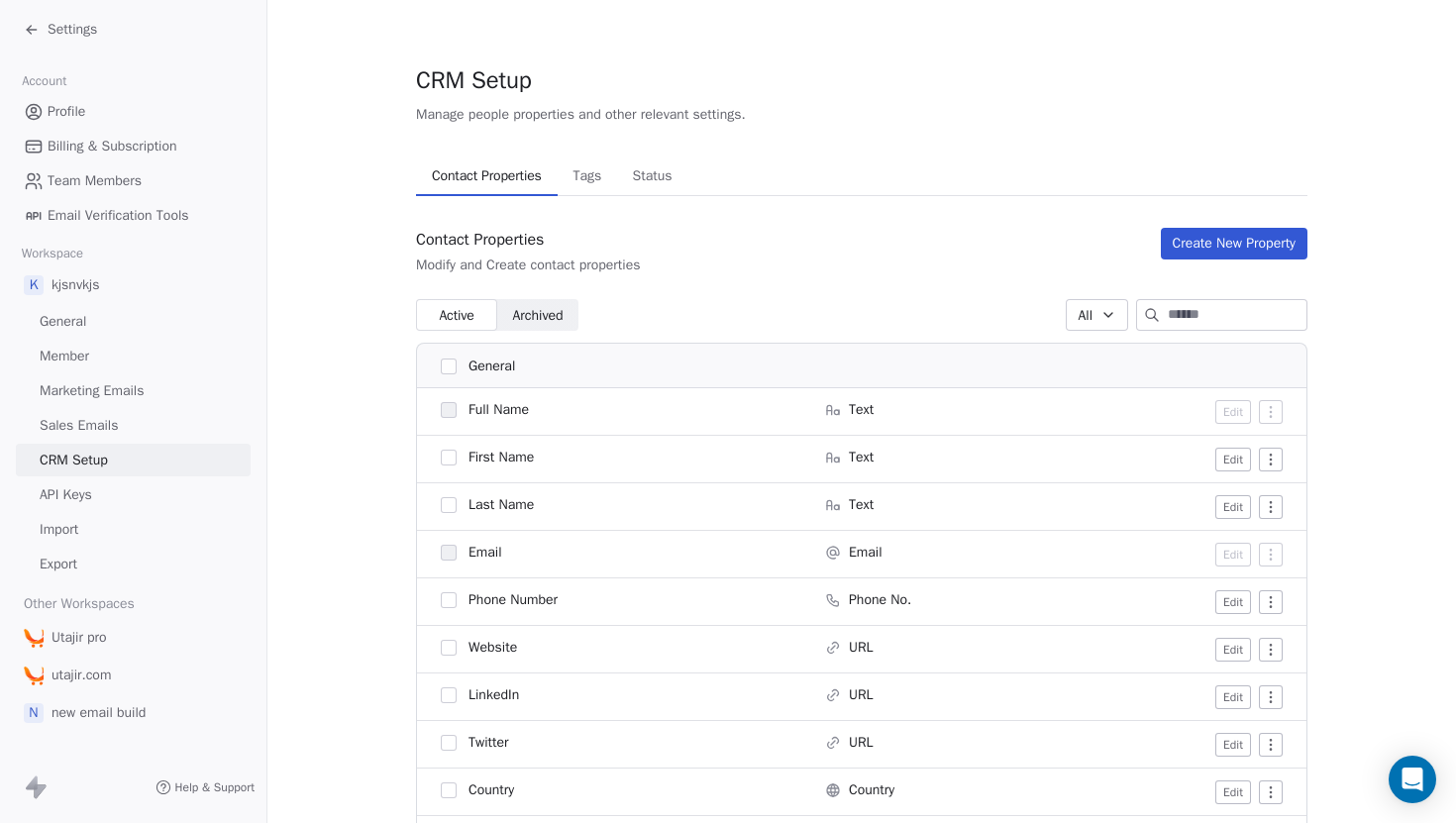 click on "API Keys" at bounding box center [133, 494] 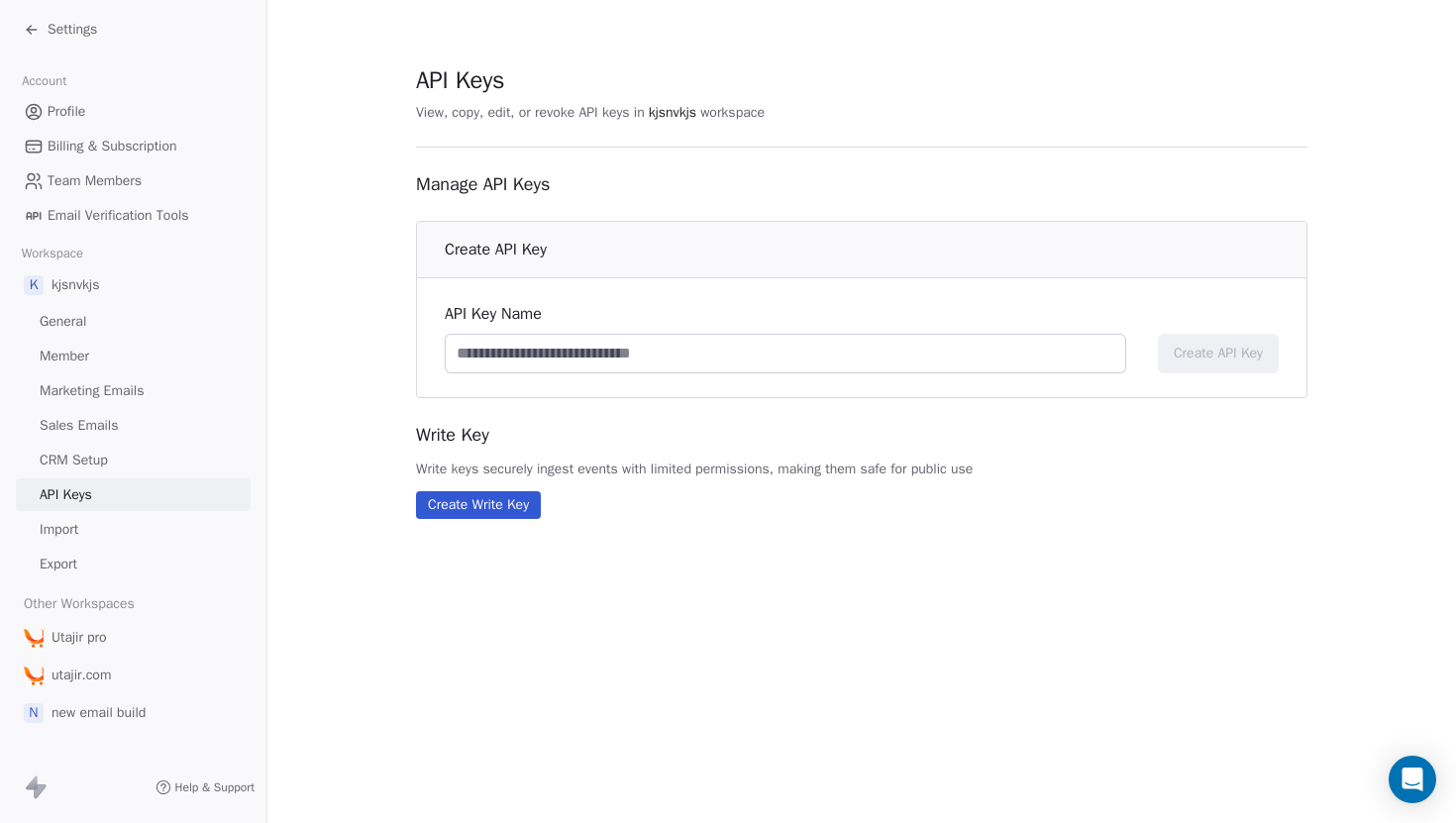click on "General" at bounding box center [133, 321] 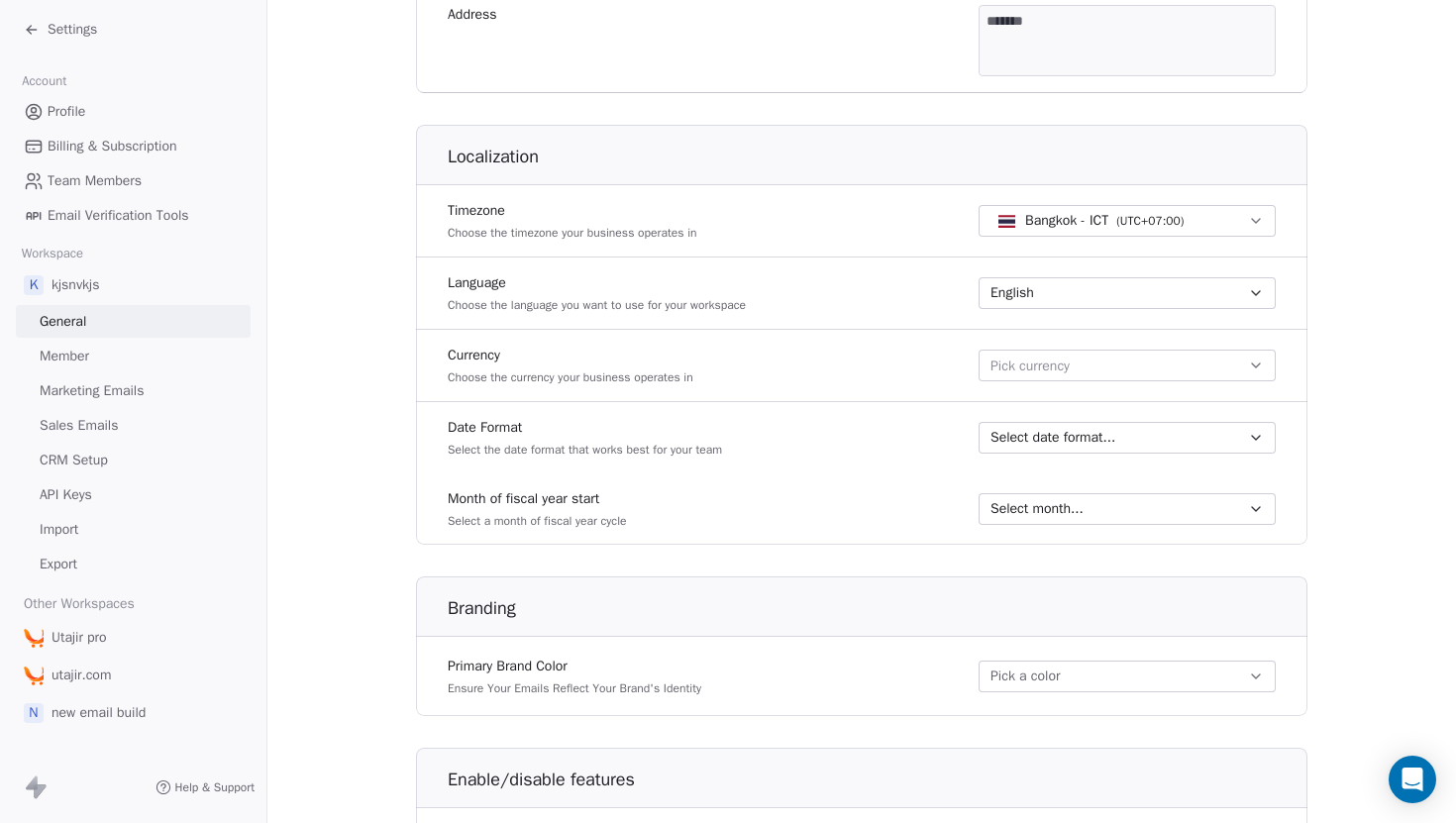 scroll, scrollTop: 1031, scrollLeft: 0, axis: vertical 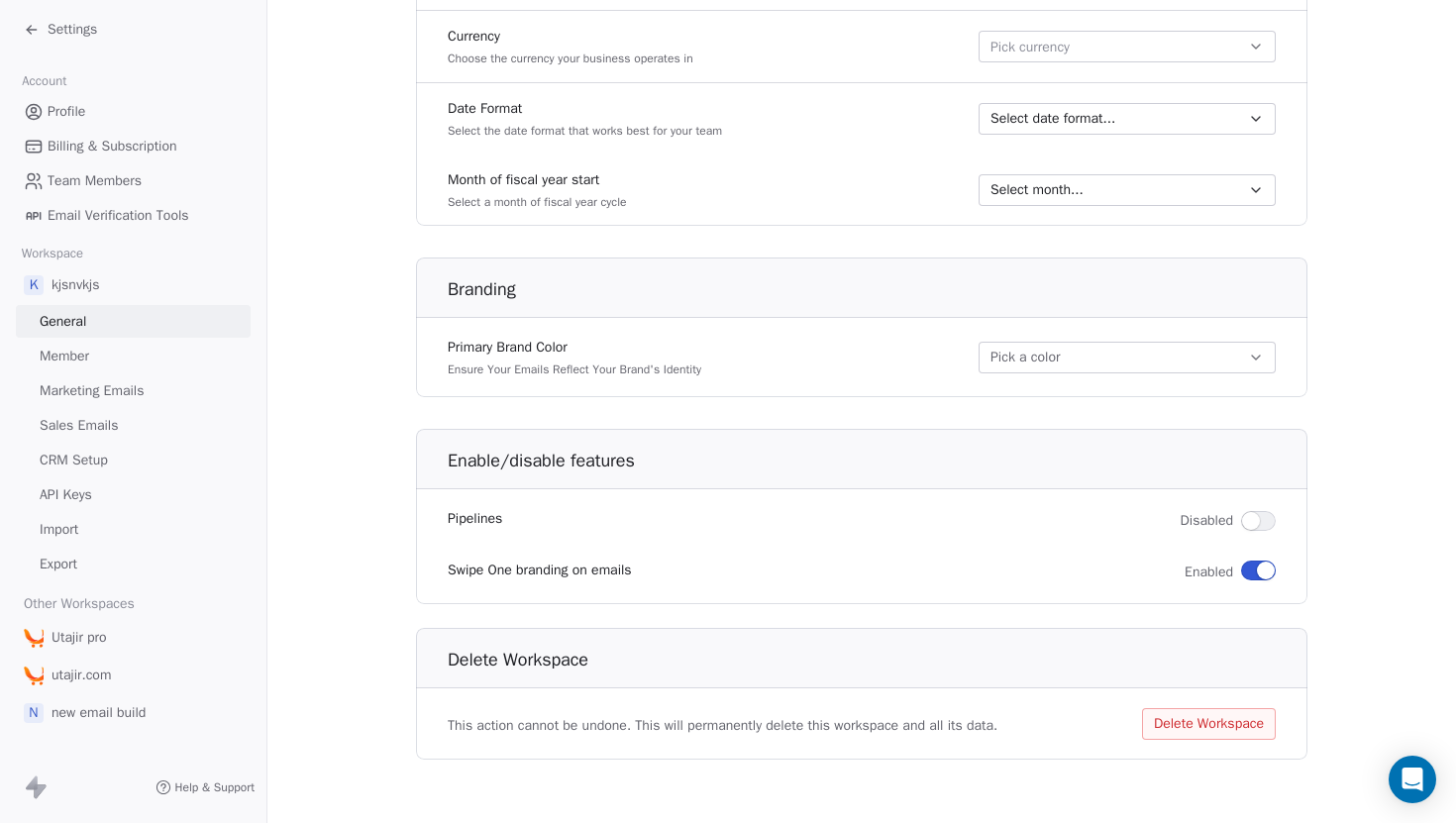 click at bounding box center [1258, 570] 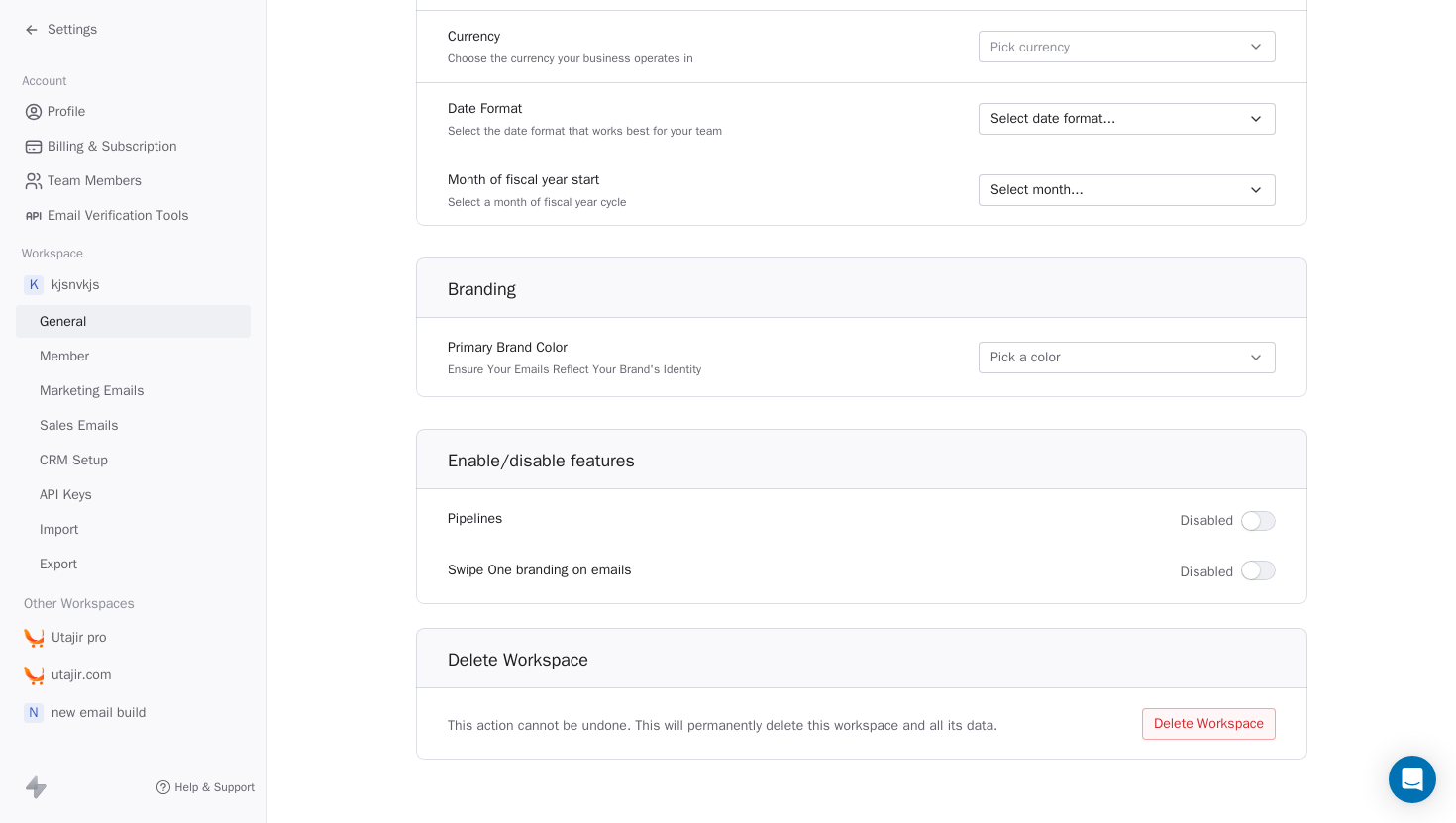 click at bounding box center [1251, 521] 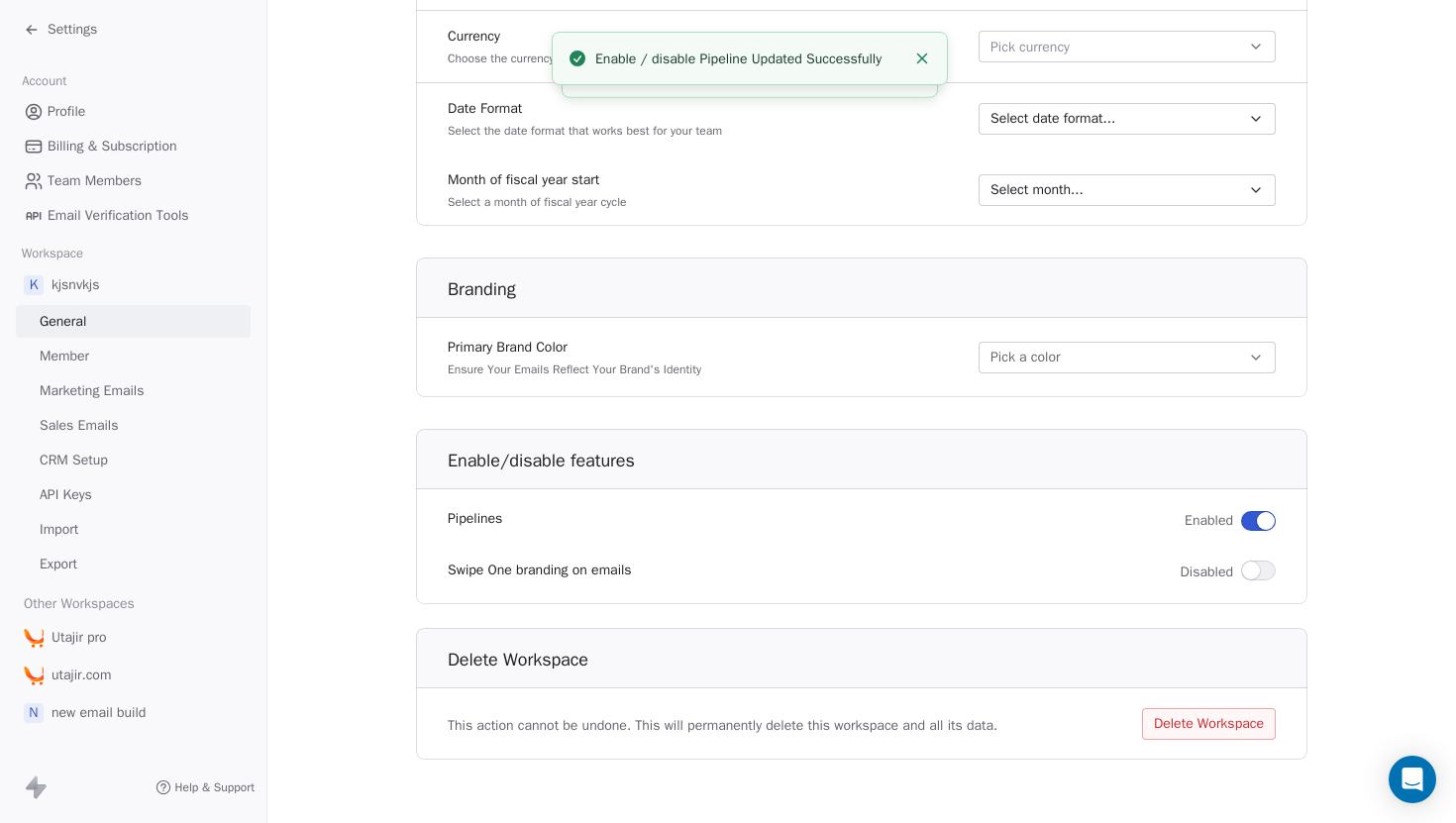 click at bounding box center [1258, 521] 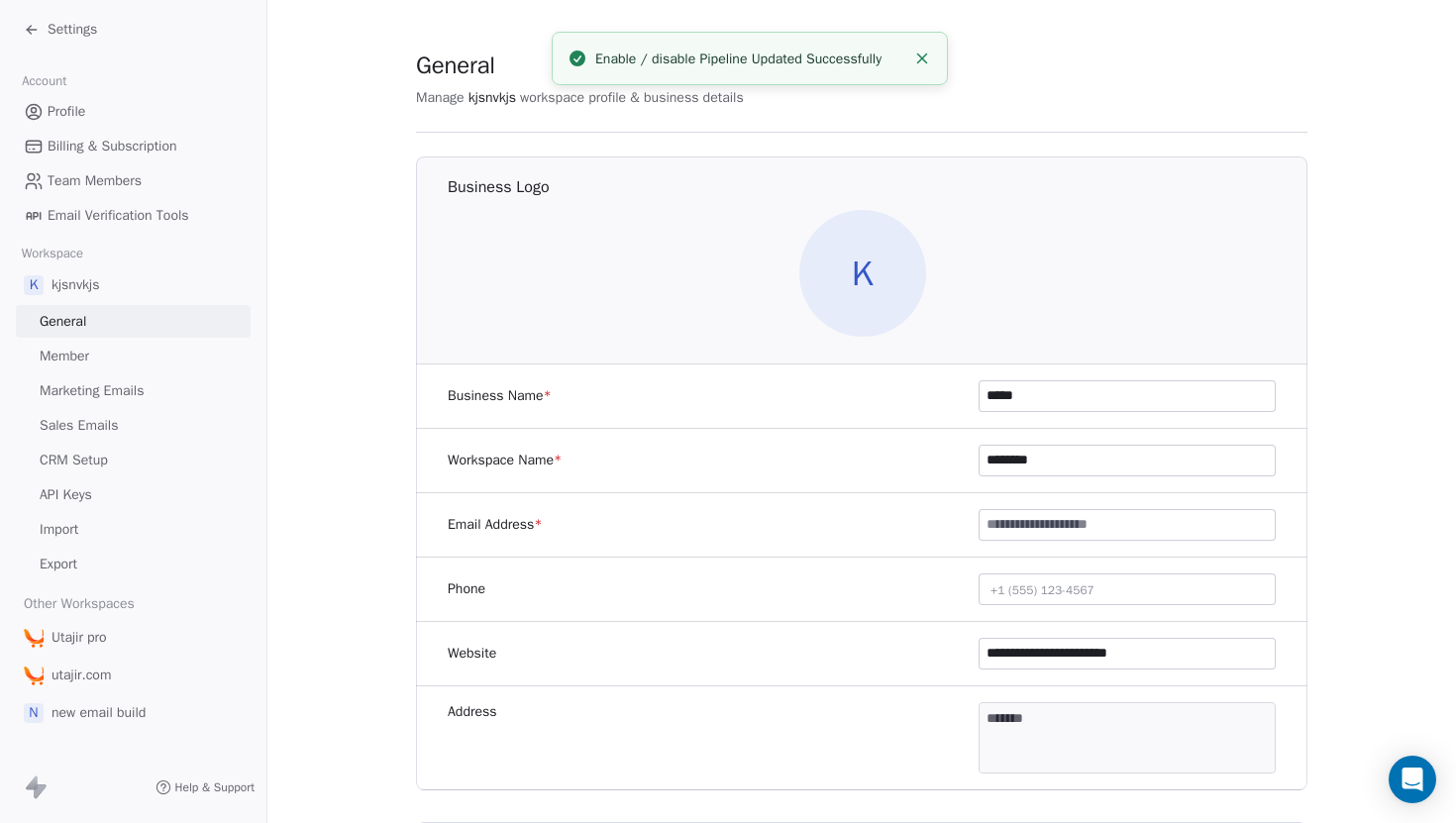 scroll, scrollTop: 0, scrollLeft: 0, axis: both 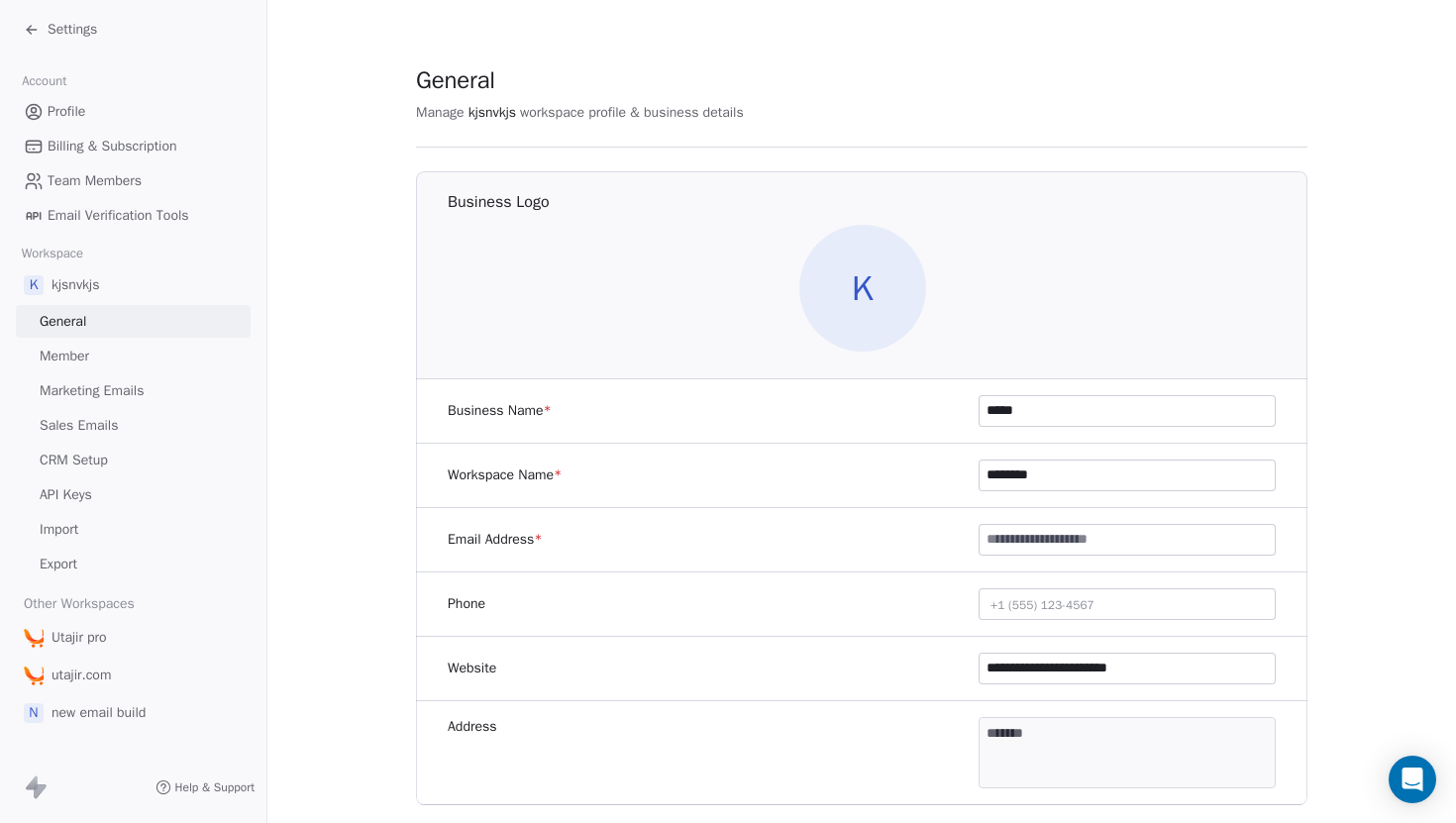 click on "Email Verification Tools" at bounding box center [118, 215] 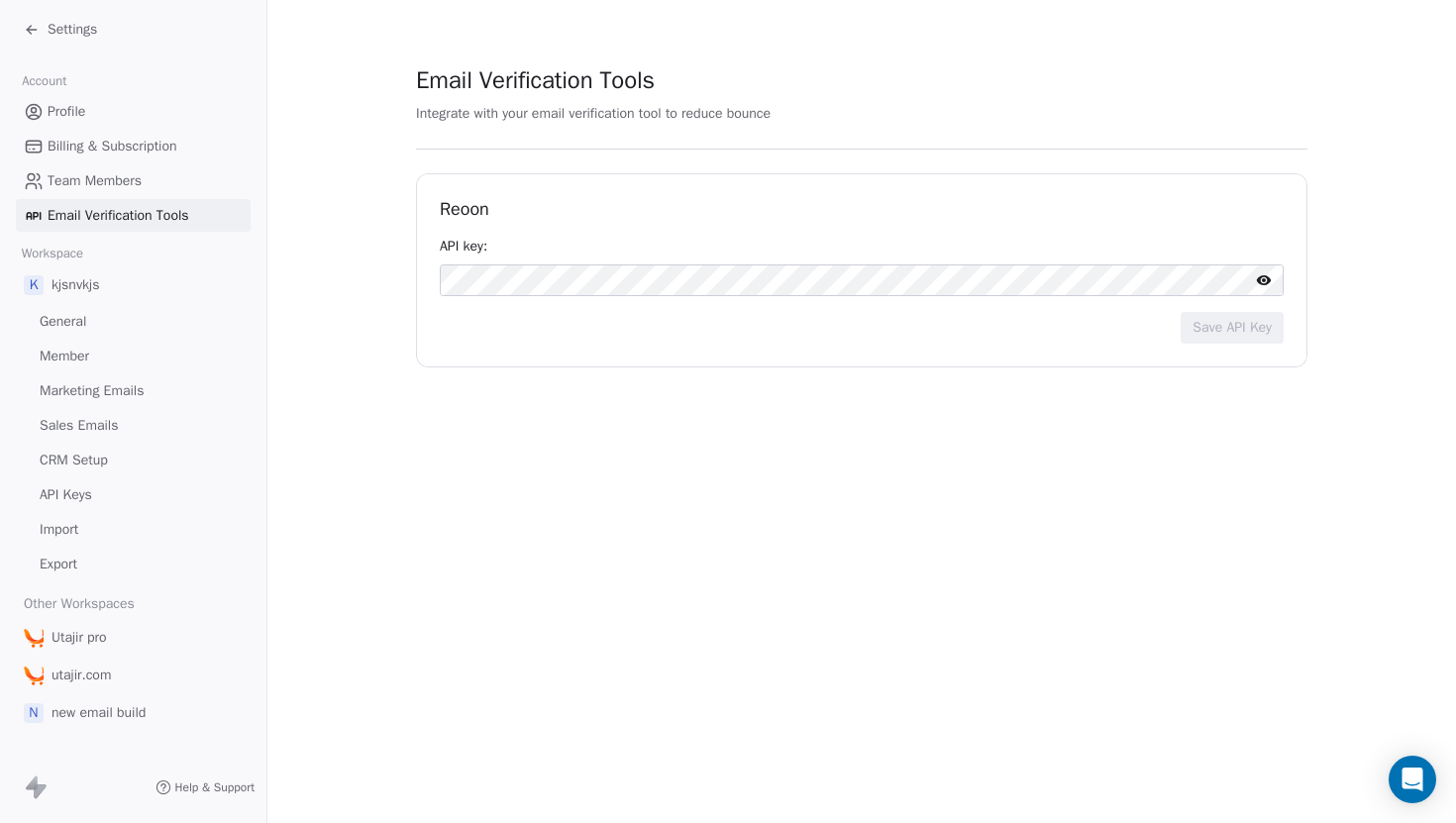 click on "Team Members" at bounding box center [133, 180] 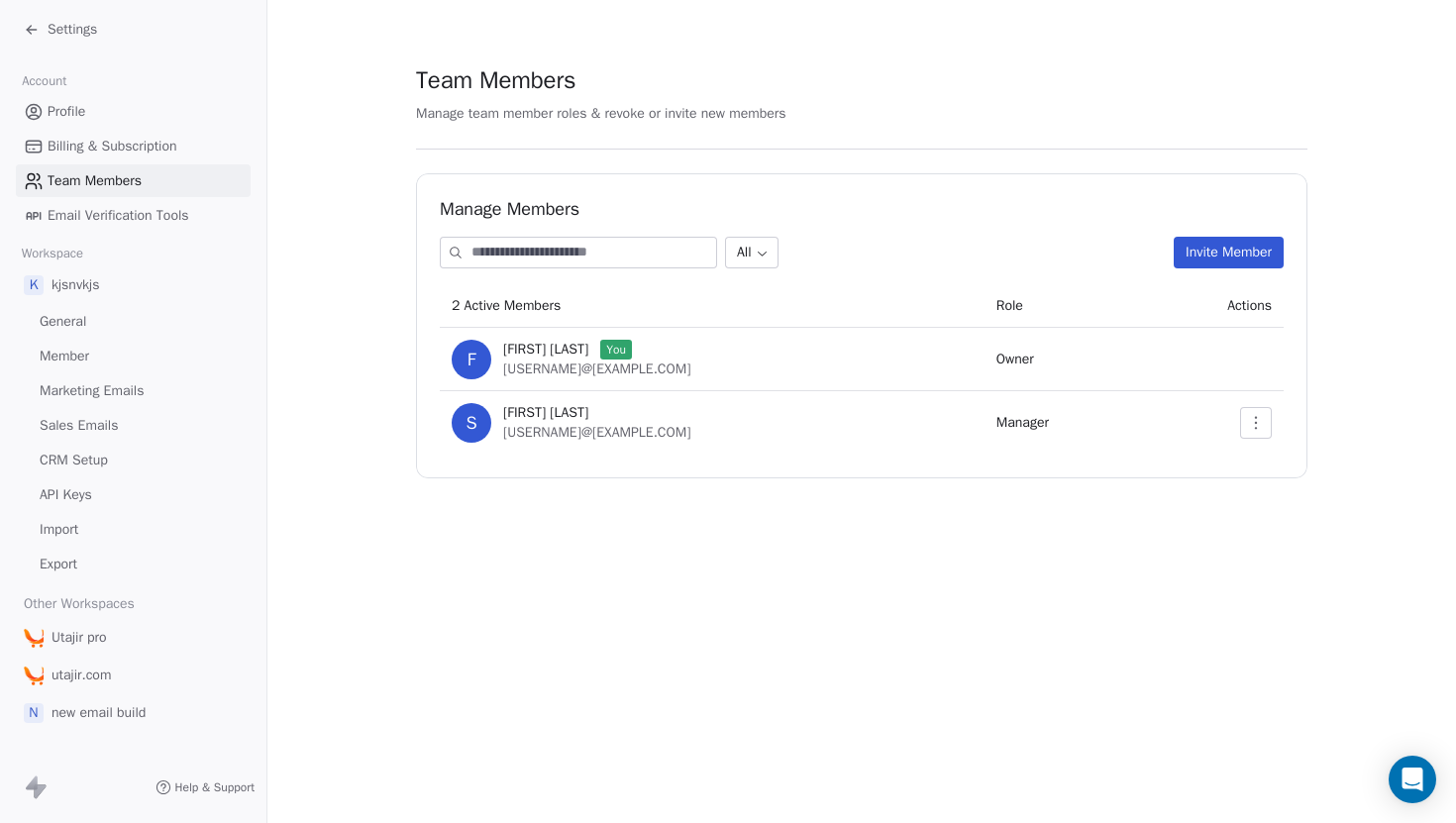 click on "Profile" at bounding box center [133, 111] 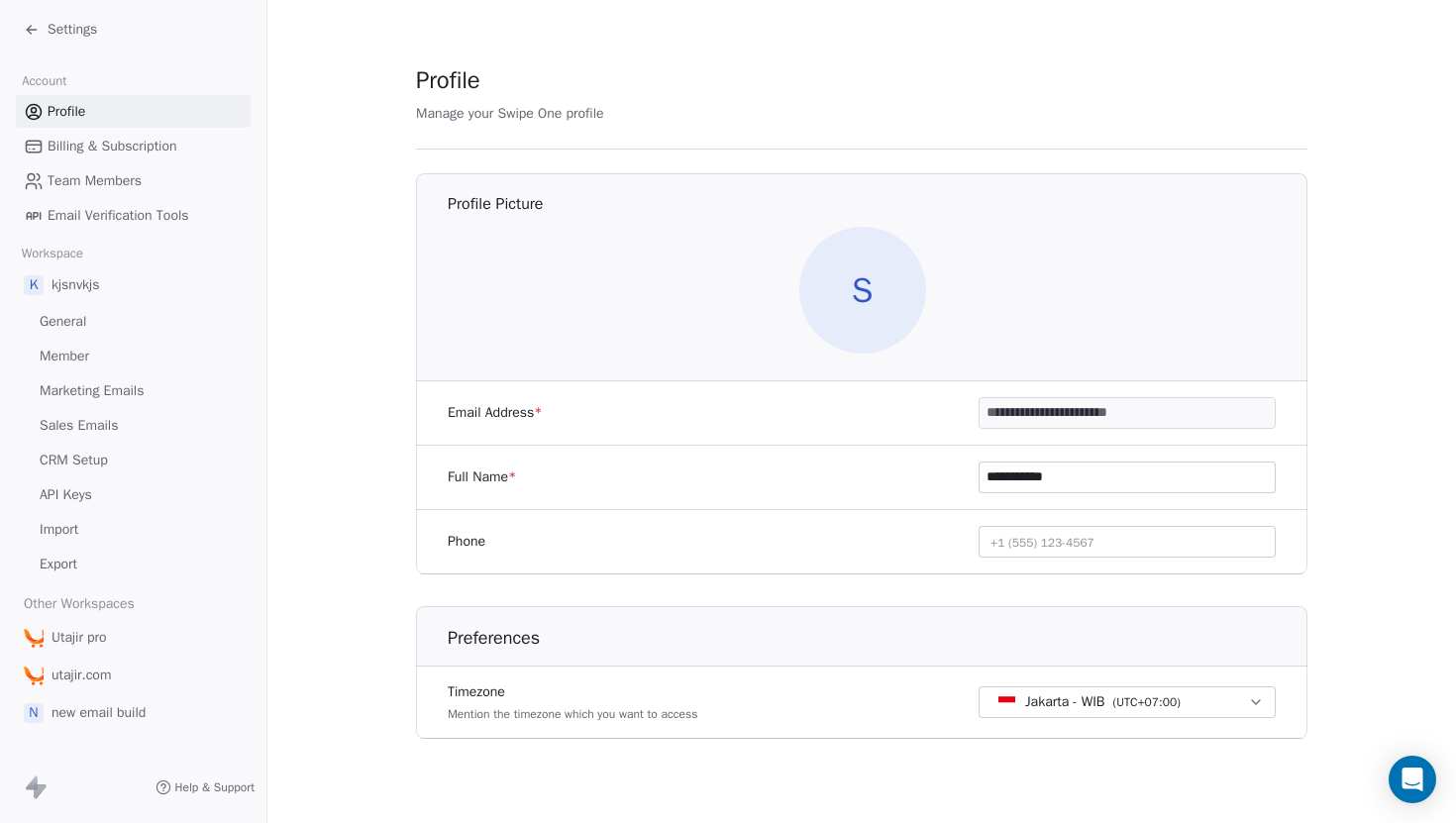 scroll, scrollTop: 11, scrollLeft: 0, axis: vertical 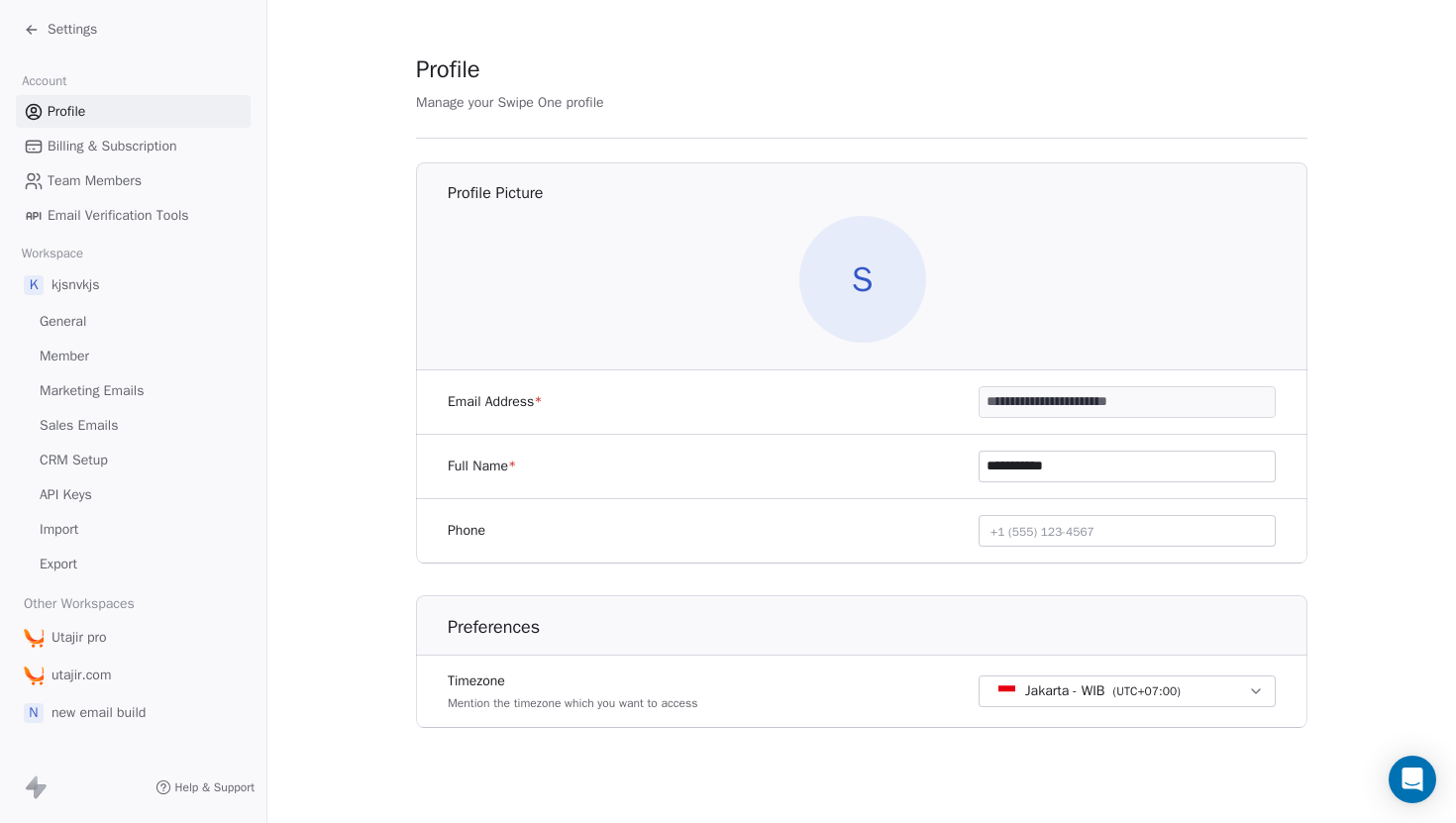 click on "General" at bounding box center (133, 321) 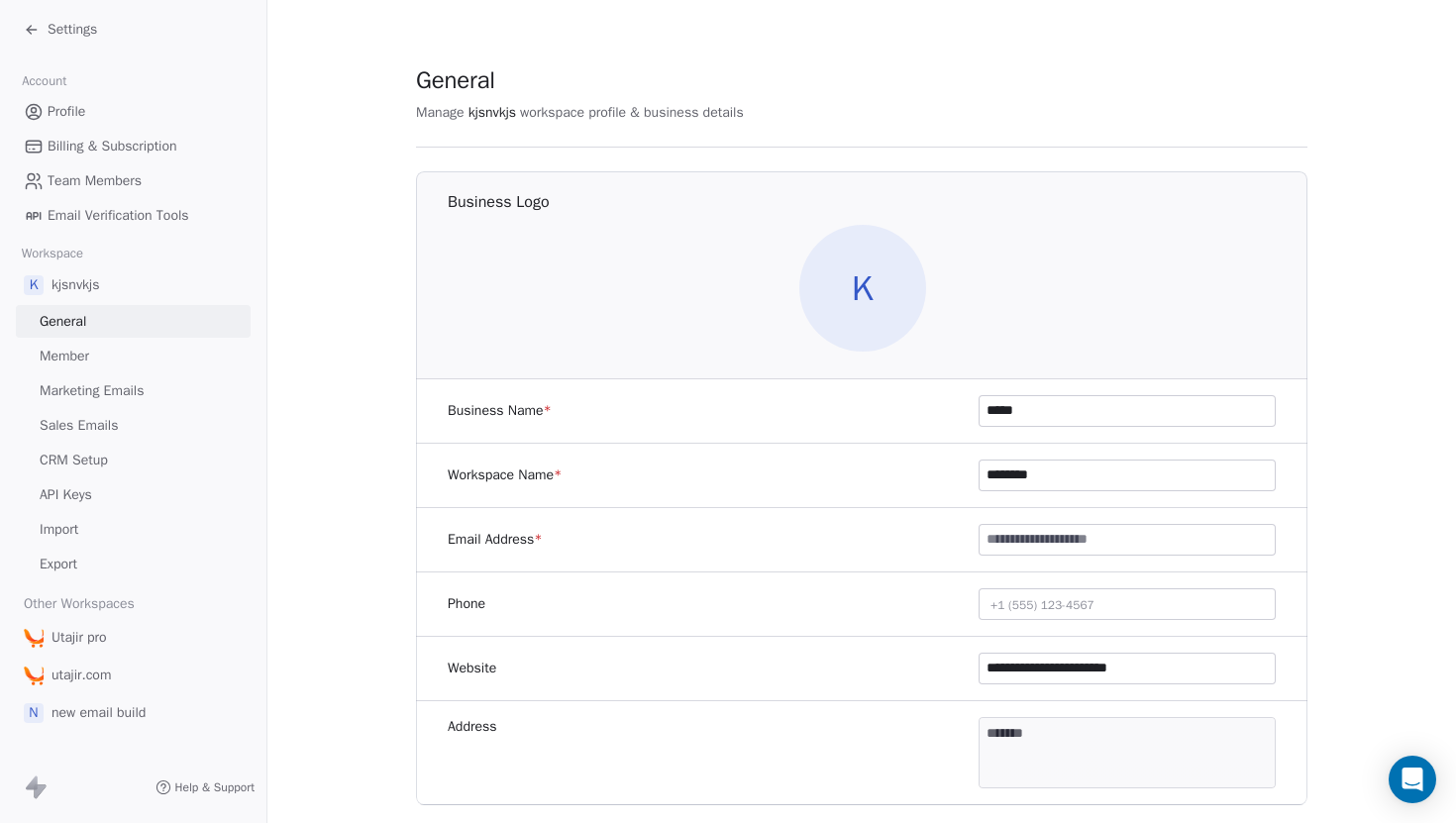 click on "kjsnvkjs" at bounding box center (75, 285) 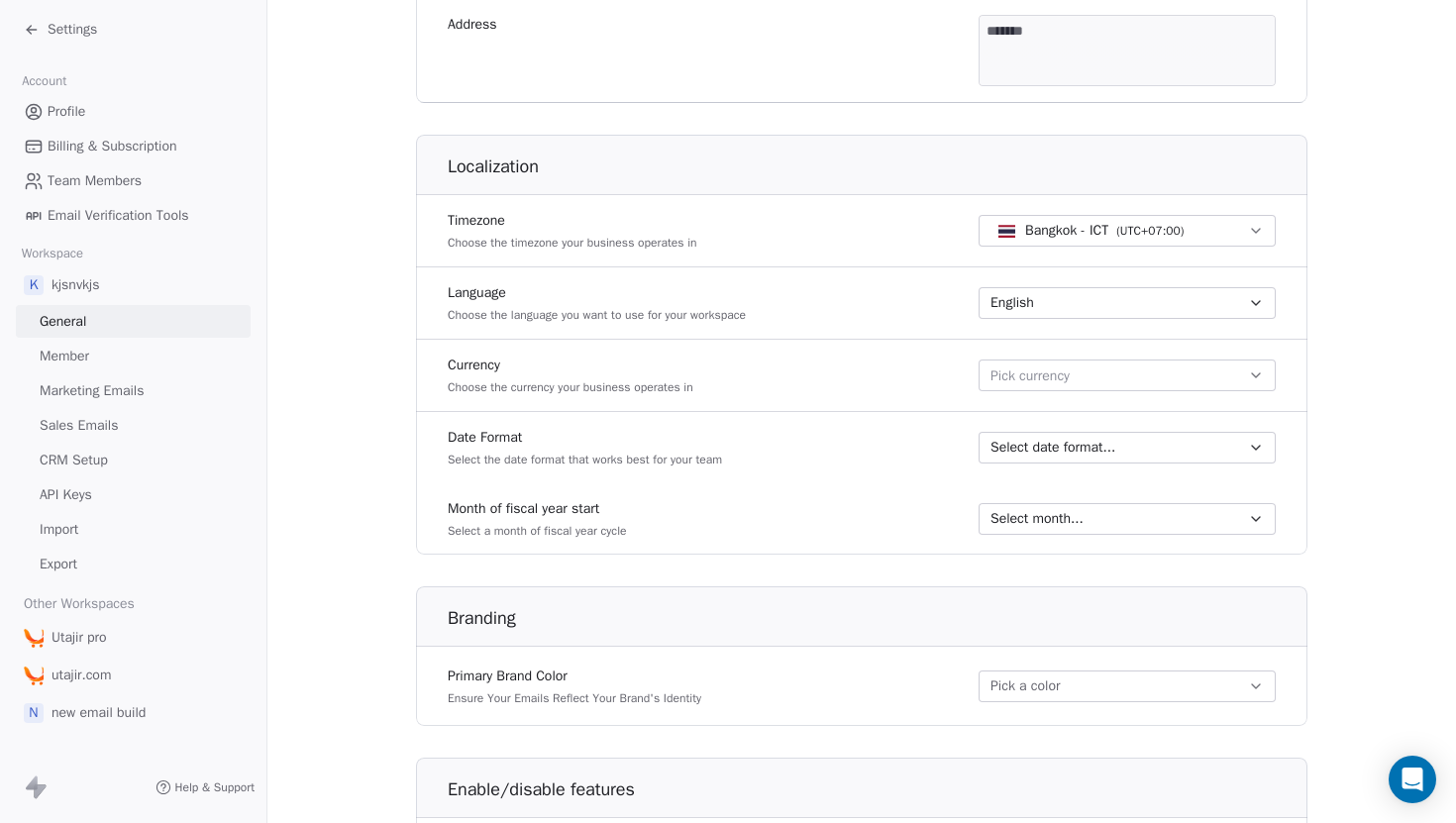 scroll, scrollTop: 1031, scrollLeft: 0, axis: vertical 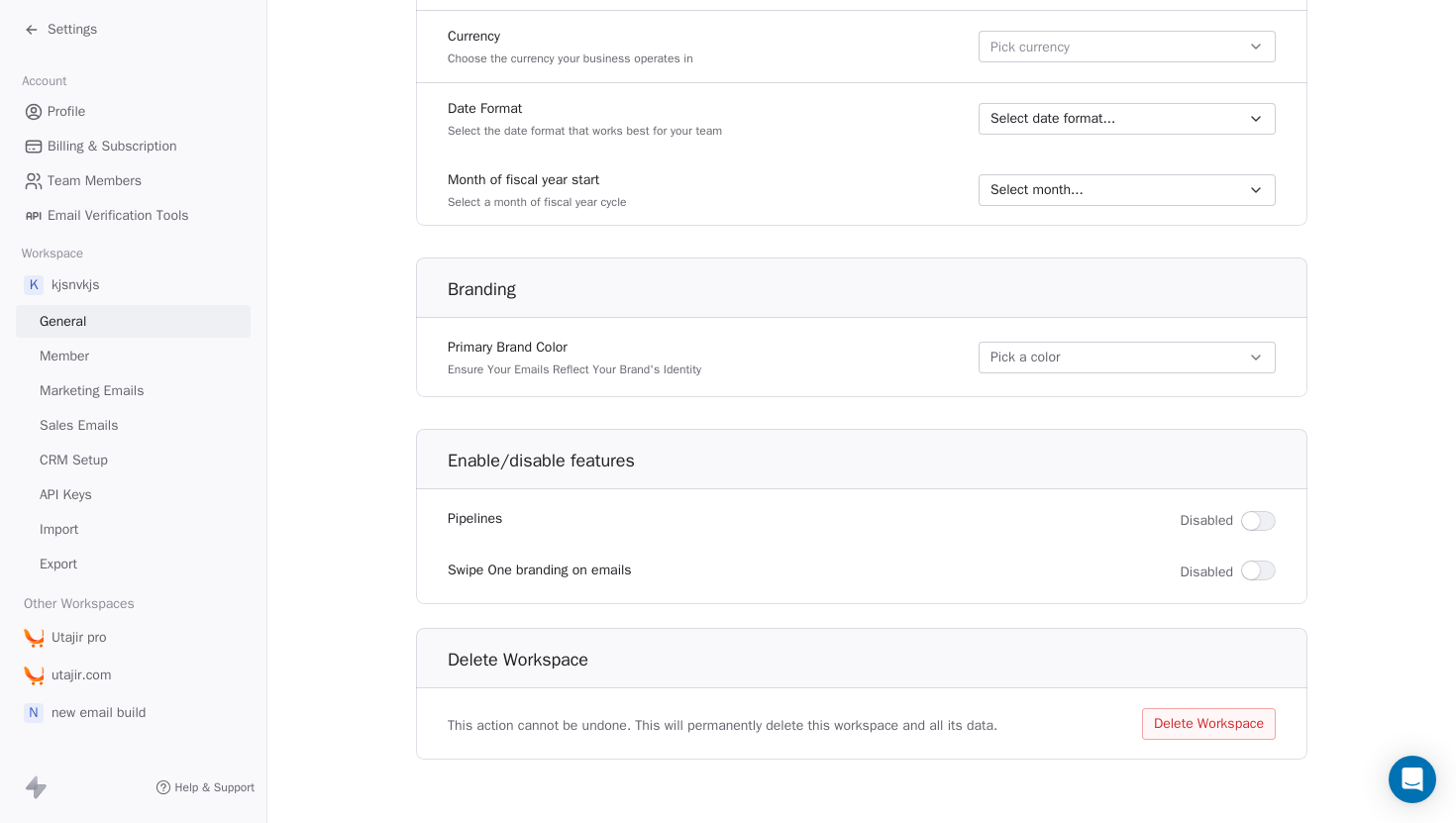 click on "Member" at bounding box center (133, 356) 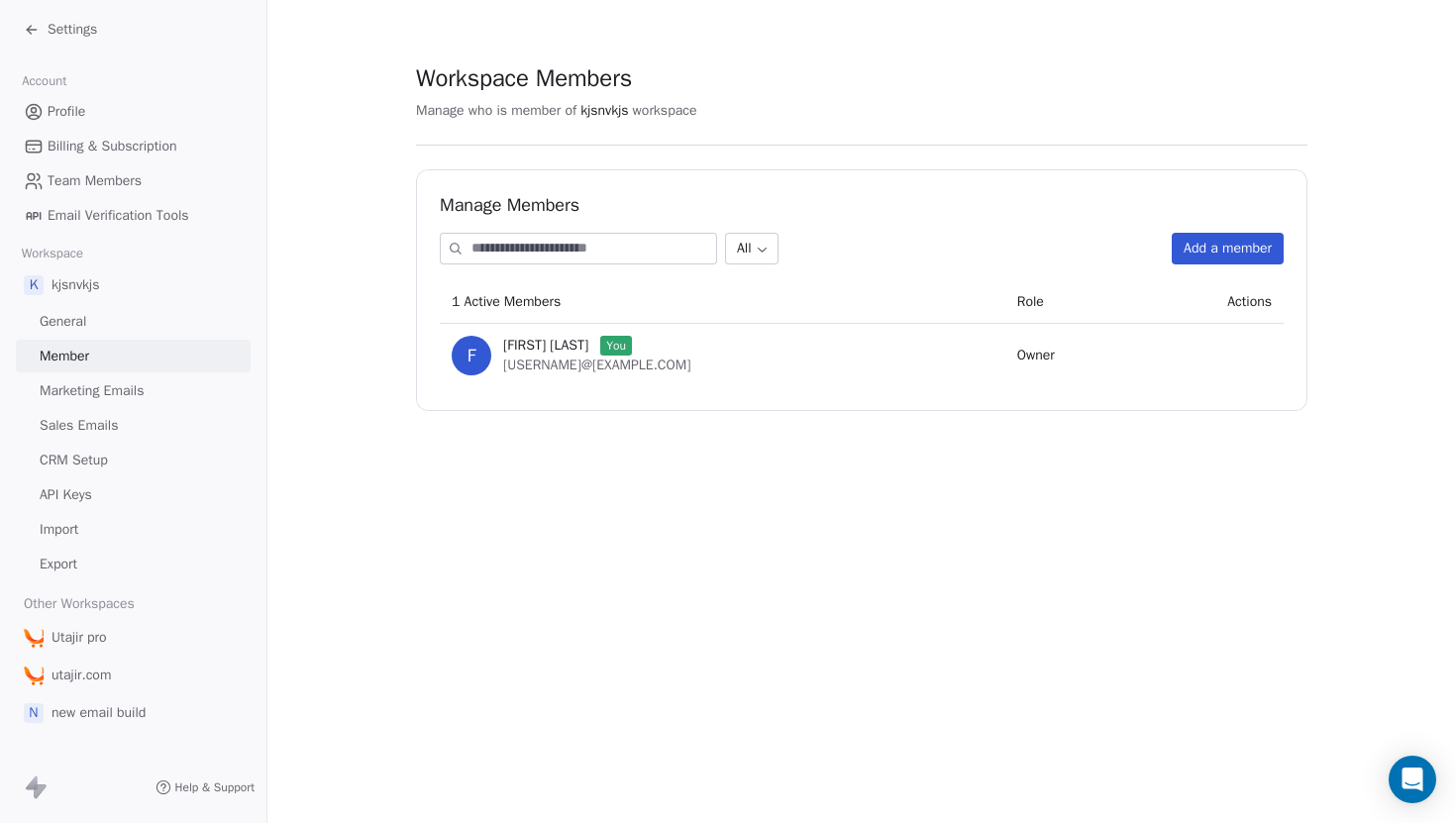 click on "Marketing Emails" at bounding box center [133, 390] 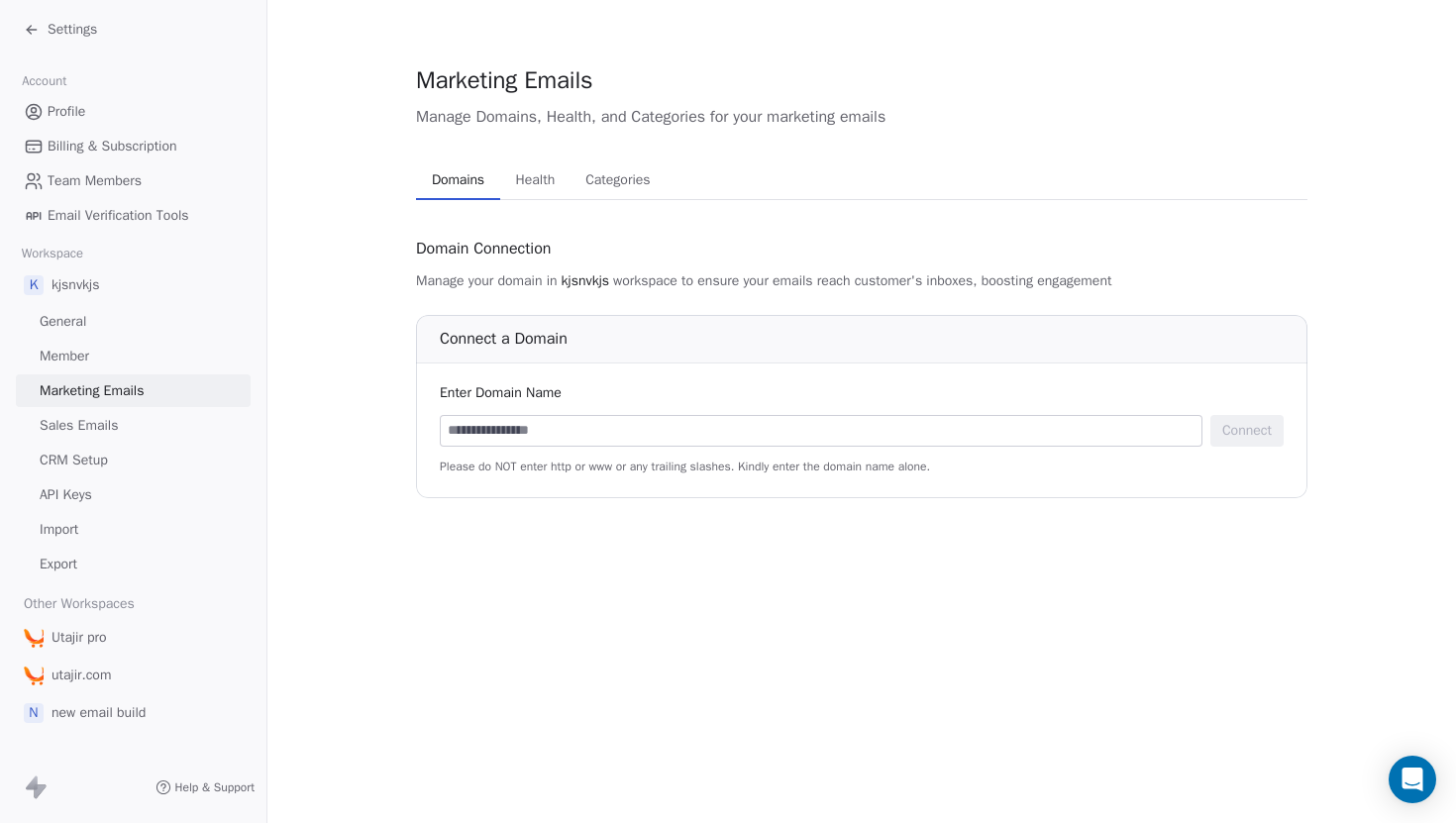 click on "Health" at bounding box center (536, 180) 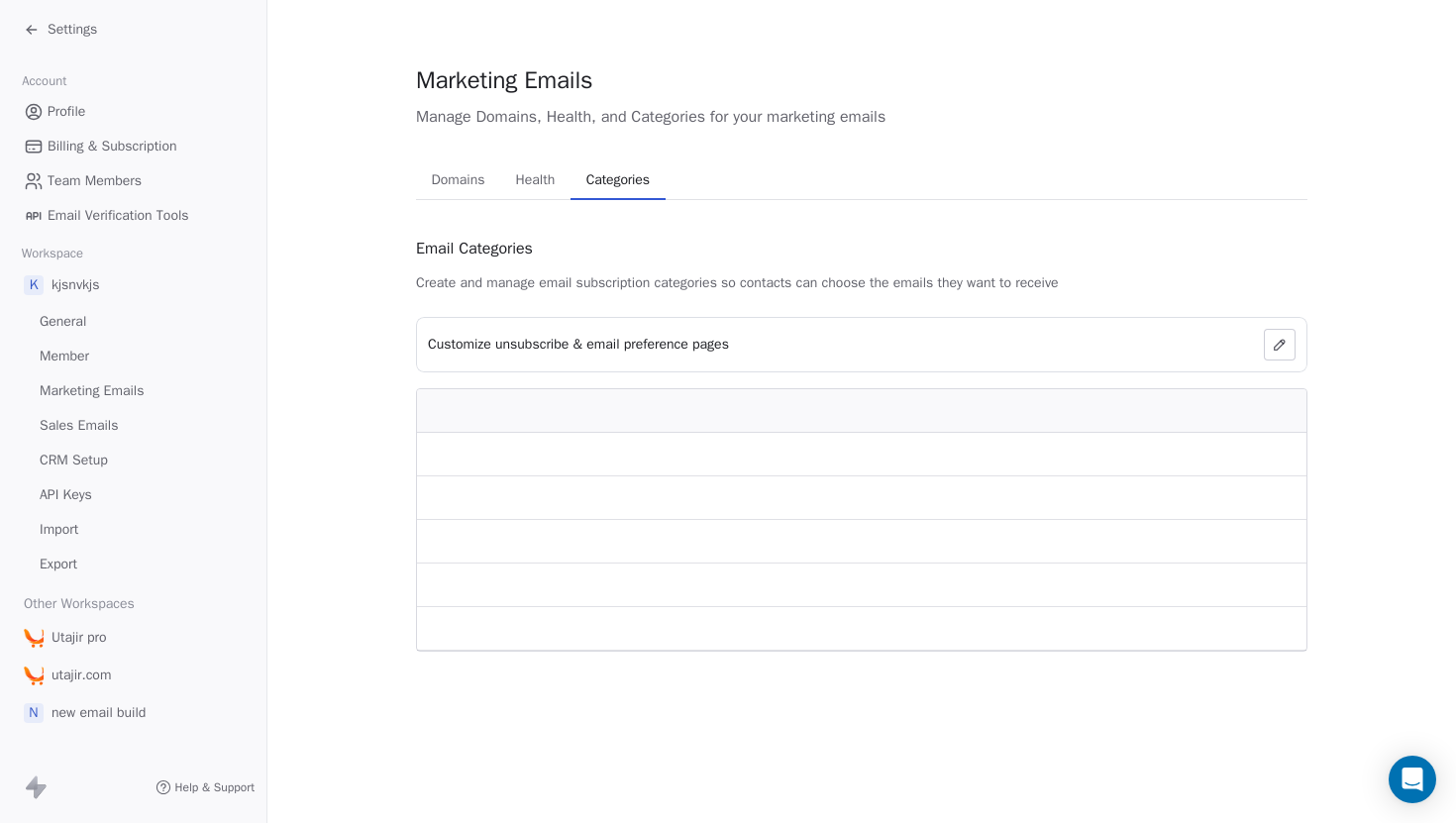 click on "Categories" at bounding box center (618, 180) 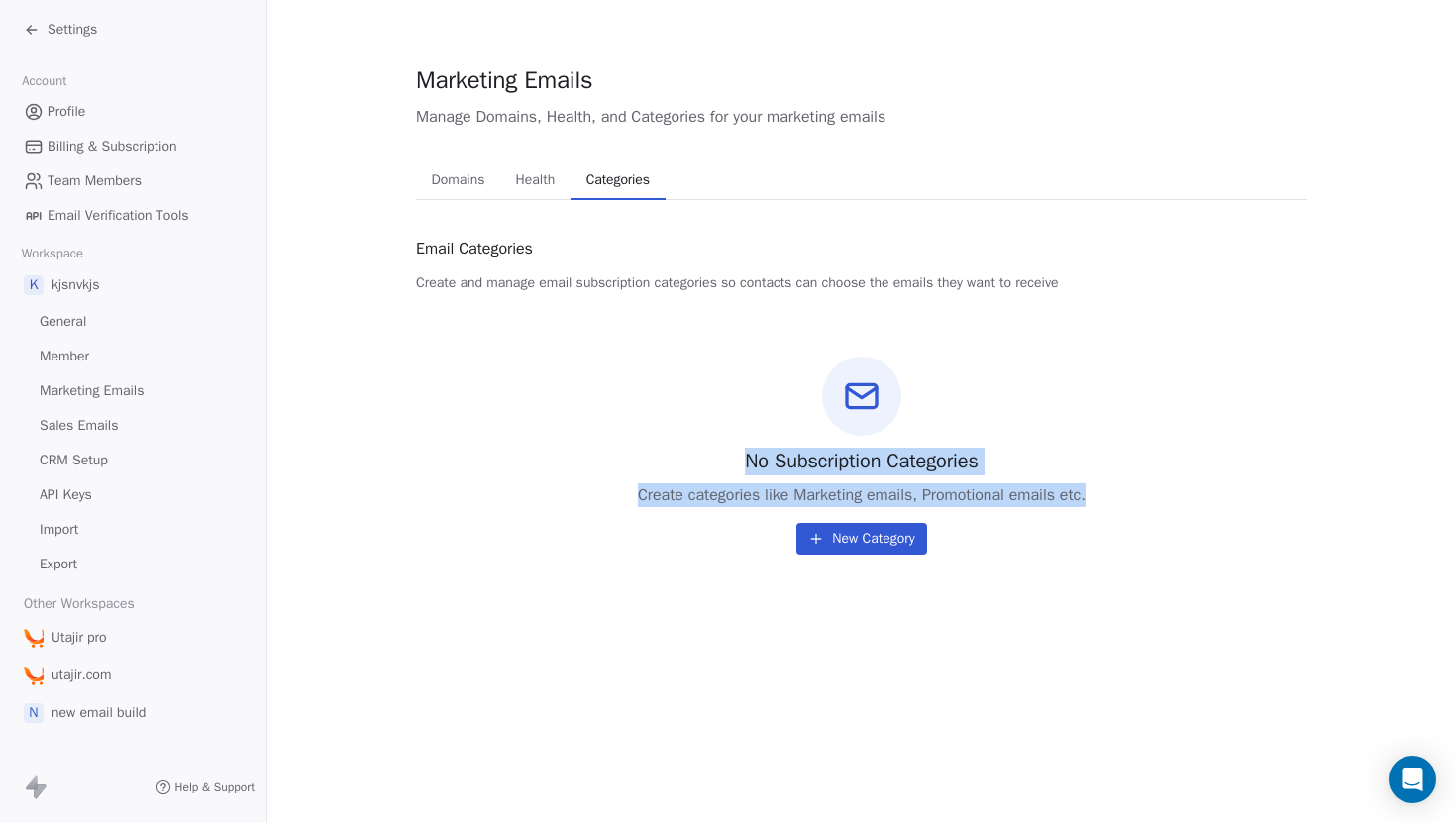 drag, startPoint x: 745, startPoint y: 455, endPoint x: 861, endPoint y: 513, distance: 129.69194 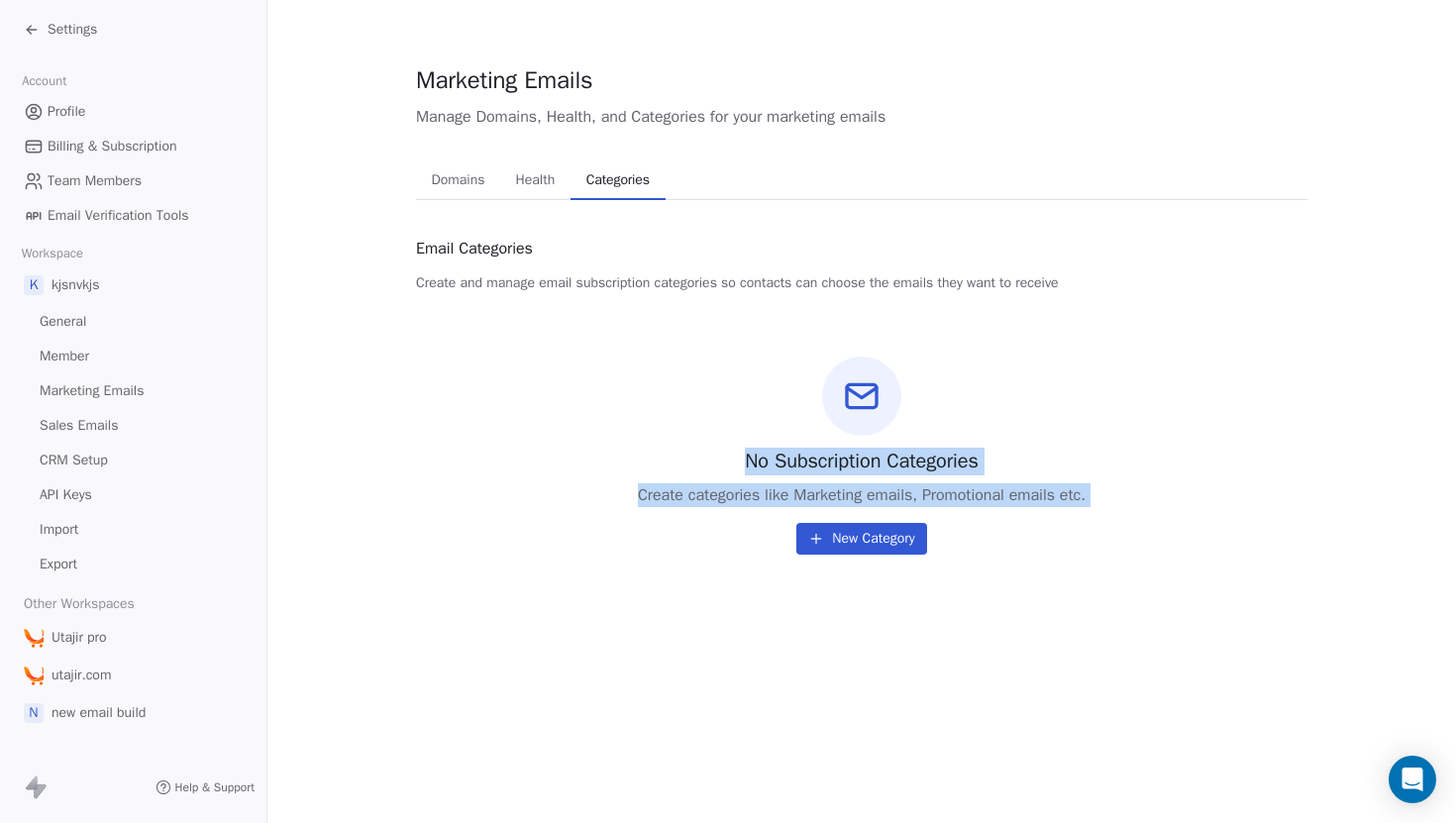 drag, startPoint x: 740, startPoint y: 458, endPoint x: 805, endPoint y: 520, distance: 89.82761 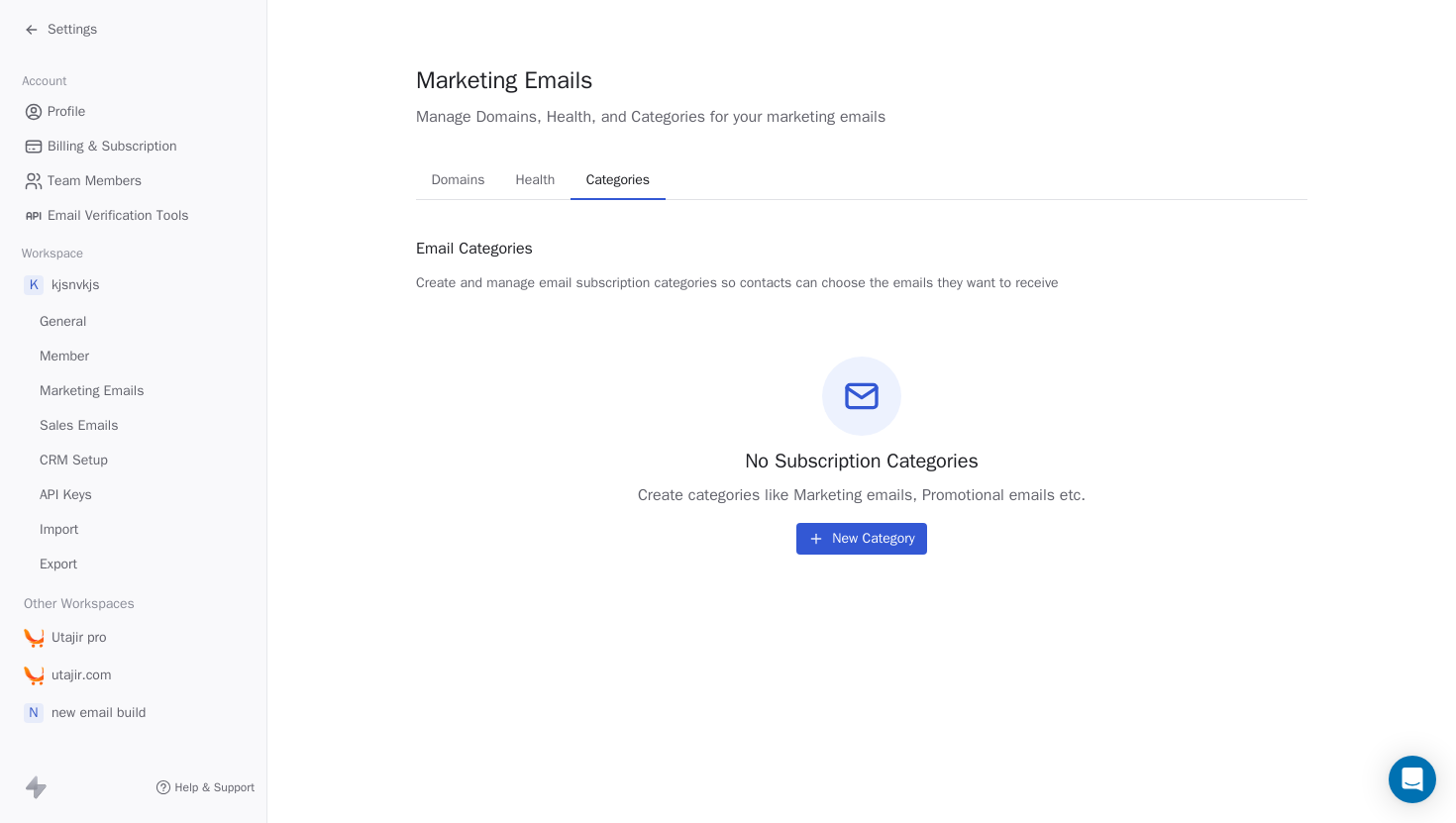 click on "Sales Emails" at bounding box center (133, 425) 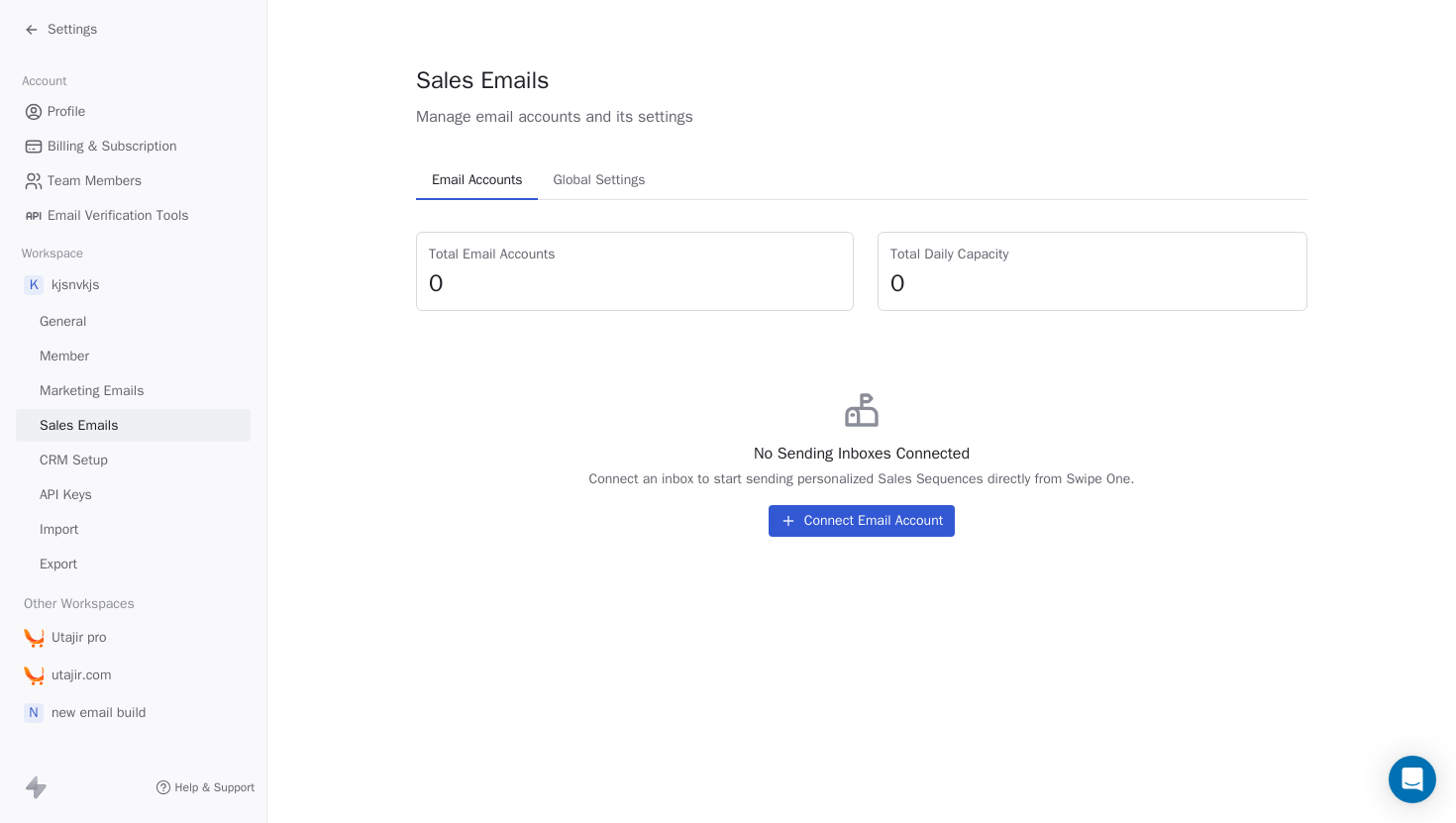 click on "Global Settings" at bounding box center [598, 180] 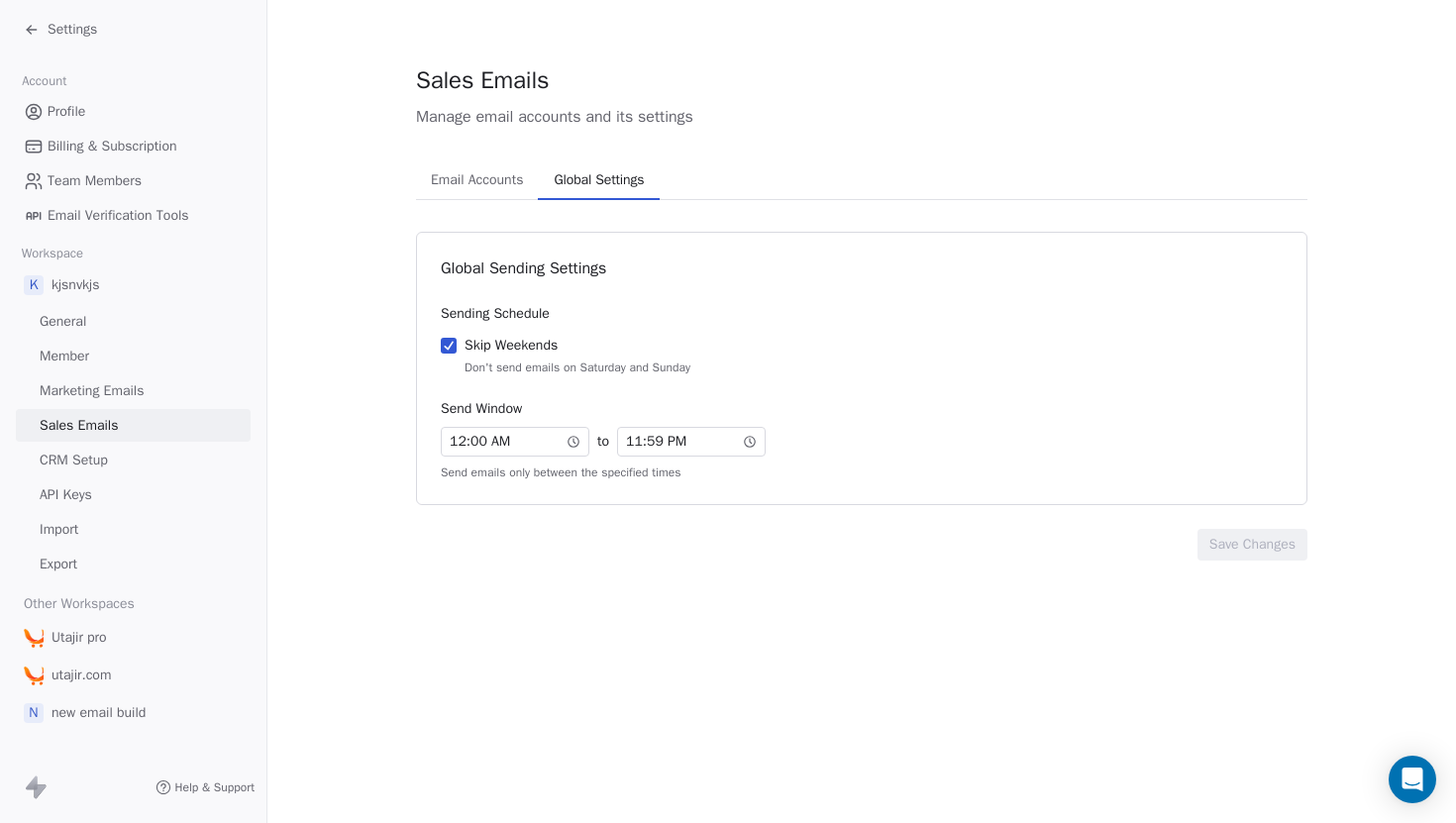 click on "CRM Setup" at bounding box center (133, 460) 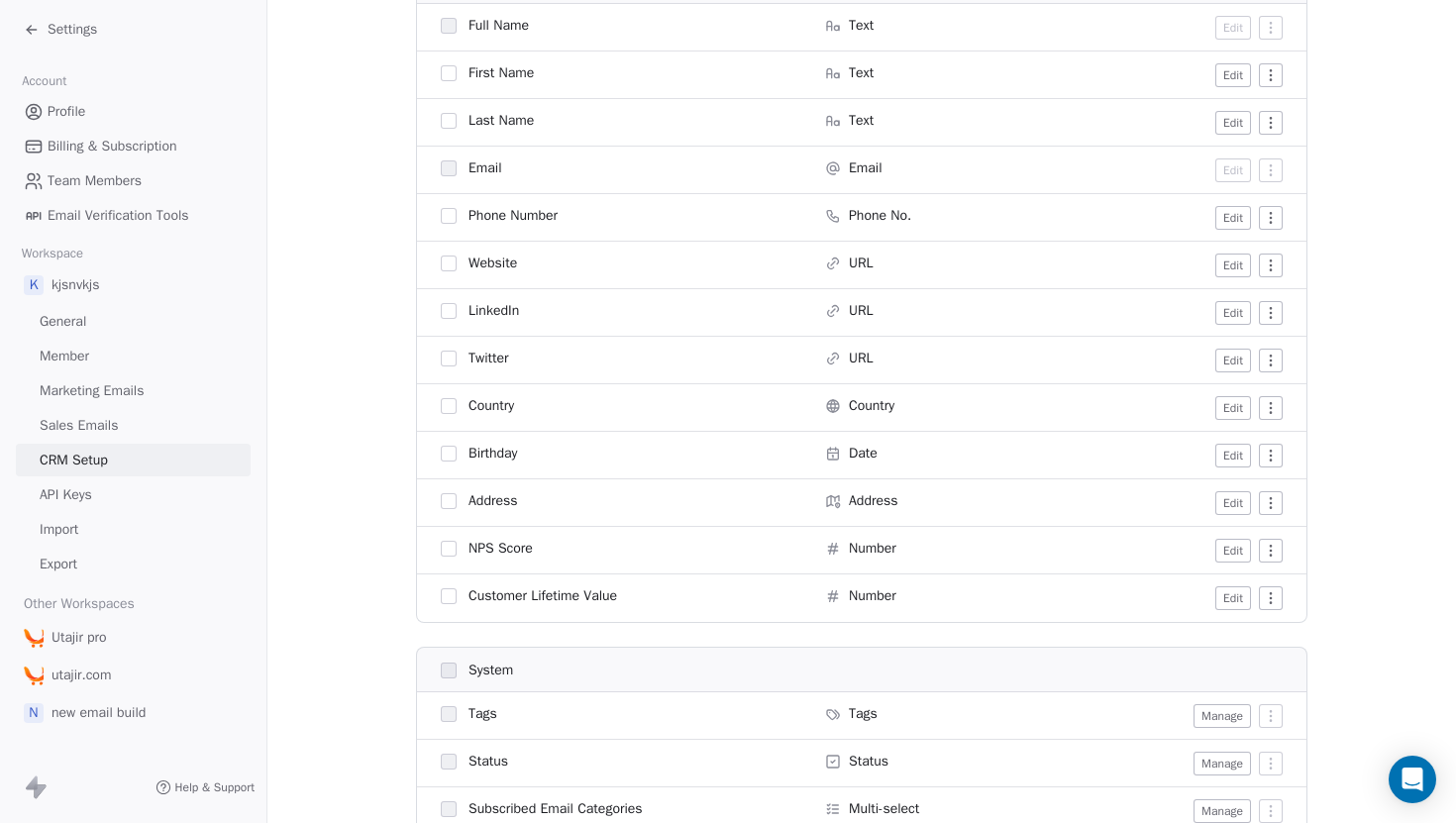 scroll, scrollTop: 0, scrollLeft: 0, axis: both 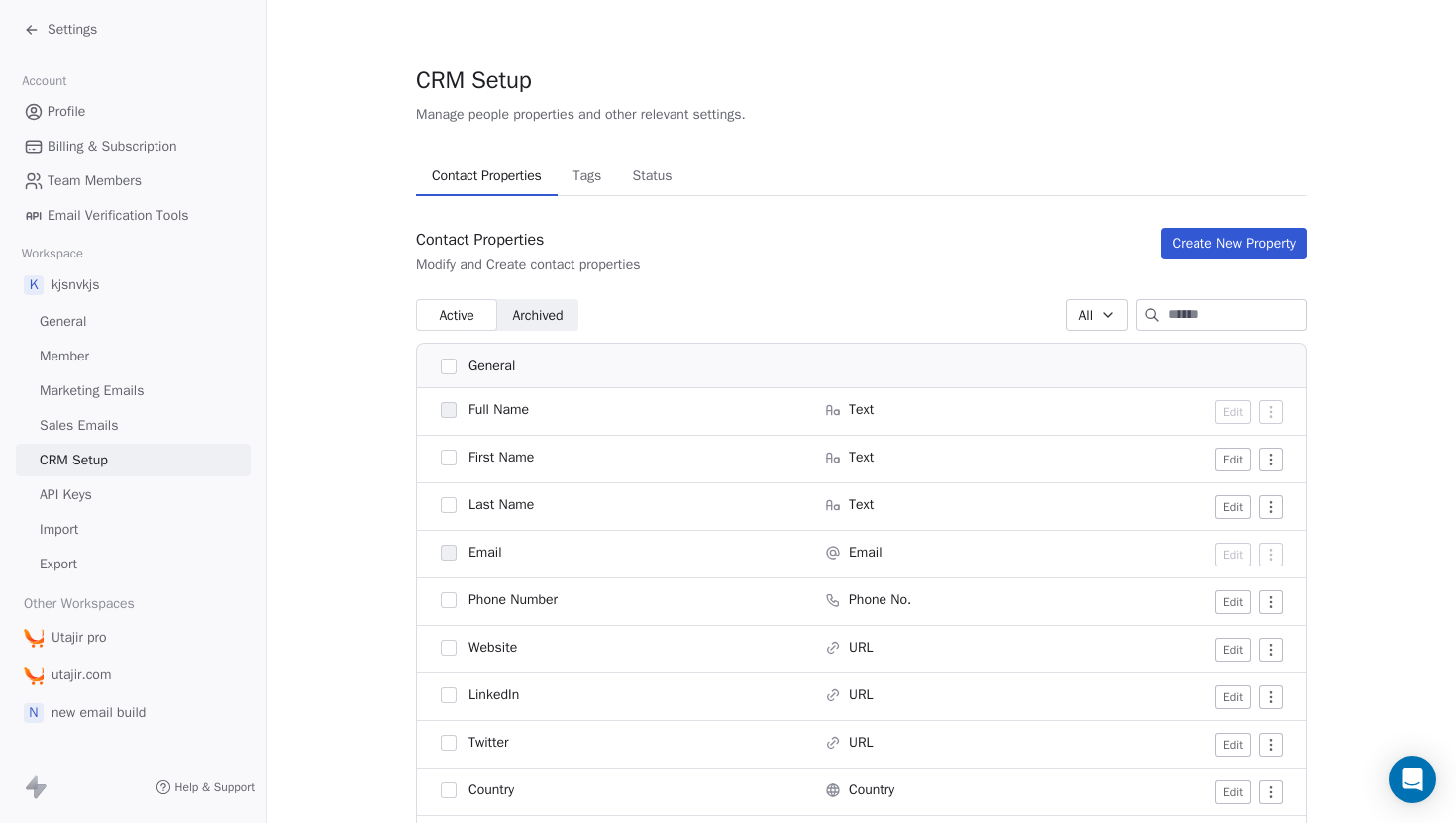 click on "Tags" at bounding box center [586, 176] 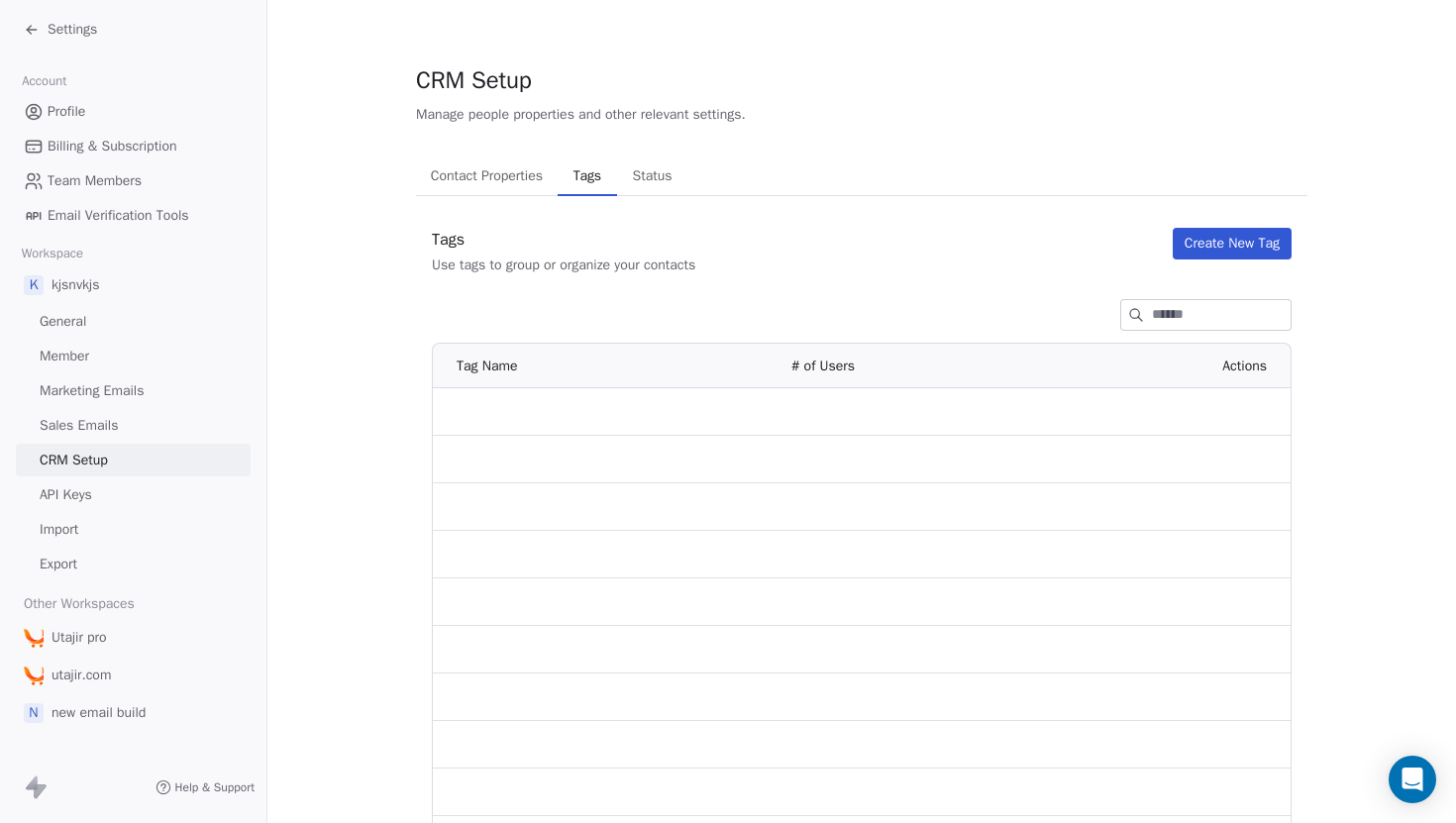 click on "Contact Properties" at bounding box center (486, 176) 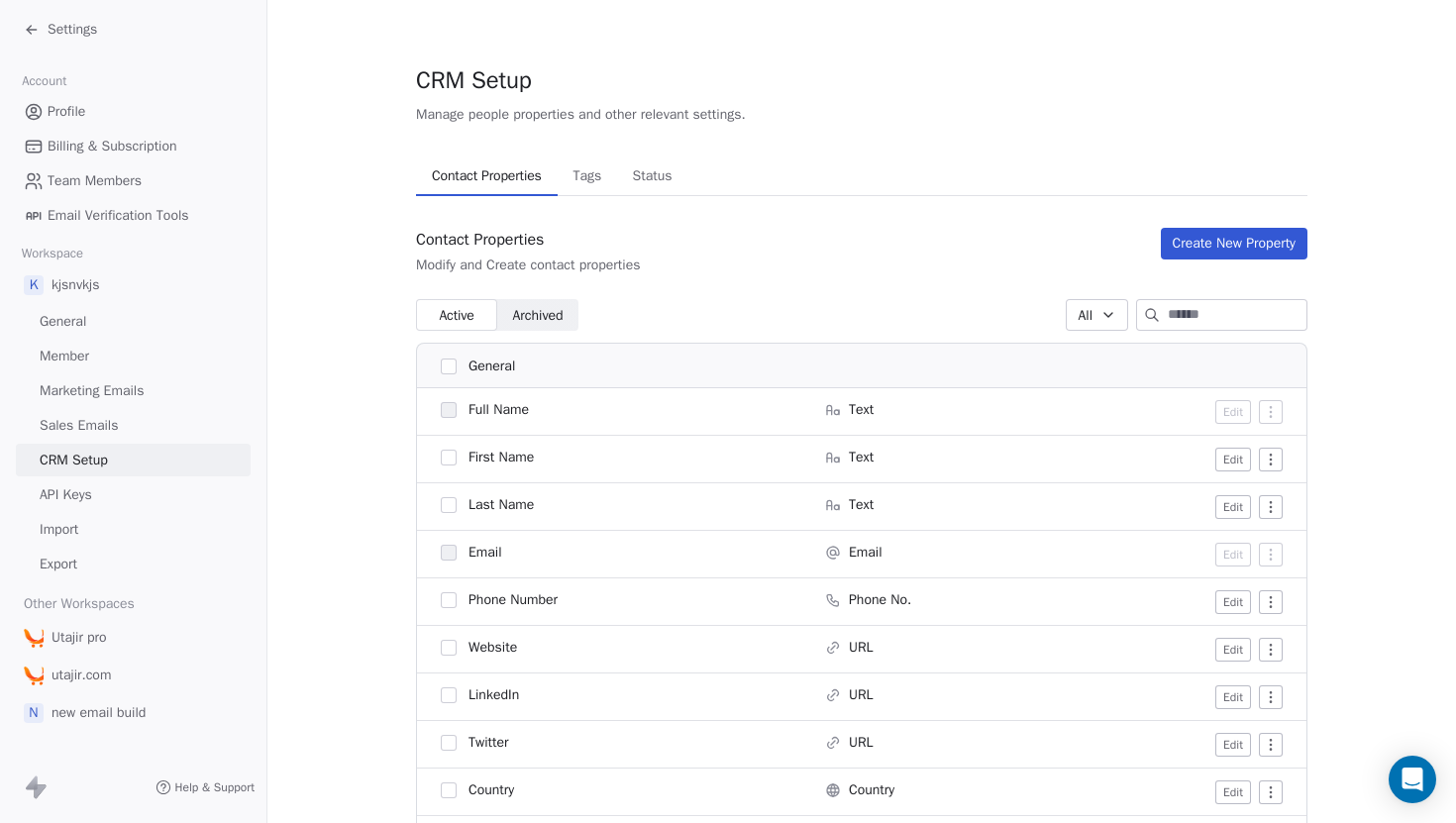 click on "Status" at bounding box center (653, 176) 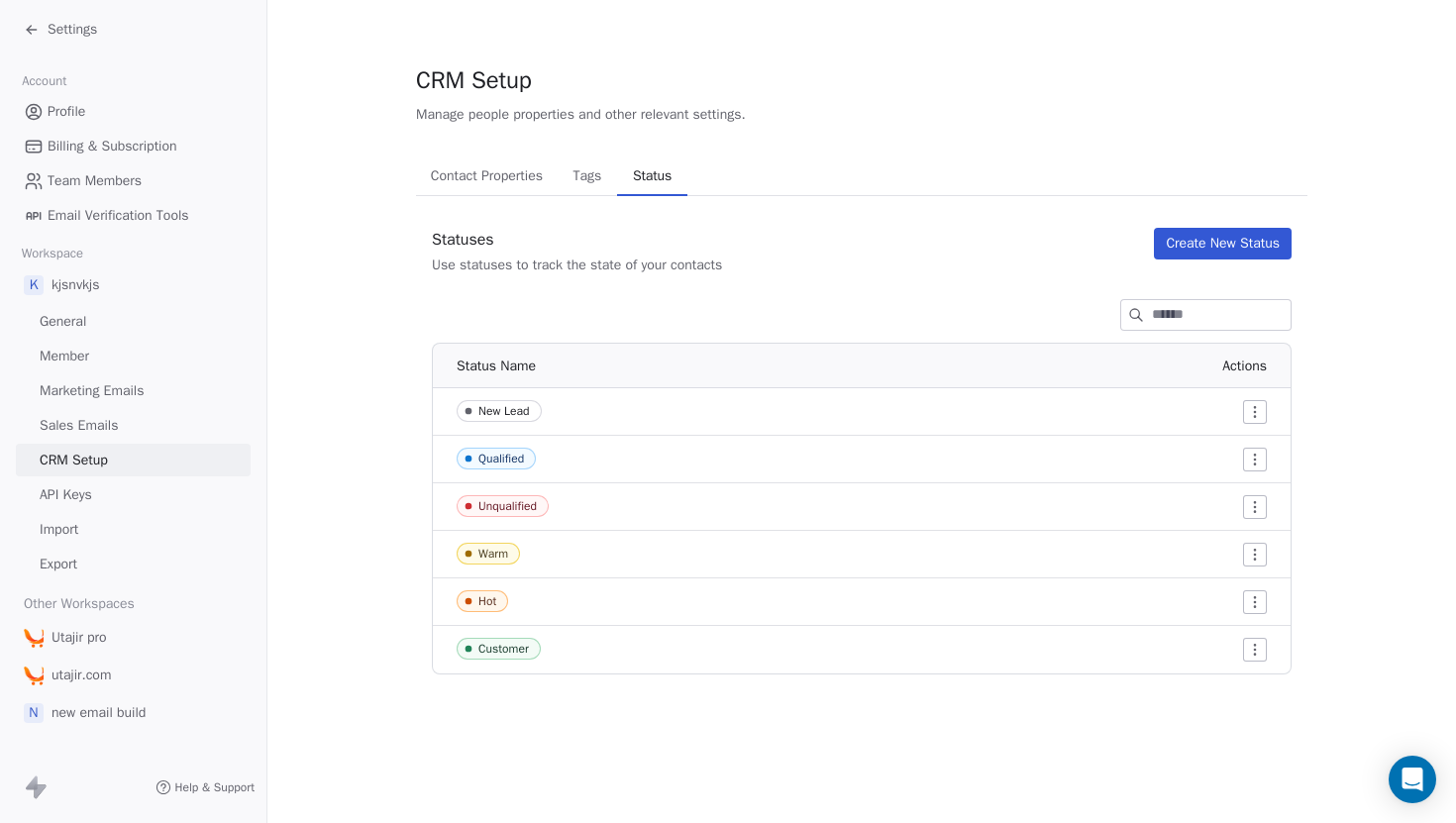 click on "API Keys" at bounding box center (133, 494) 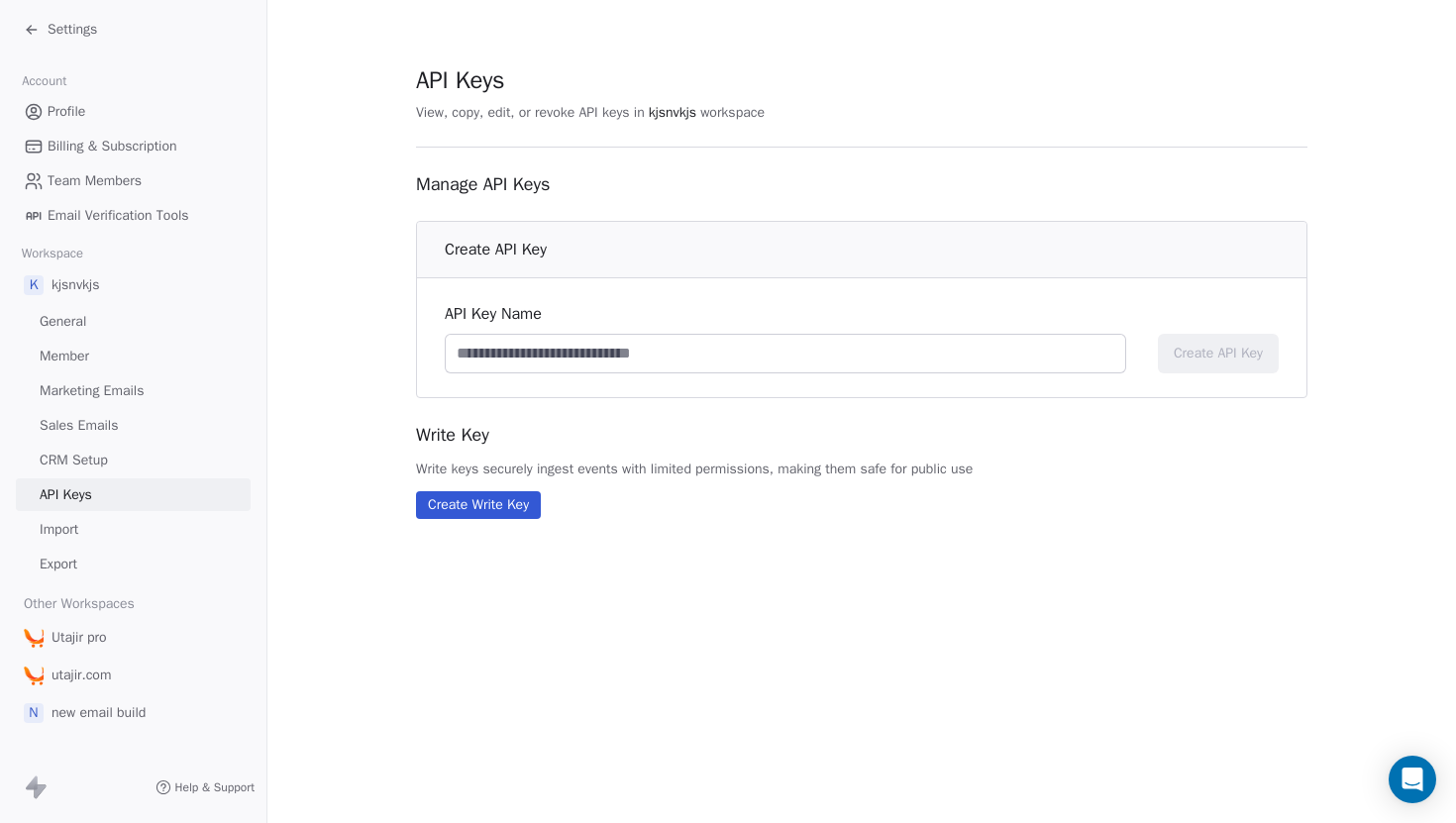 click on "Import" at bounding box center [133, 529] 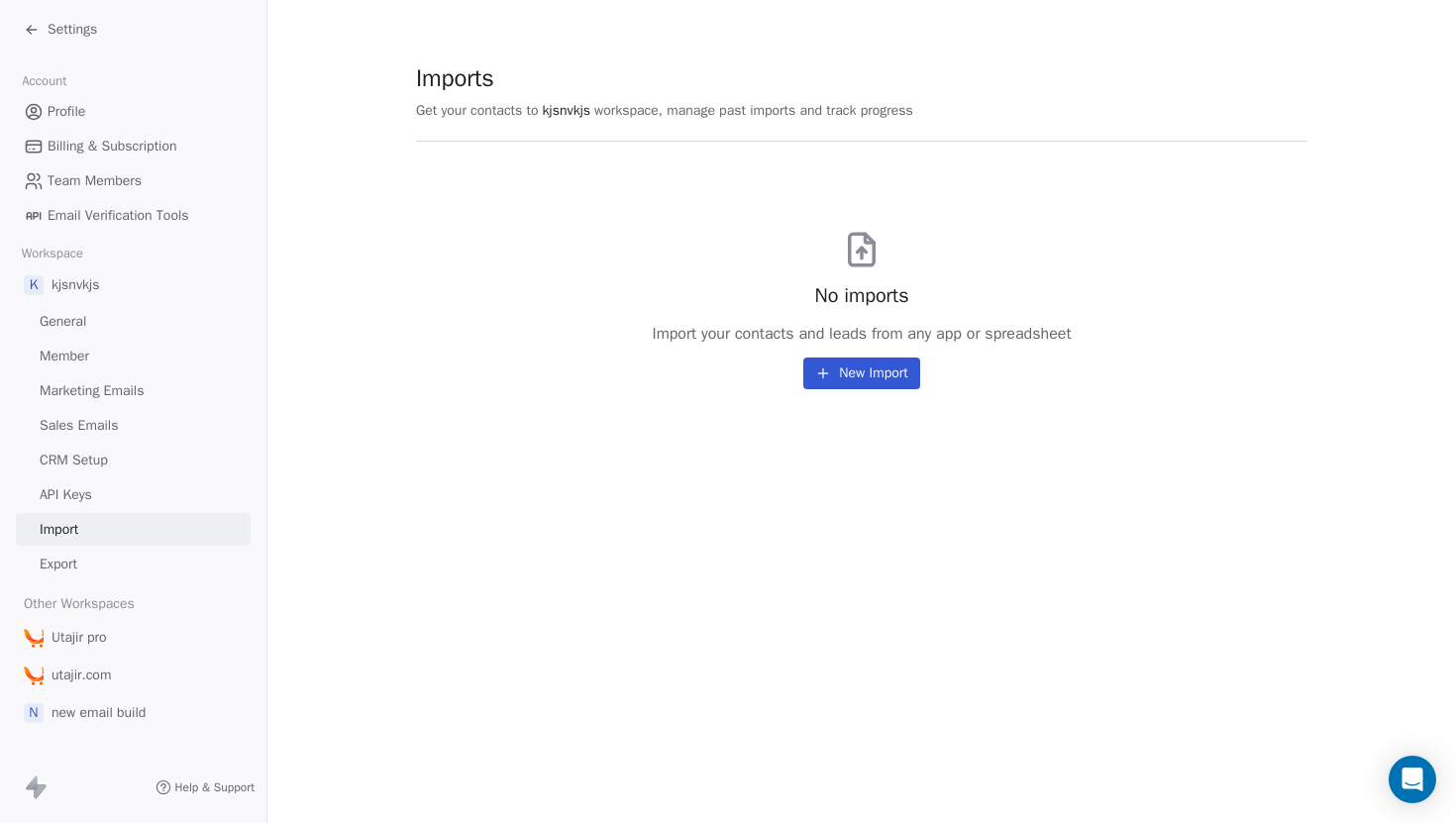 click on "Export" at bounding box center [133, 564] 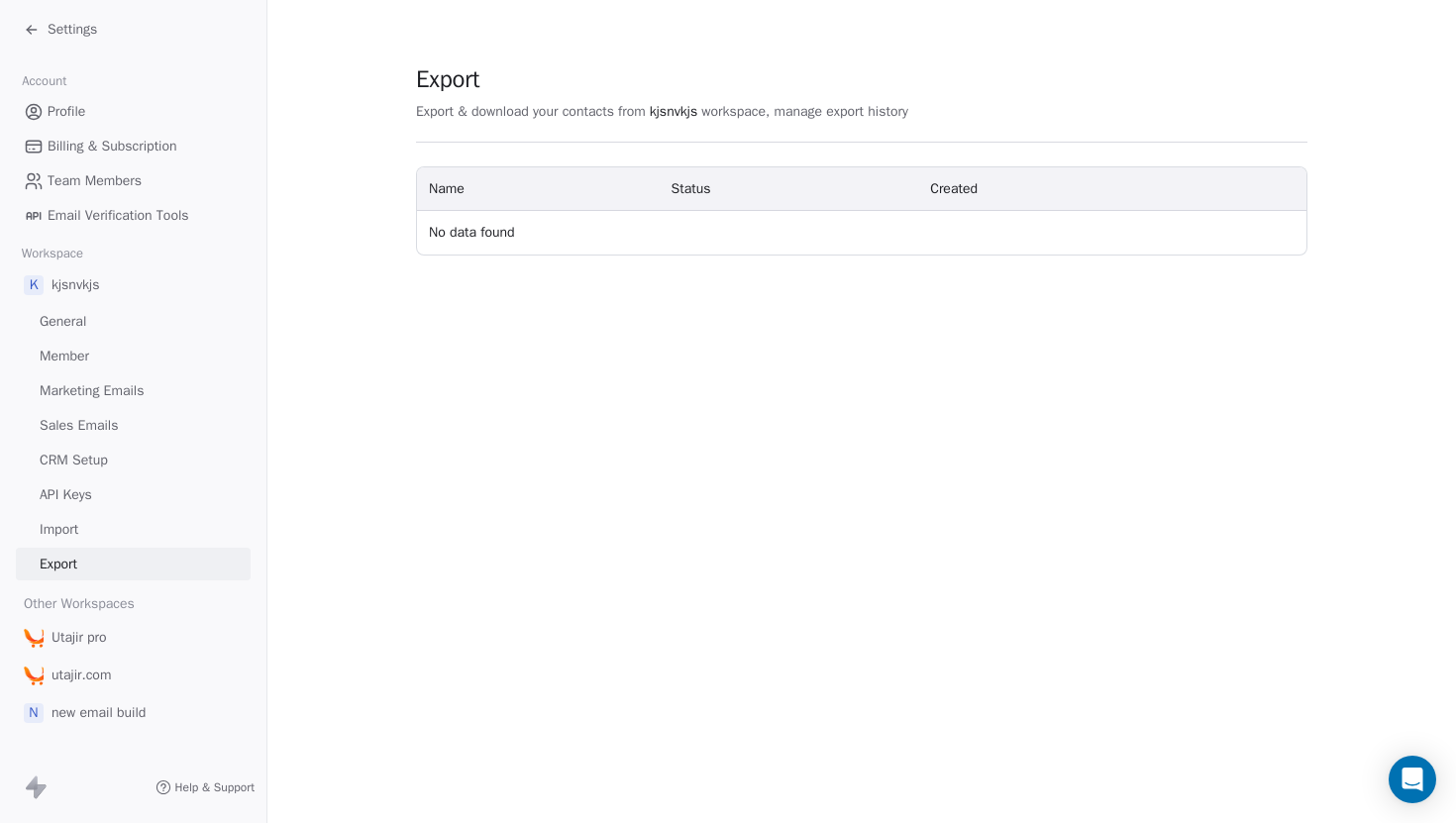 click on "Profile" at bounding box center [133, 111] 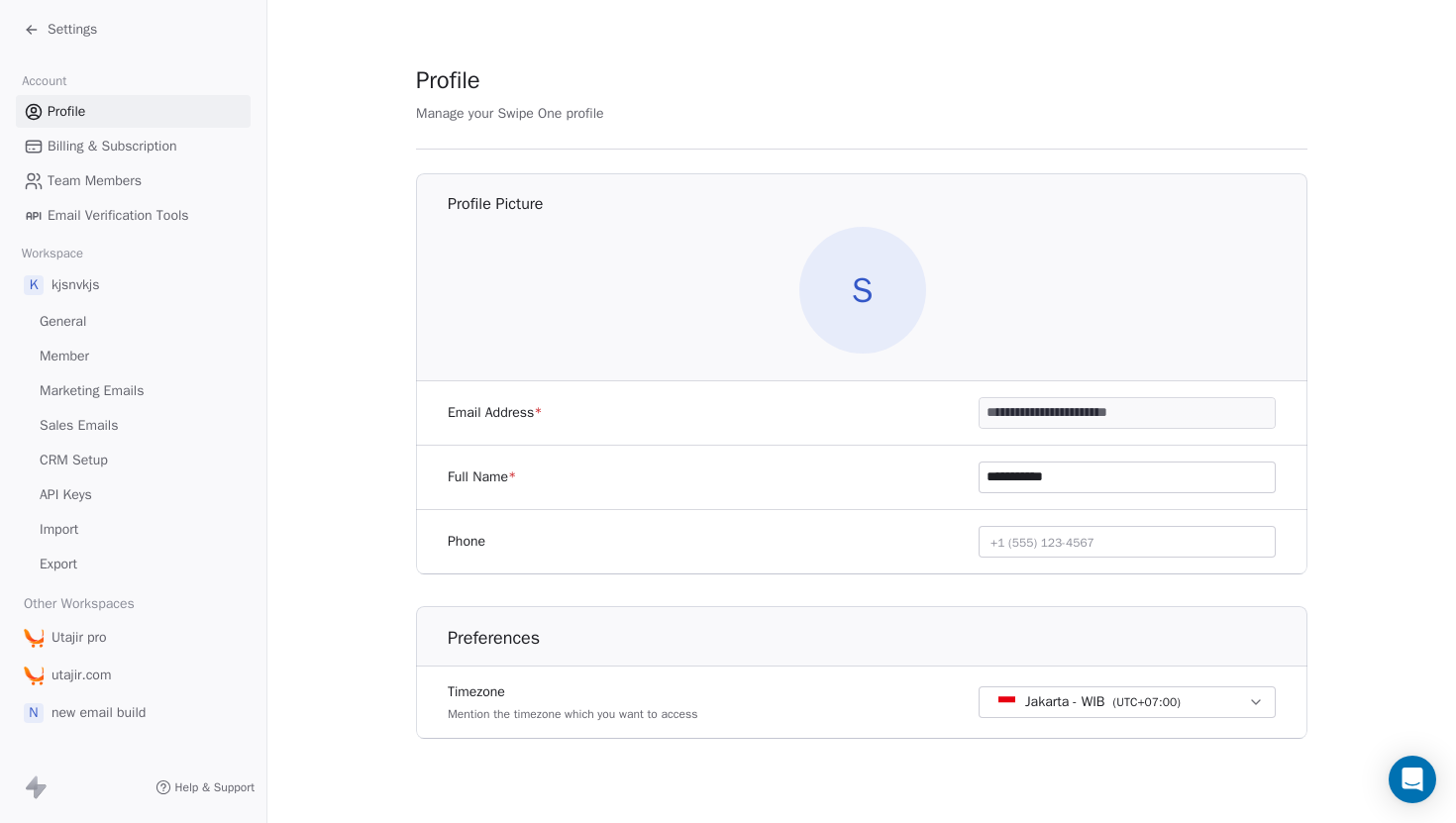 click 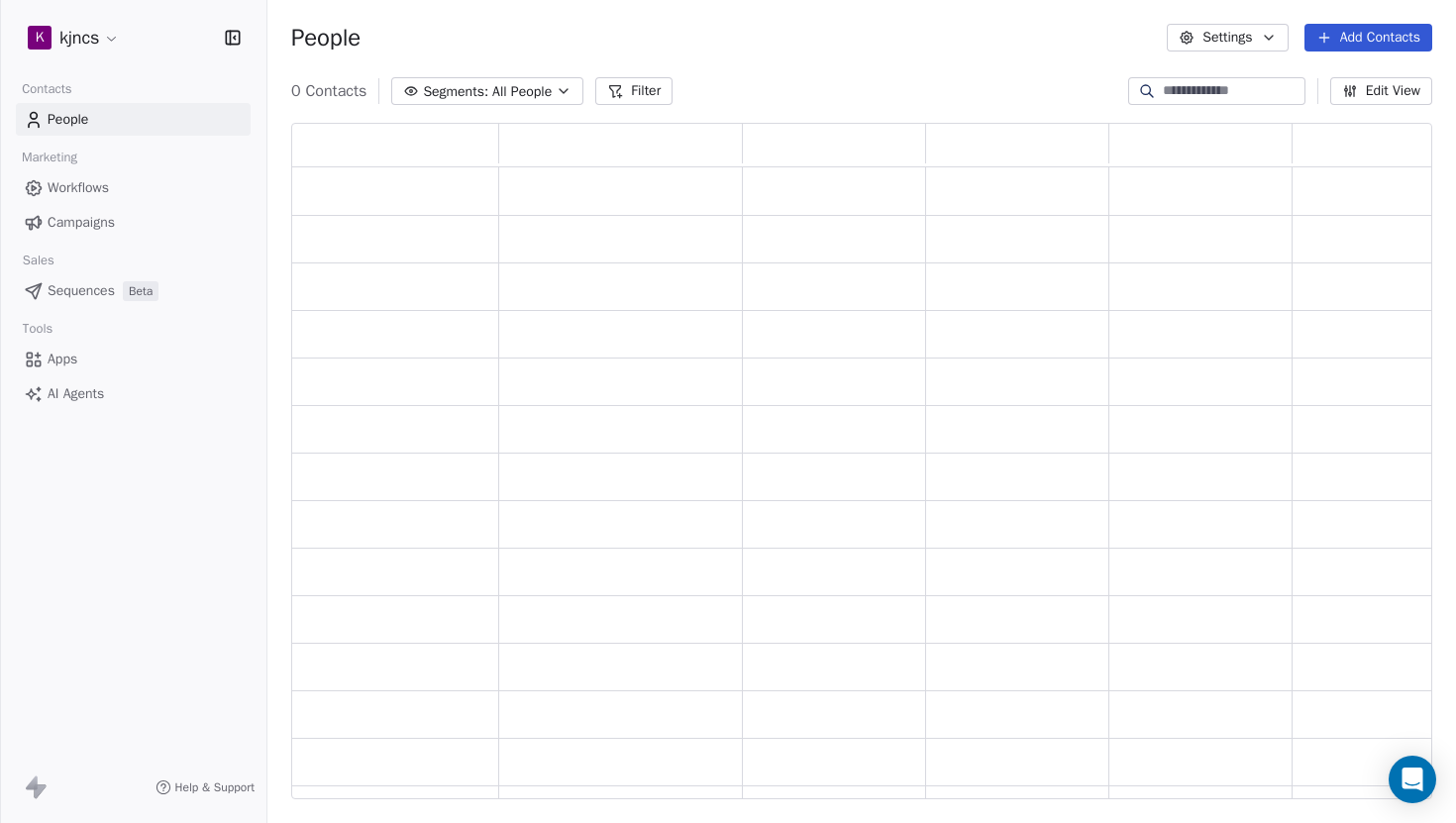 scroll, scrollTop: 0, scrollLeft: 1, axis: horizontal 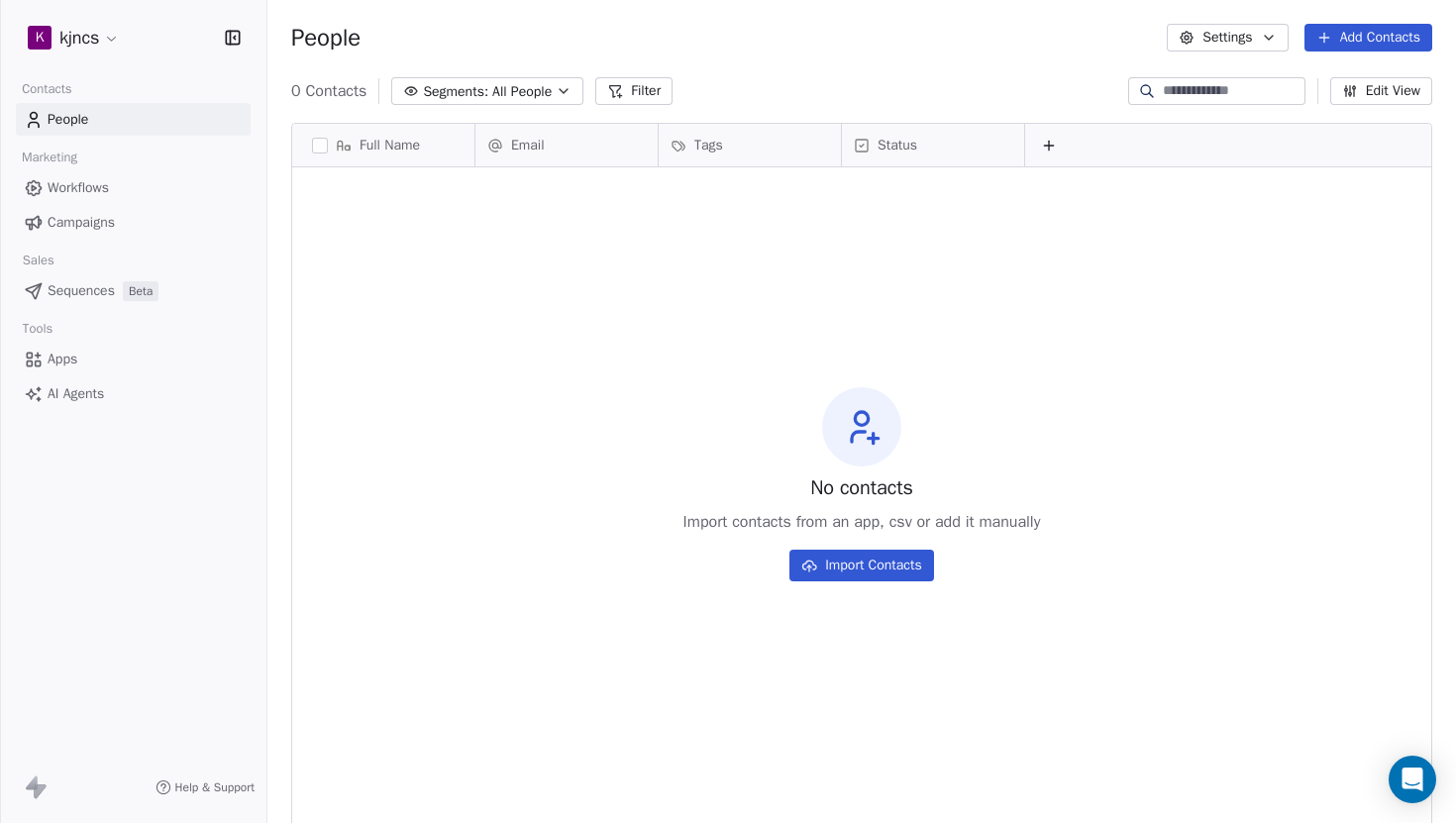 click on "Settings" at bounding box center (1227, 38) 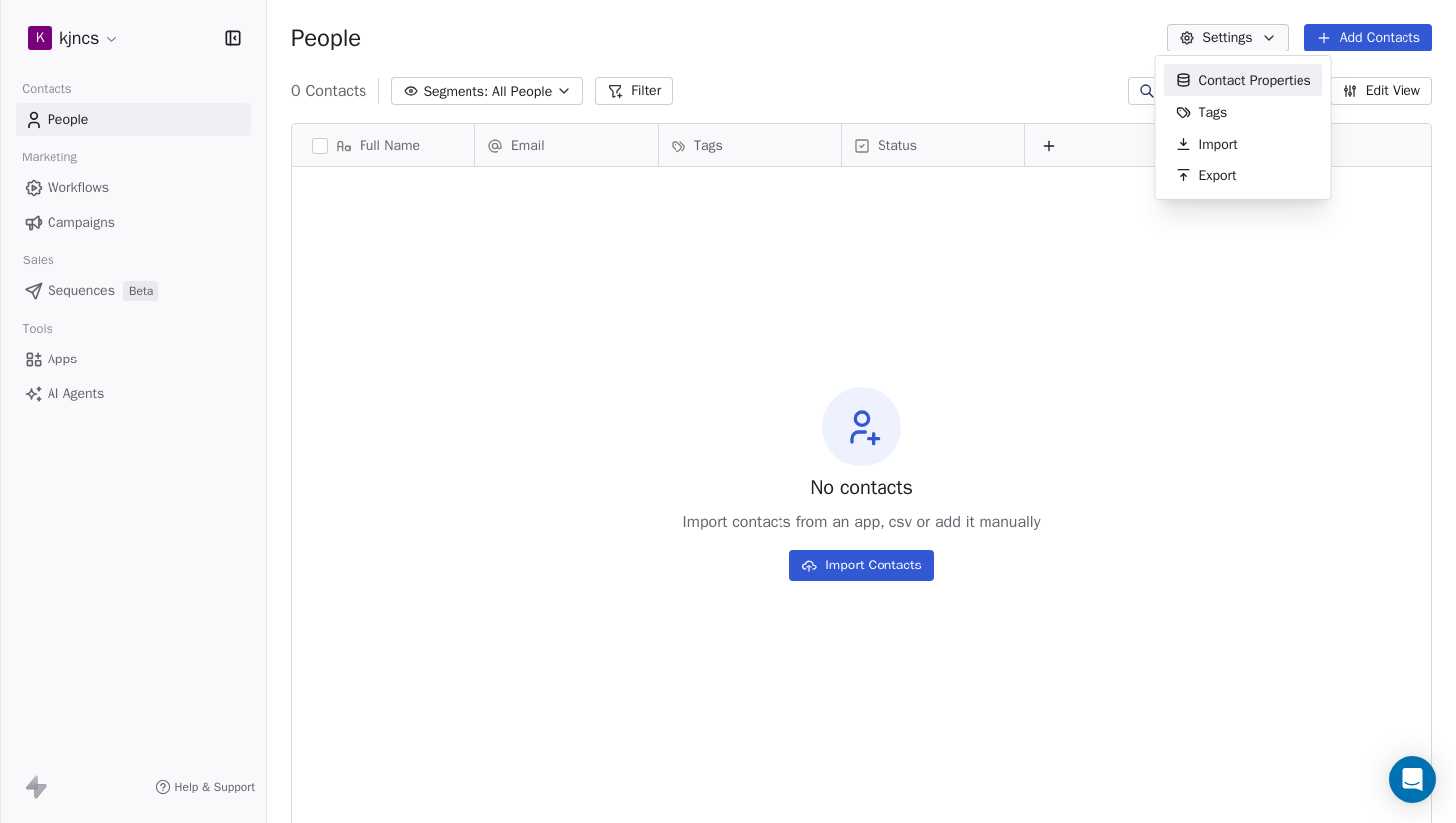 click on "Contact Properties" at bounding box center [1255, 80] 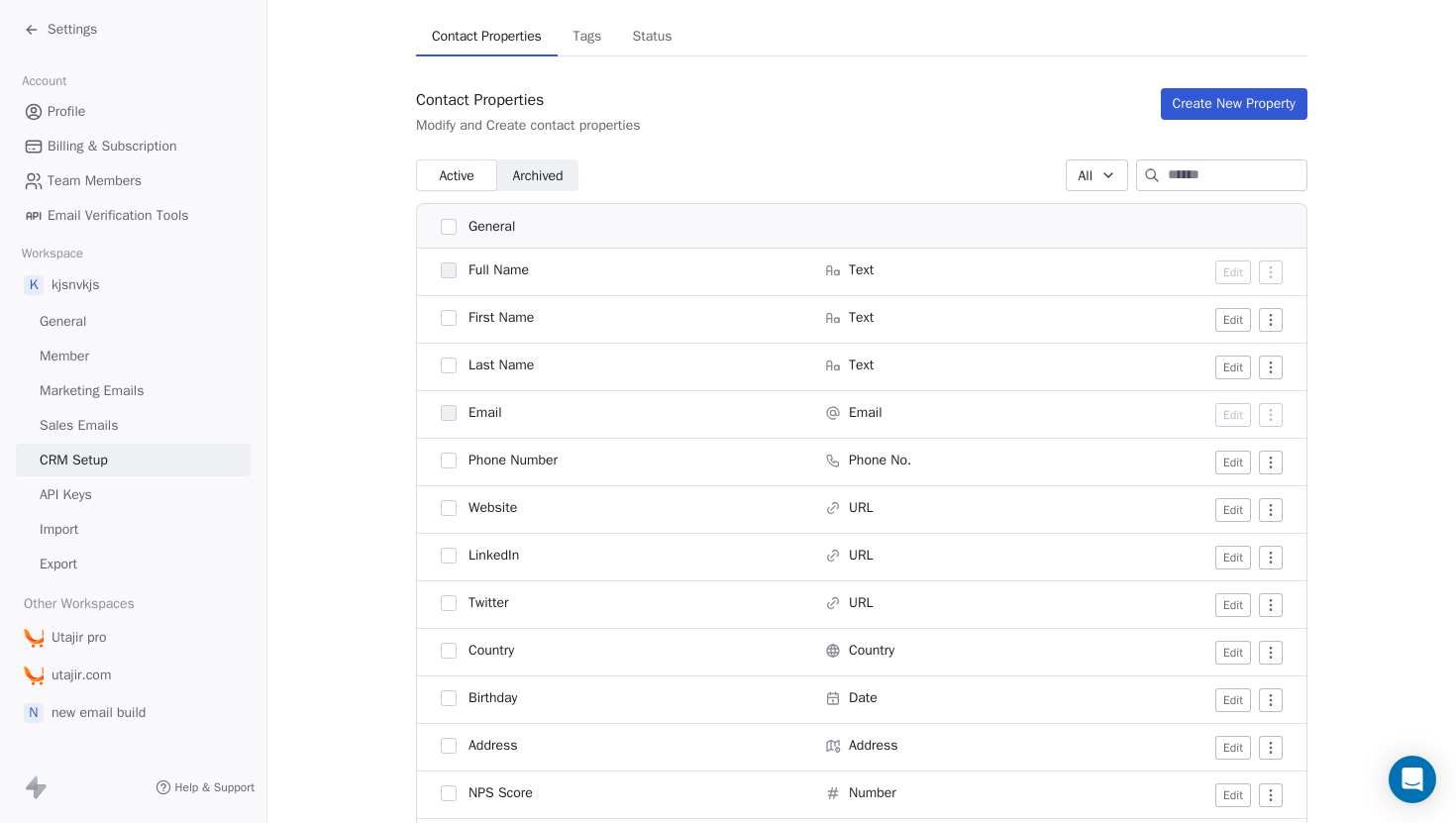 scroll, scrollTop: 0, scrollLeft: 0, axis: both 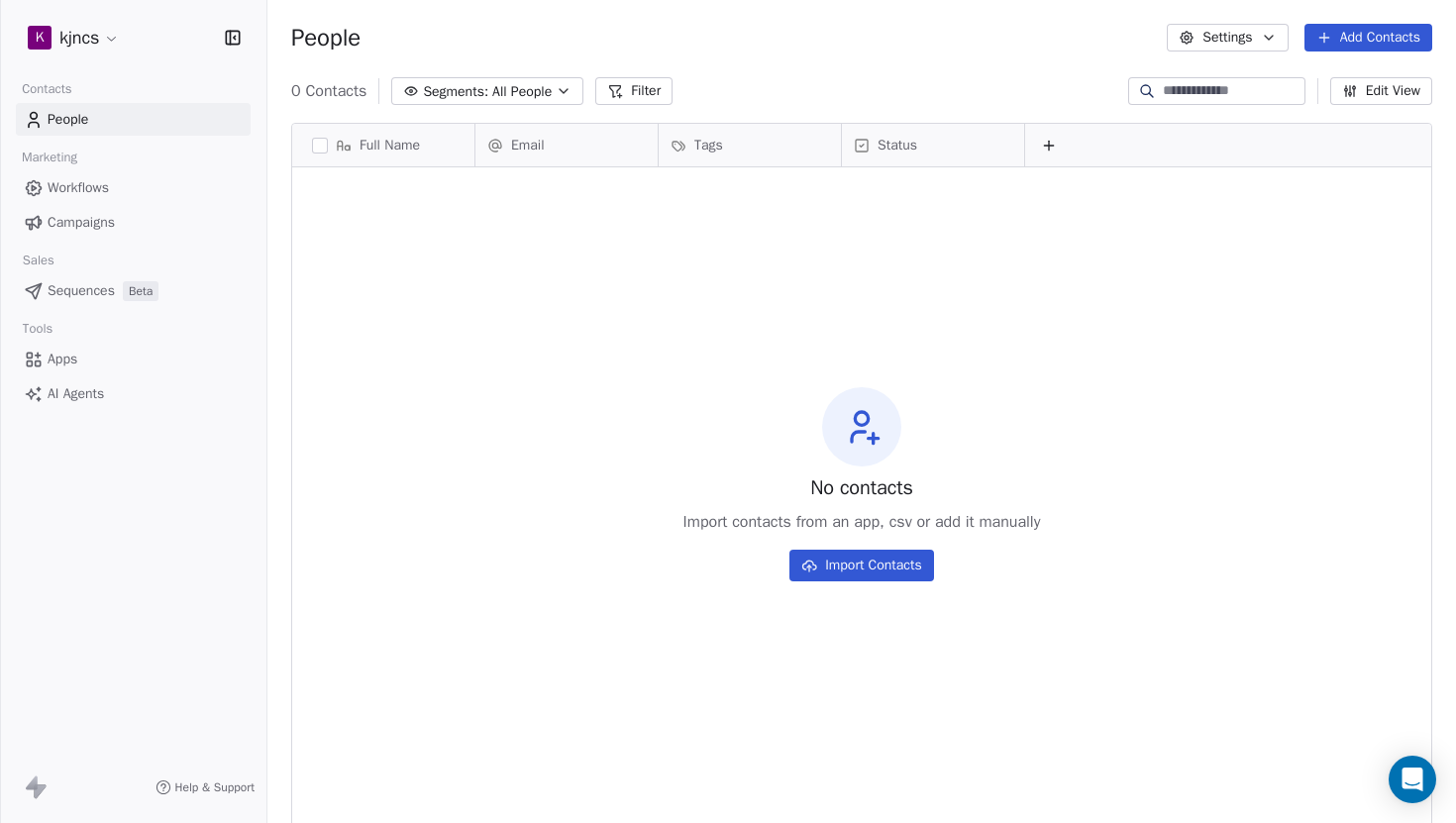 click on "Settings" at bounding box center [1227, 38] 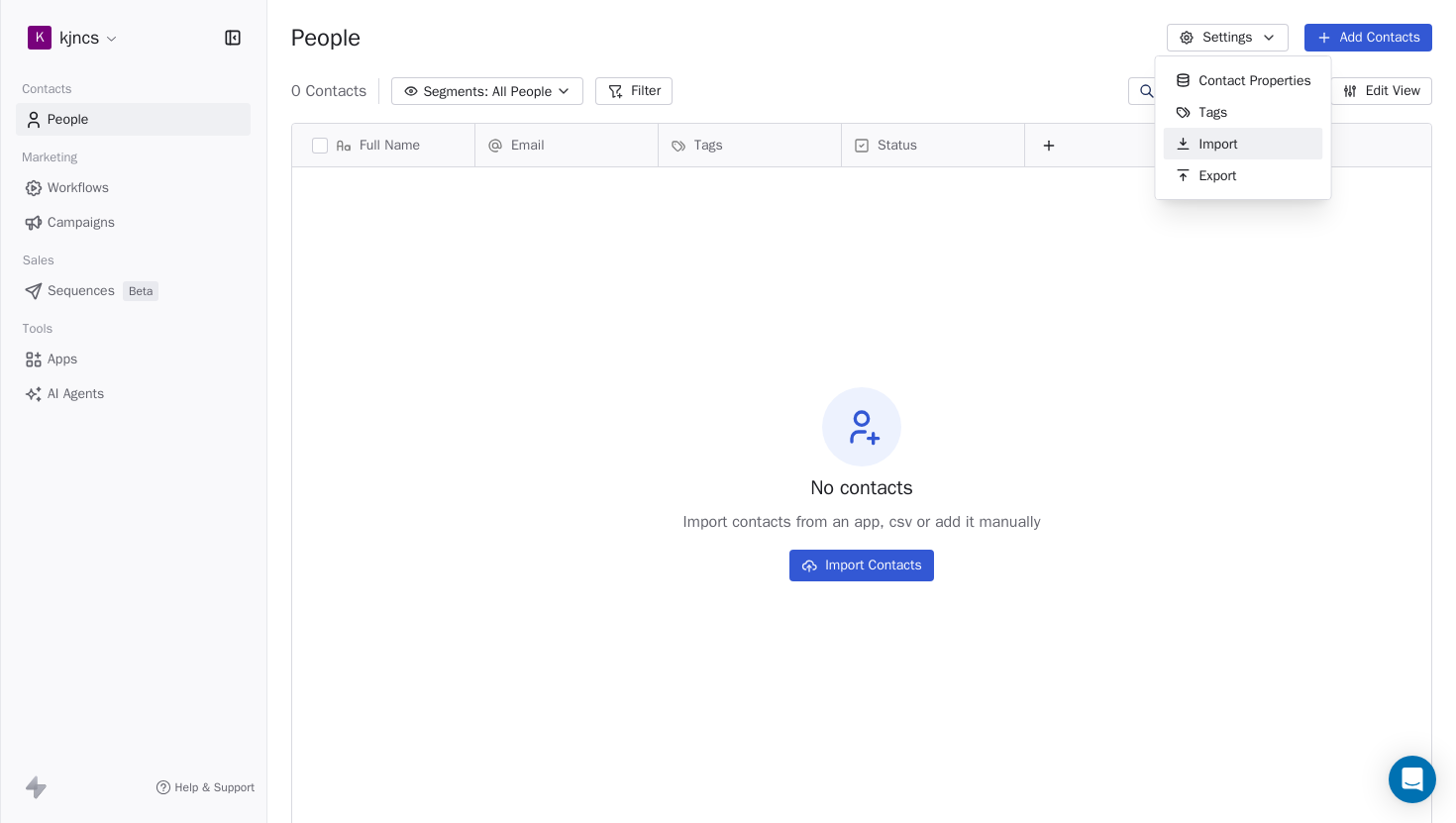 click on "k kjncs Contacts People Marketing Workflows Campaigns Sales Sequences Beta Tools Apps AI Agents Help & Support People Settings  Add Contacts 0 Contacts Segments: All People Filter  Edit View Tag Add to Sequence Export Full Name Email Tags Status
To pick up a draggable item, press the space bar.
While dragging, use the arrow keys to move the item.
Press space again to drop the item in its new position, or press escape to cancel.
No contacts Import contacts from an app, csv or add it manually   Import Contacts
Contact Properties Tags Import Export" at bounding box center (728, 411) 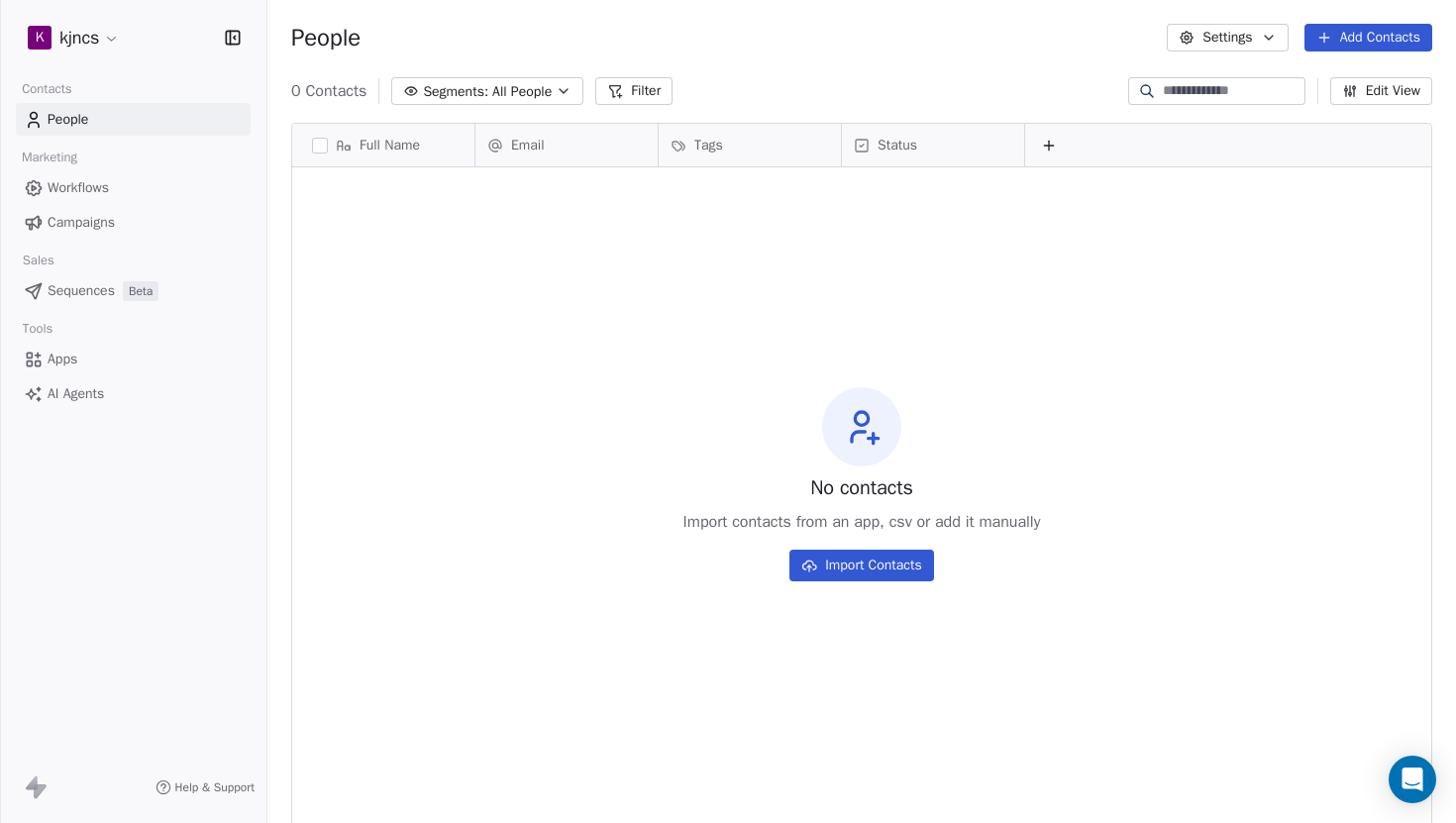 click on "k kjncs Contacts People Marketing Workflows Campaigns Sales Sequences Beta Tools Apps AI Agents Help & Support People Settings  Add Contacts 0 Contacts Segments: All People Filter  Edit View Tag Add to Sequence Export Full Name Email Tags Status
To pick up a draggable item, press the space bar.
While dragging, use the arrow keys to move the item.
Press space again to drop the item in its new position, or press escape to cancel.
No contacts Import contacts from an app, csv or add it manually   Import Contacts" at bounding box center (728, 411) 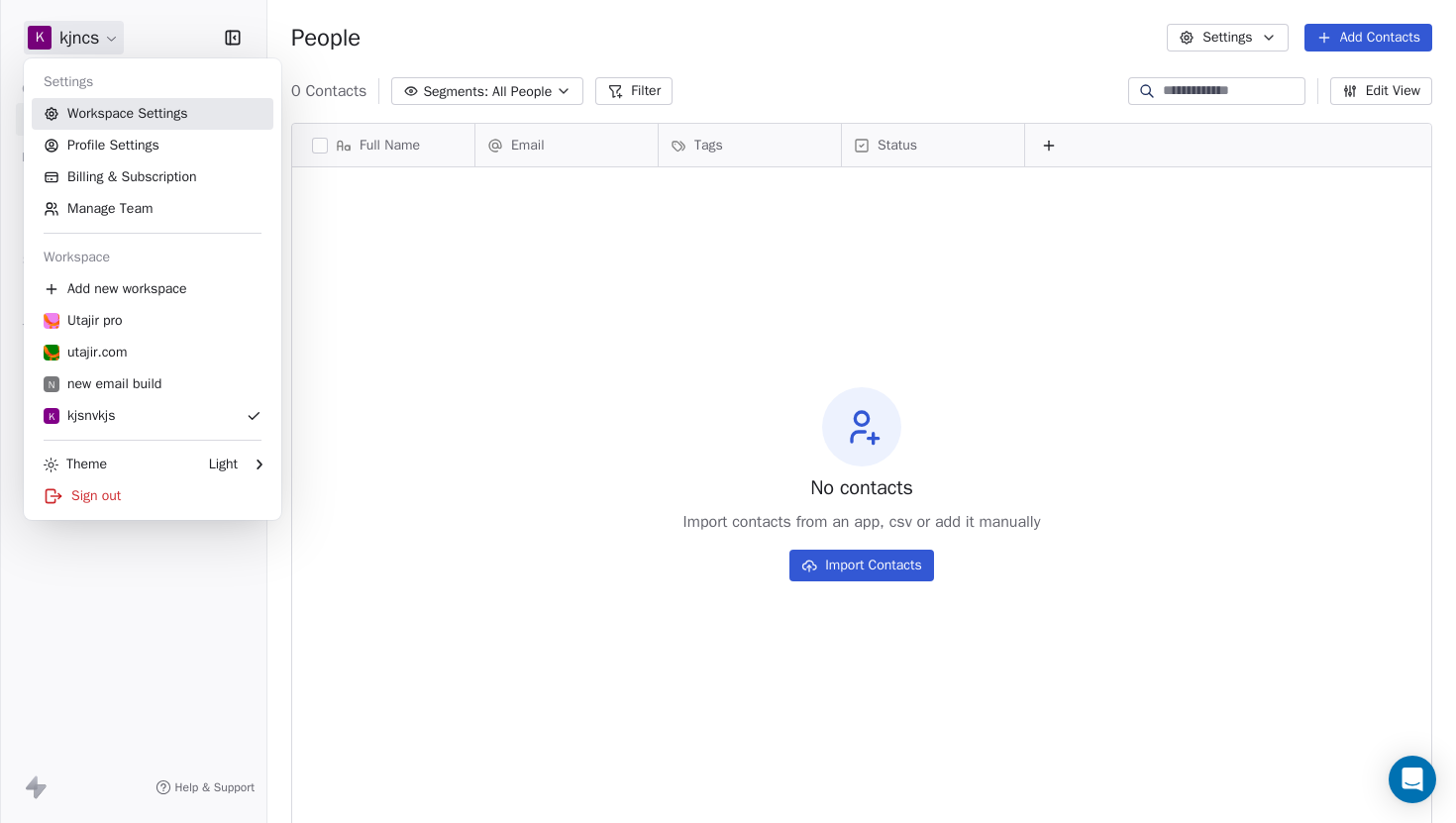 click on "Profile Settings" at bounding box center [153, 146] 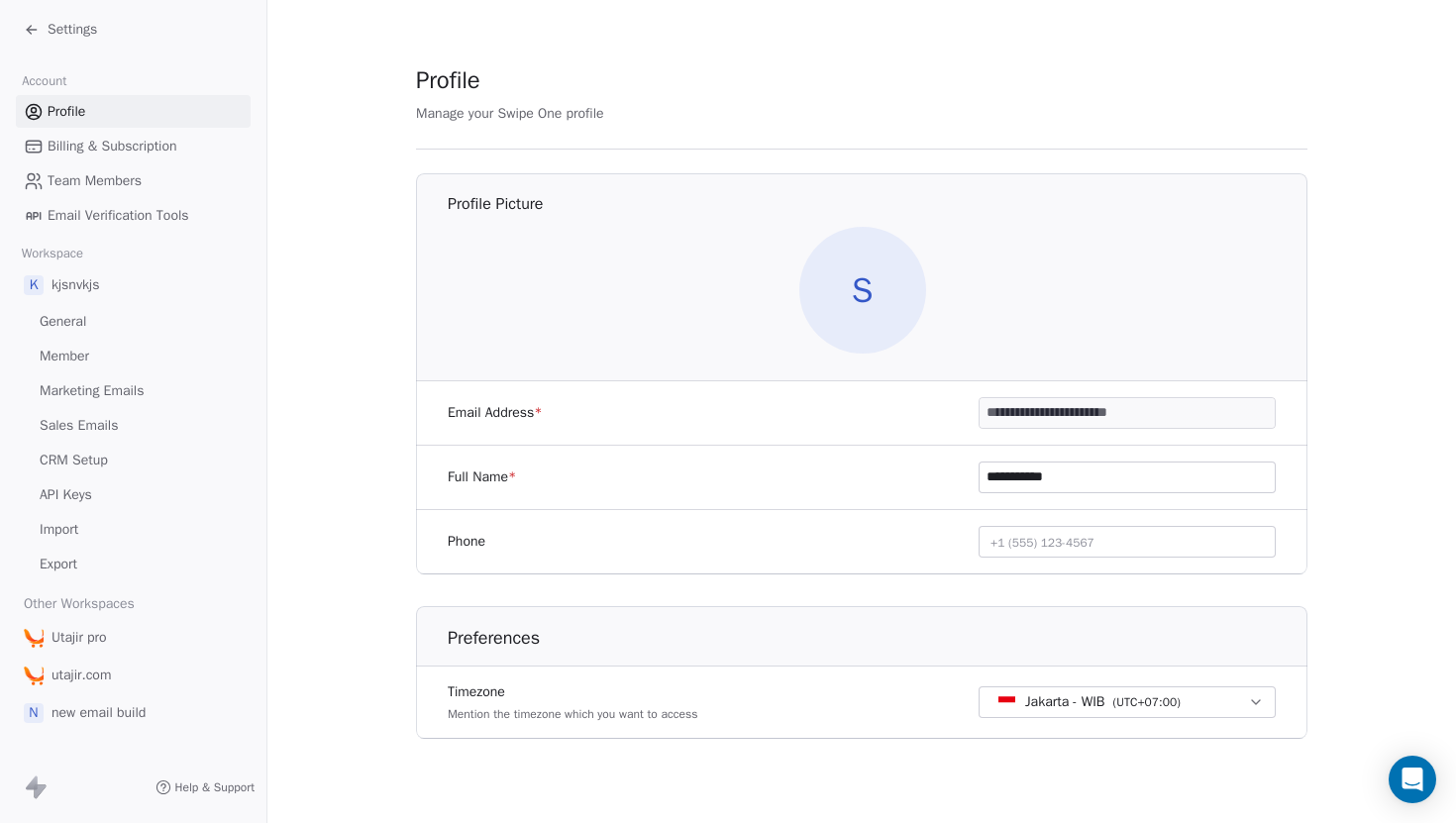 click on "Billing & Subscription" at bounding box center (133, 146) 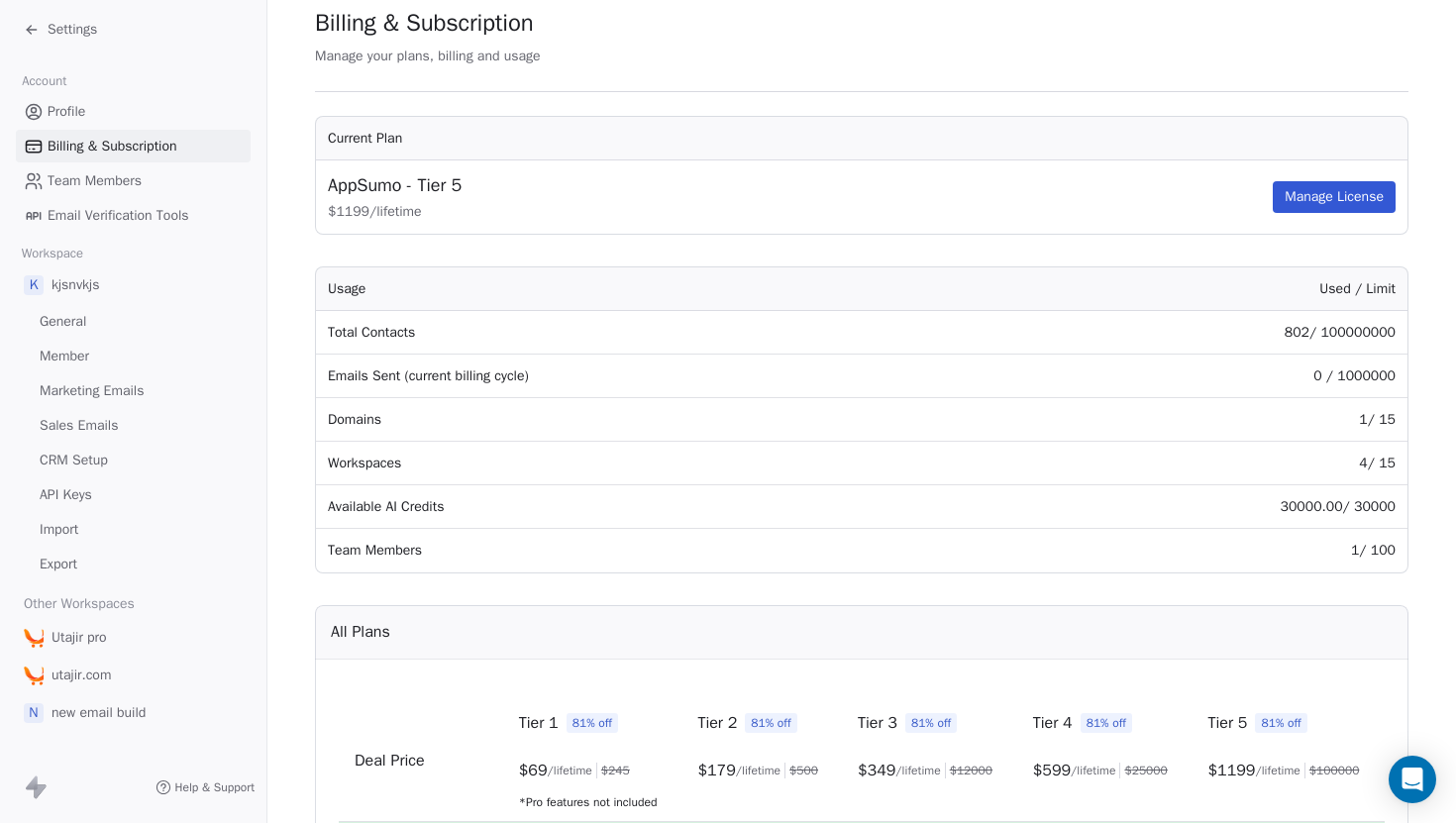 scroll, scrollTop: 0, scrollLeft: 0, axis: both 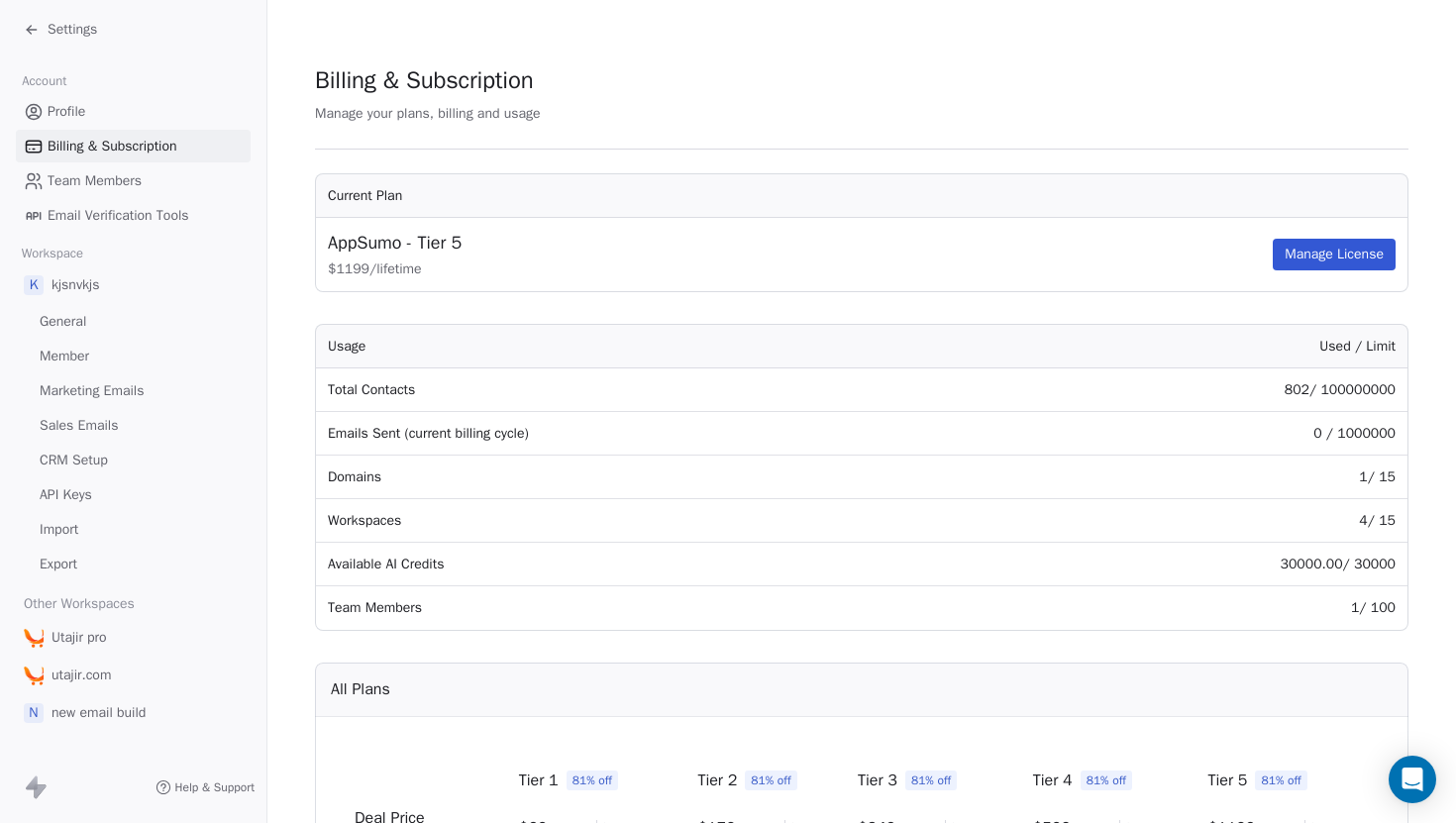 click on "Team Members" at bounding box center [133, 180] 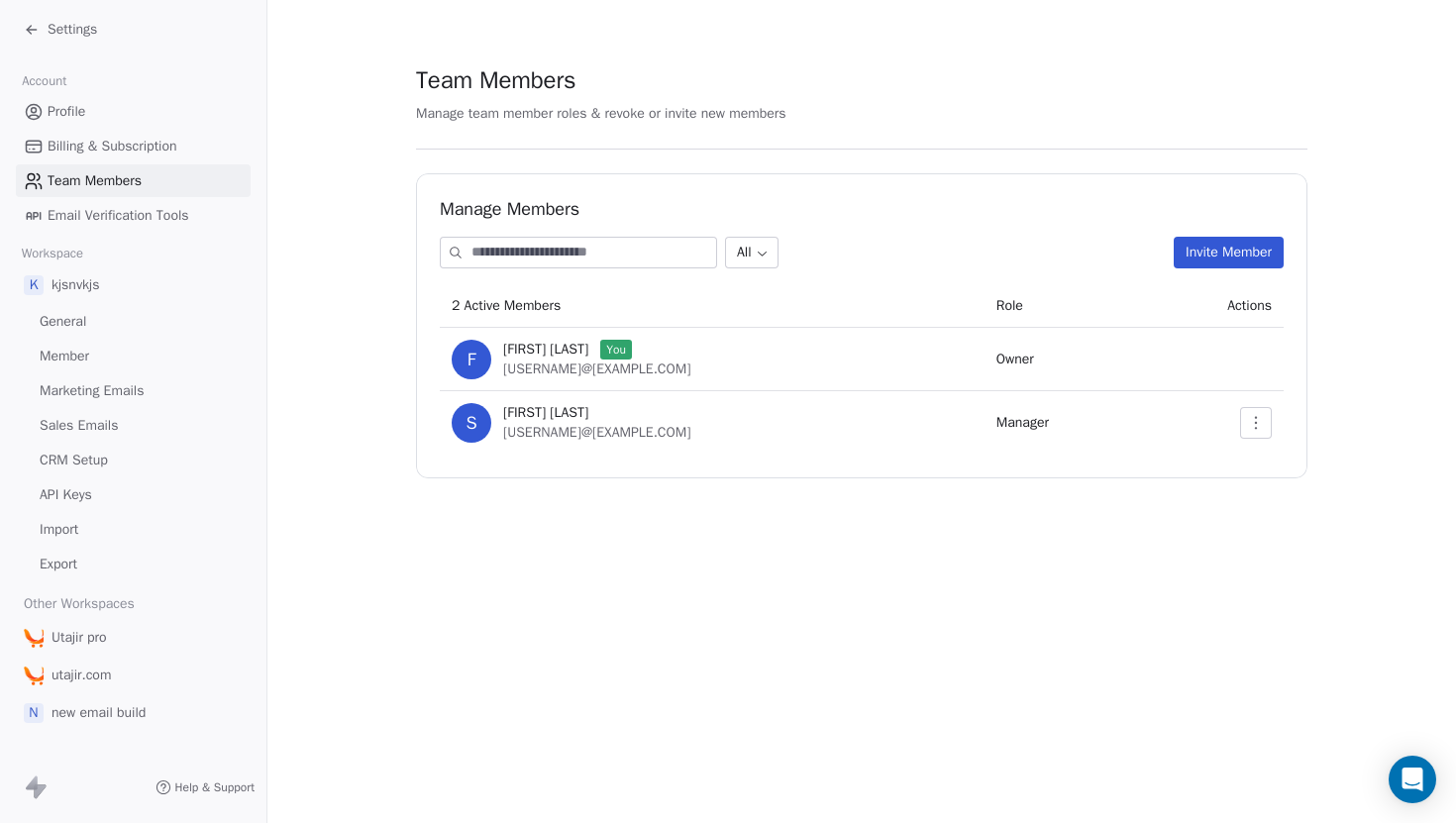 click on "Email Verification Tools" at bounding box center (118, 215) 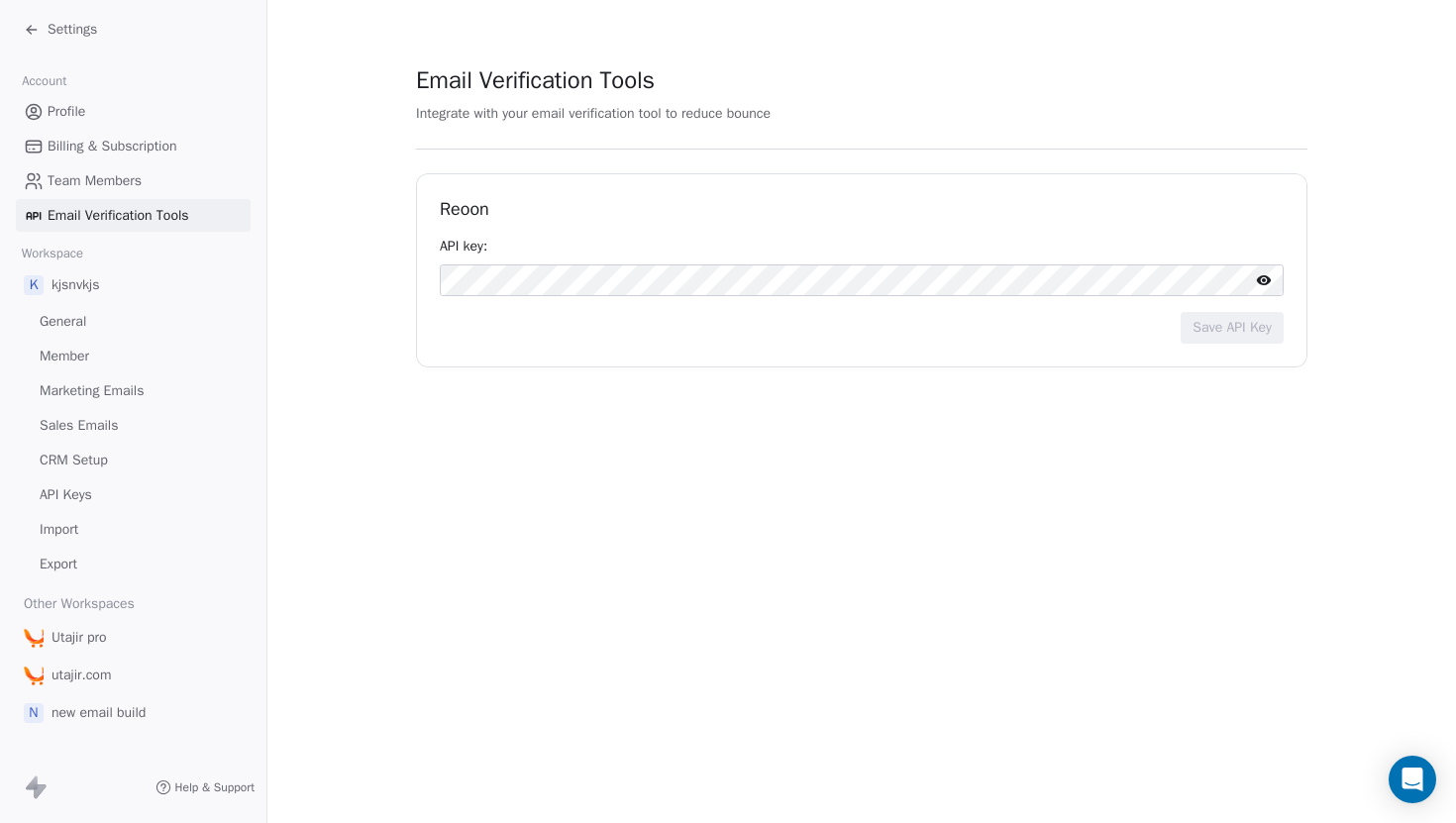 click on "k kjsnvkjs" at bounding box center [133, 285] 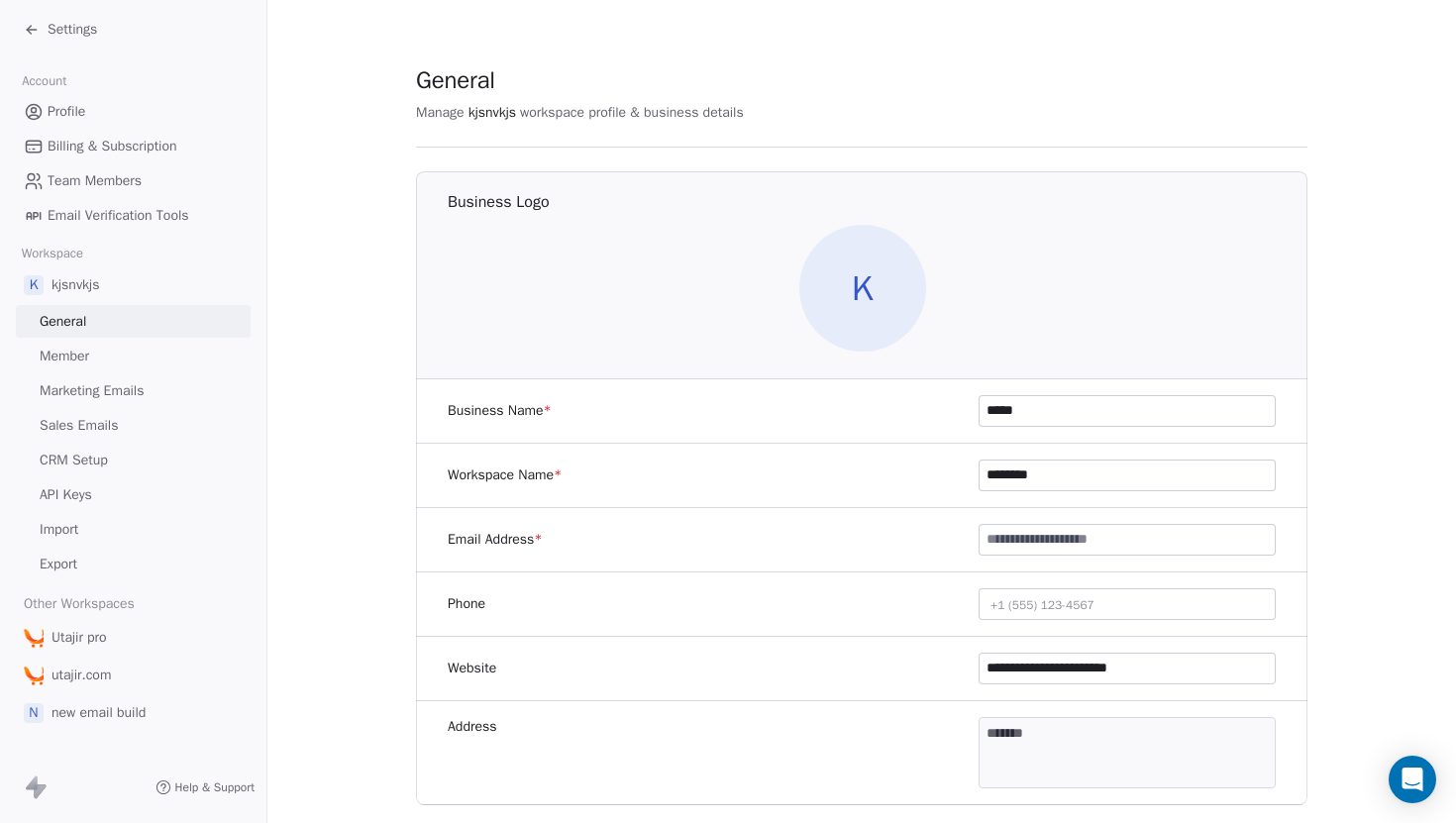 click 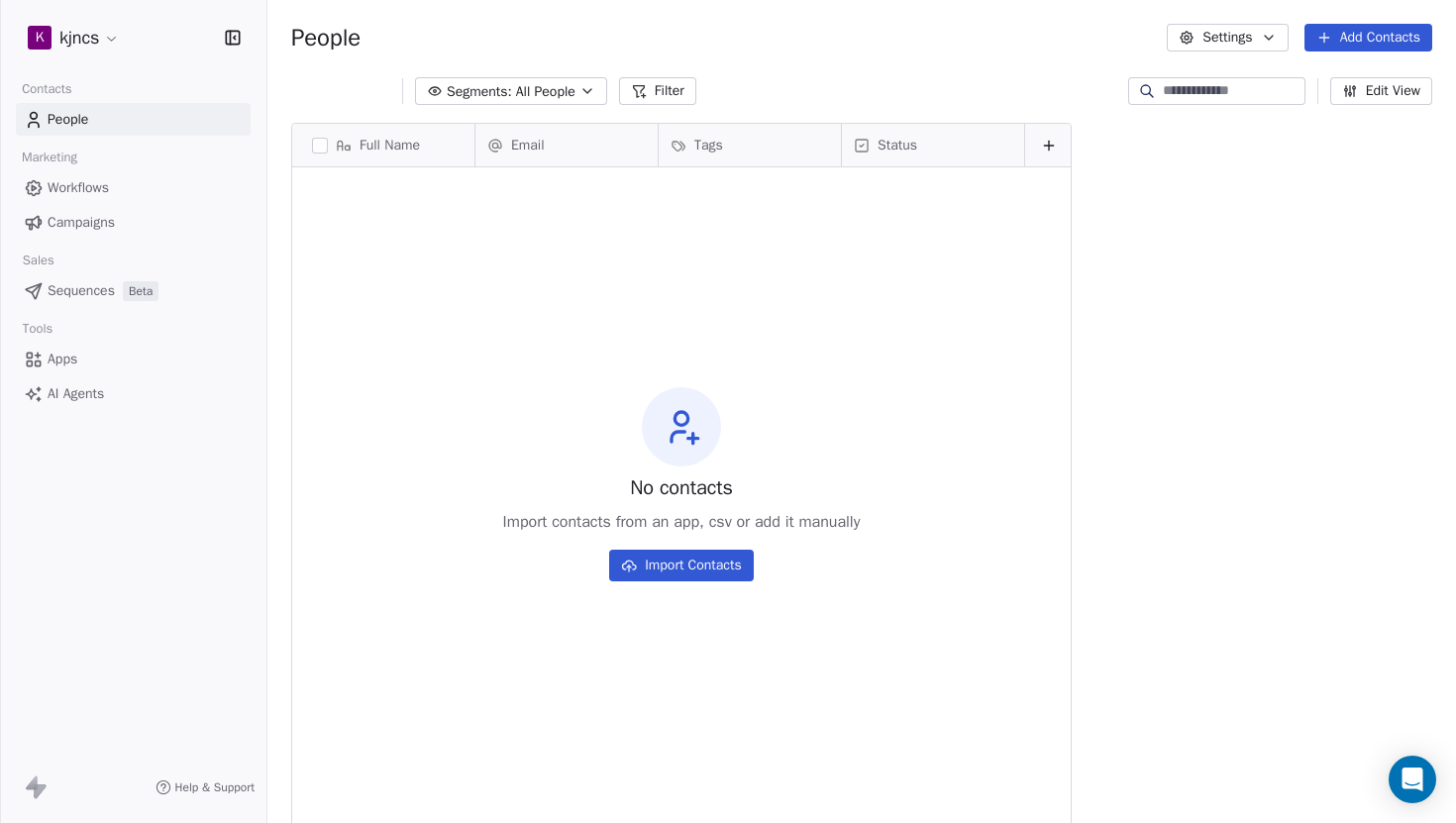 scroll, scrollTop: 0, scrollLeft: 1, axis: horizontal 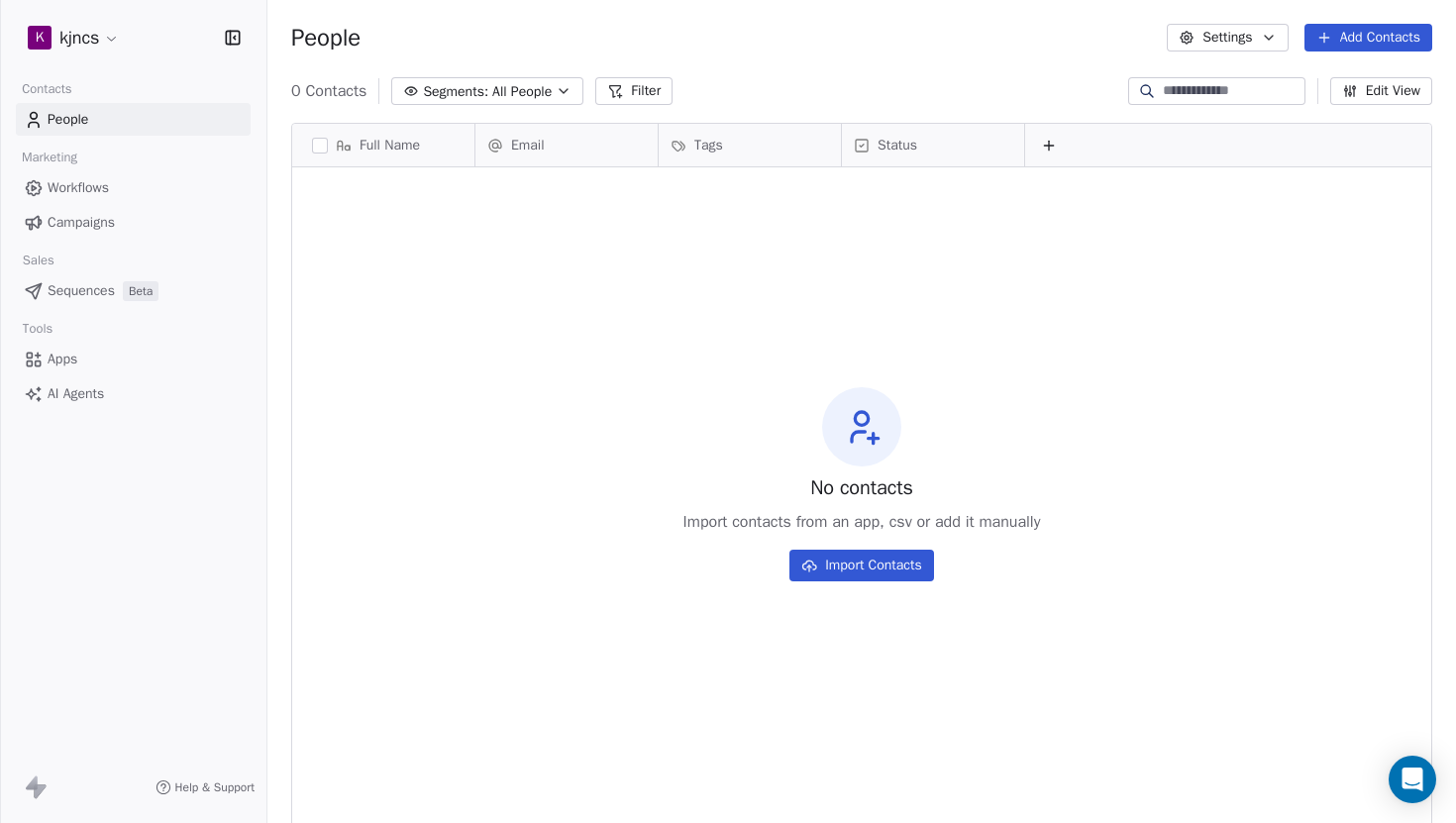 click on "Apps" at bounding box center (62, 359) 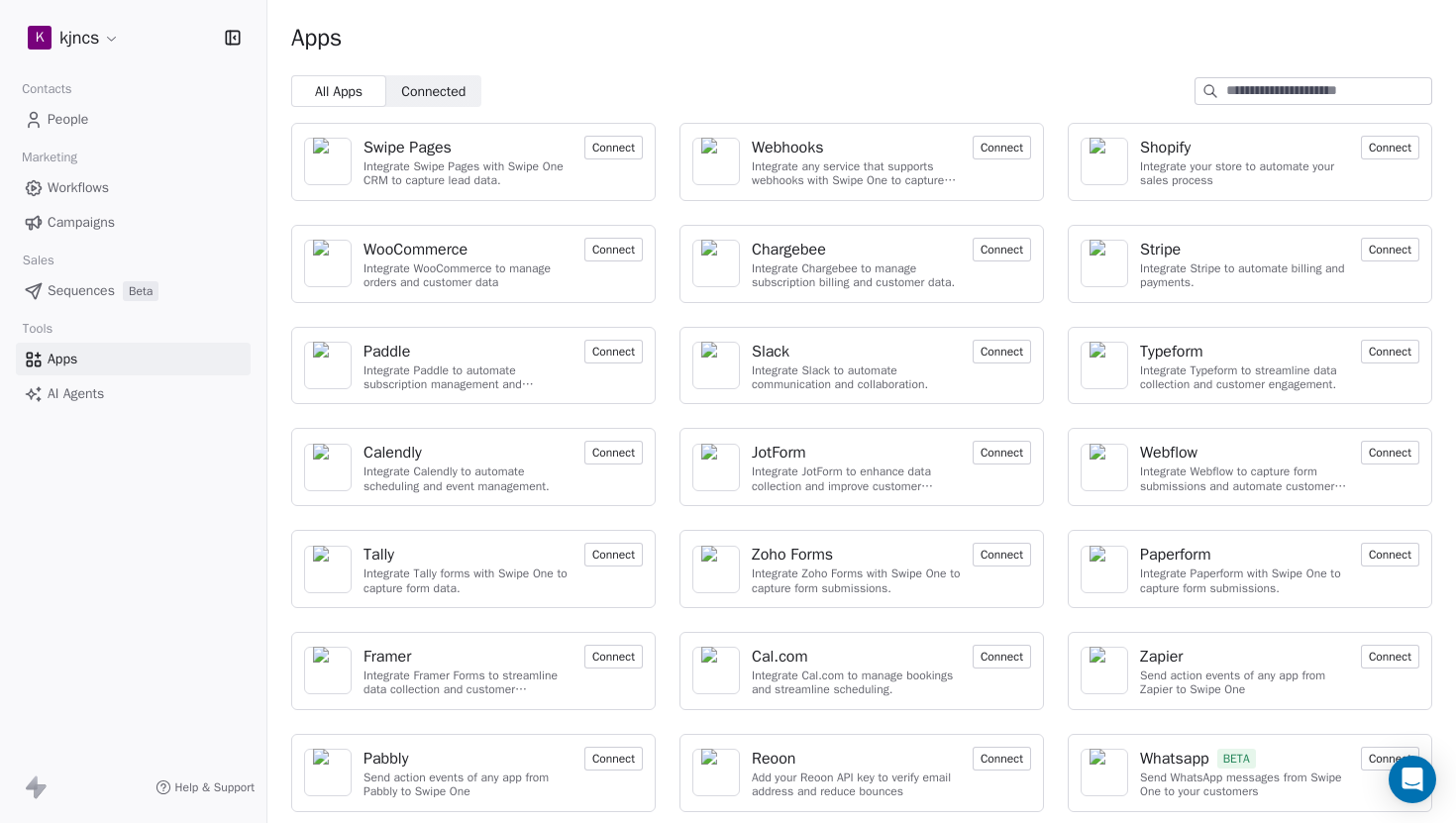 click on "Workflows" at bounding box center (78, 187) 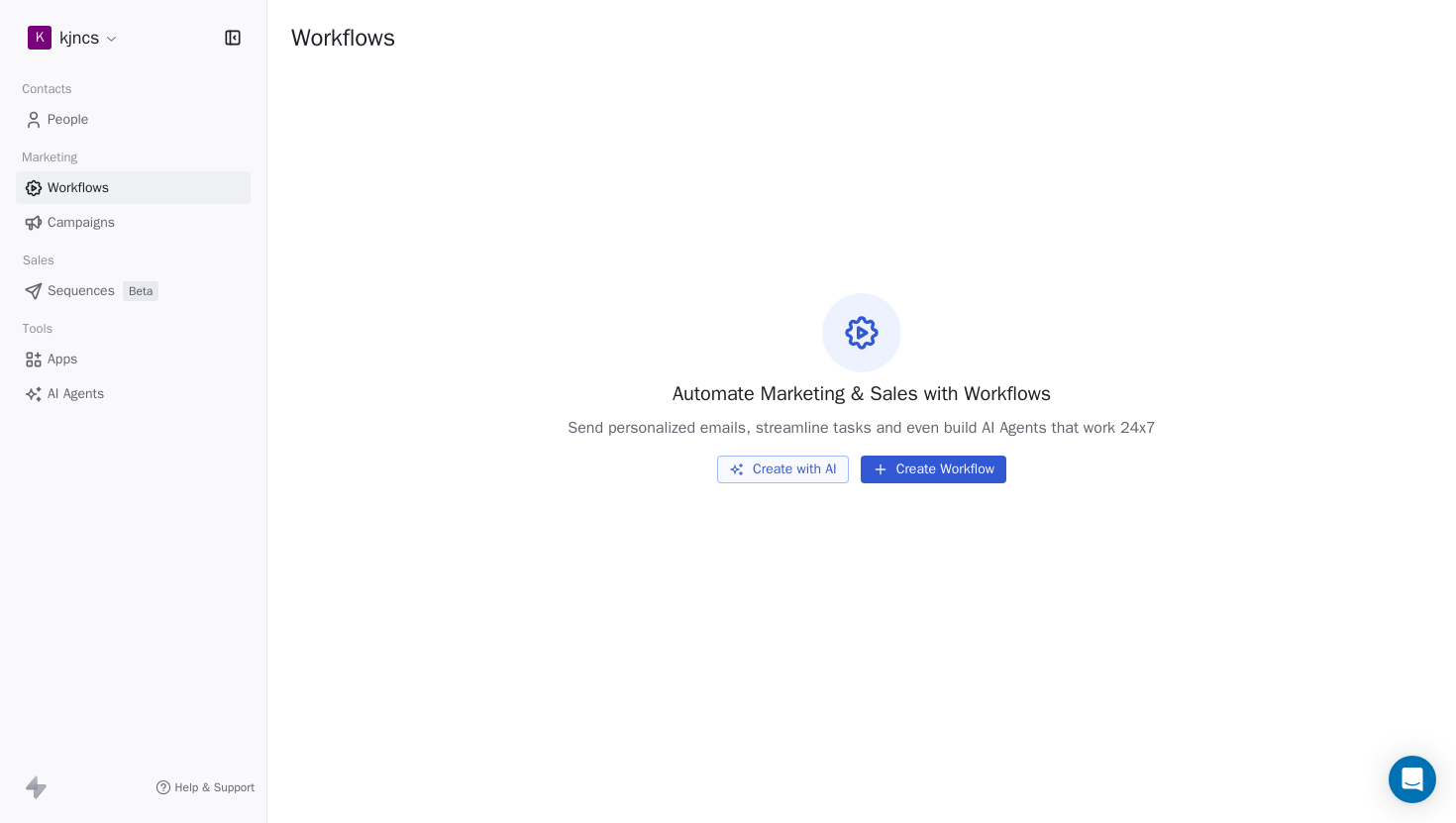 click on "Campaigns" at bounding box center (81, 222) 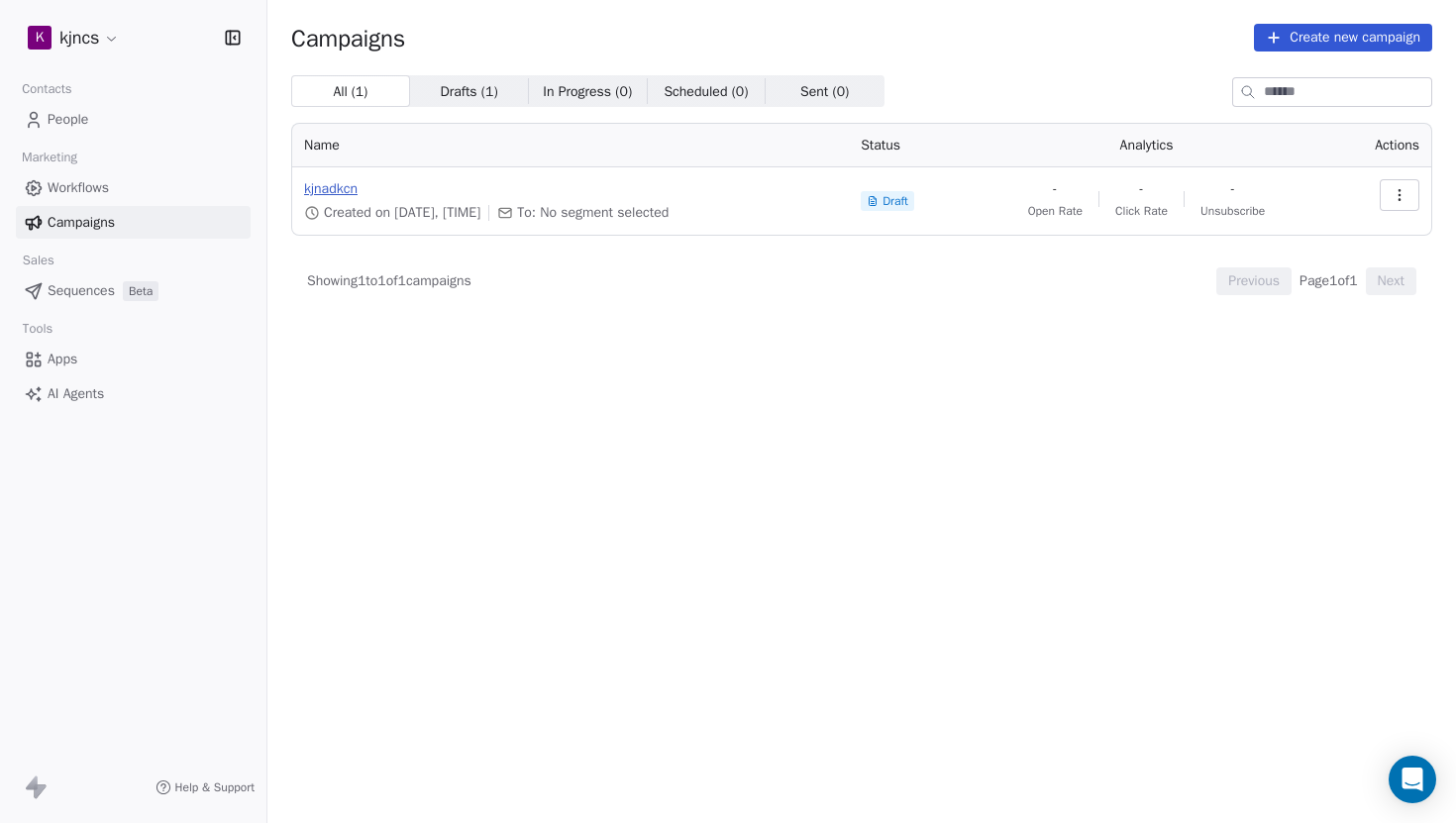 click on "kjnadkcn" at bounding box center (571, 189) 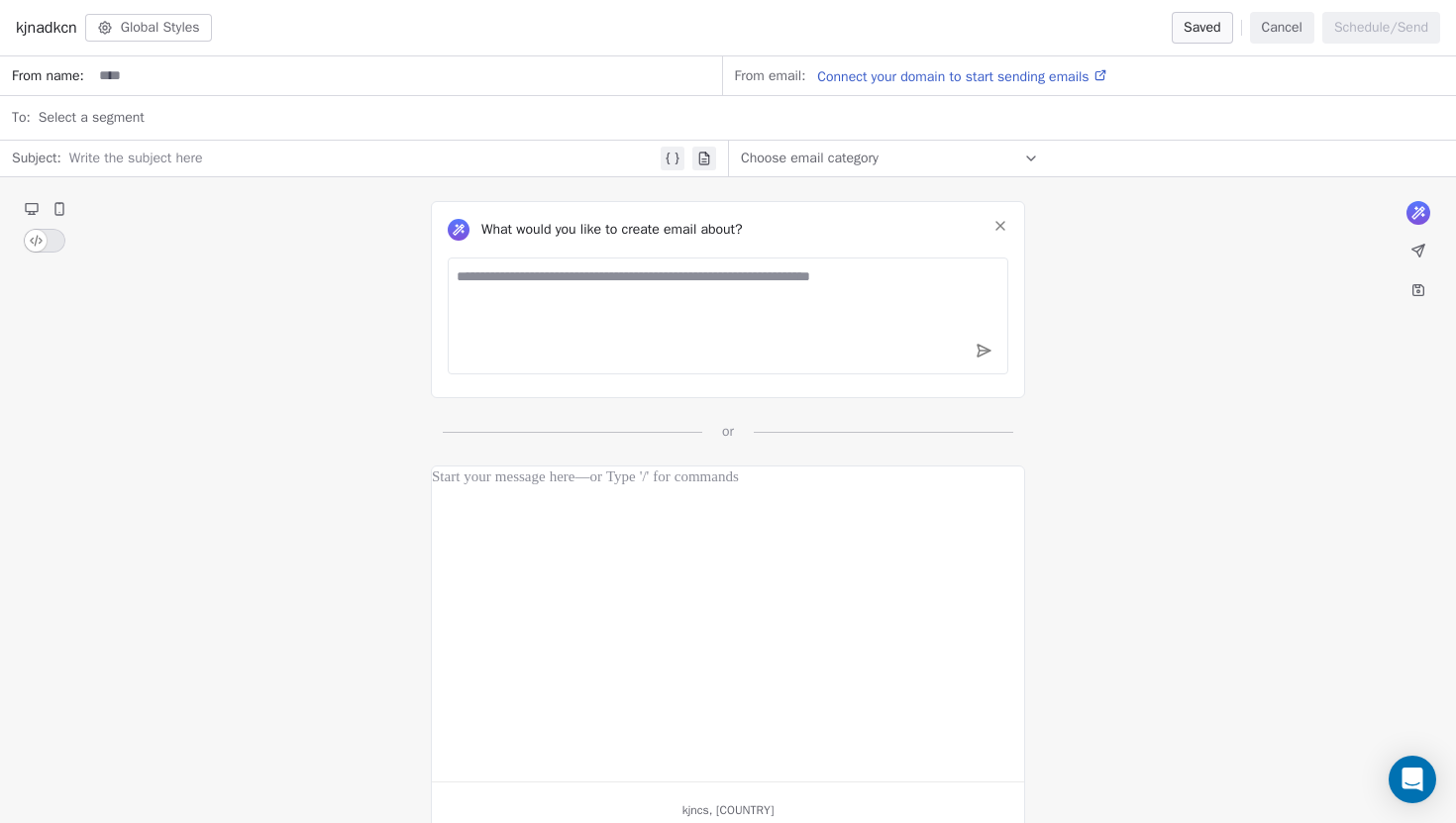 scroll, scrollTop: 42, scrollLeft: 0, axis: vertical 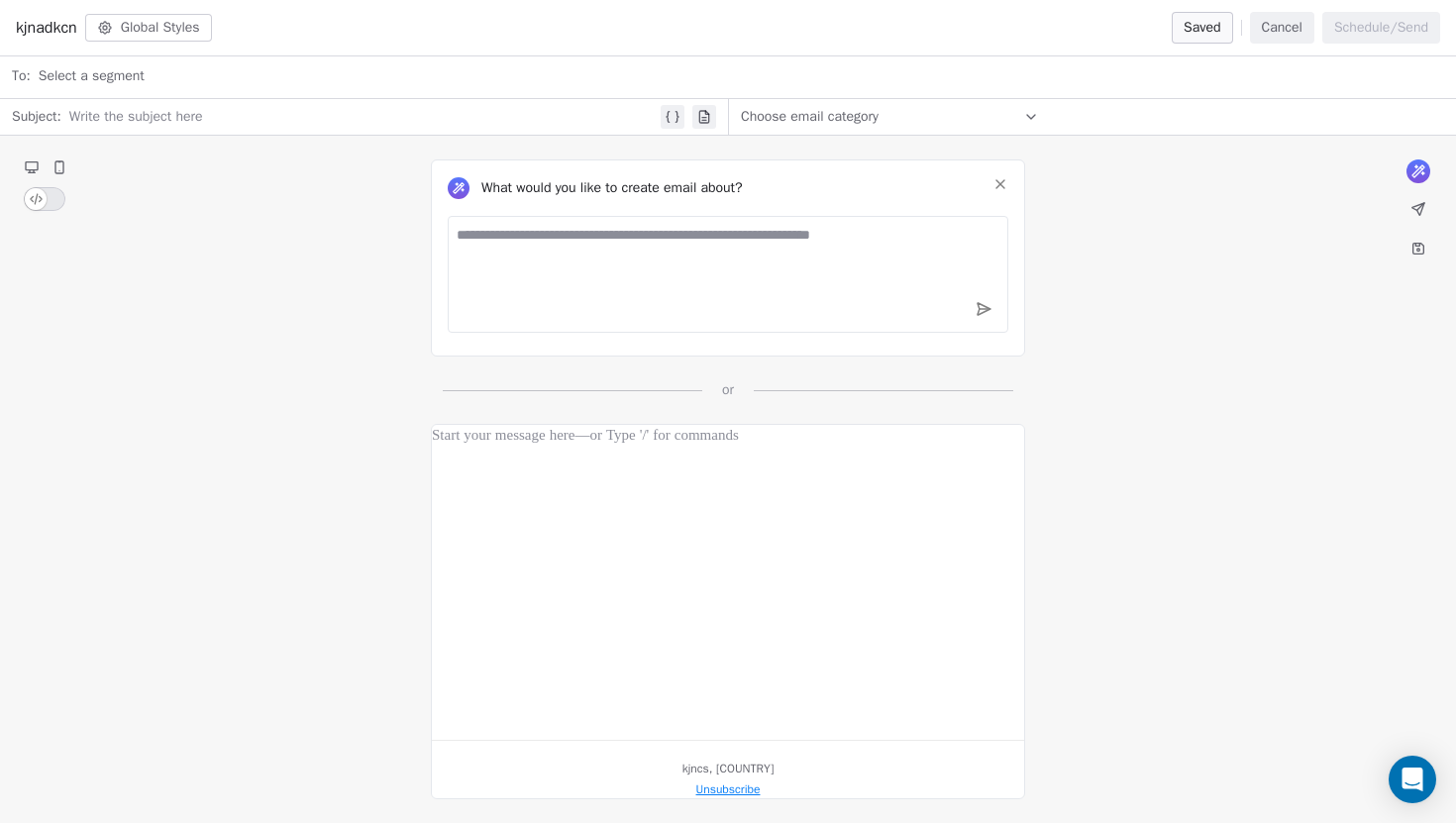 click on "kjncs, [COUNTRY] Unsubscribe" at bounding box center [728, 611] 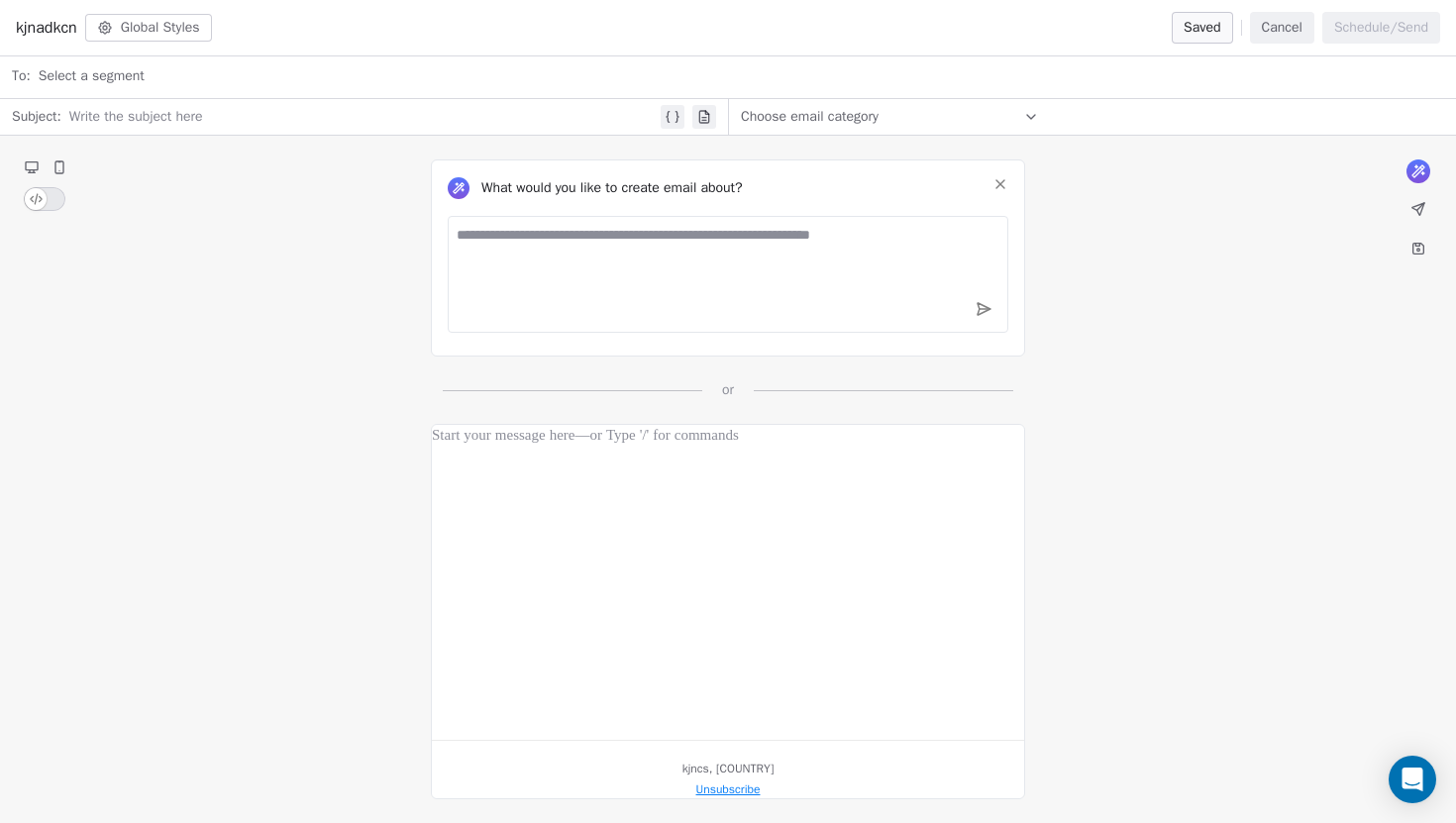 click on "kjncs, [COUNTRY] Unsubscribe" at bounding box center [728, 611] 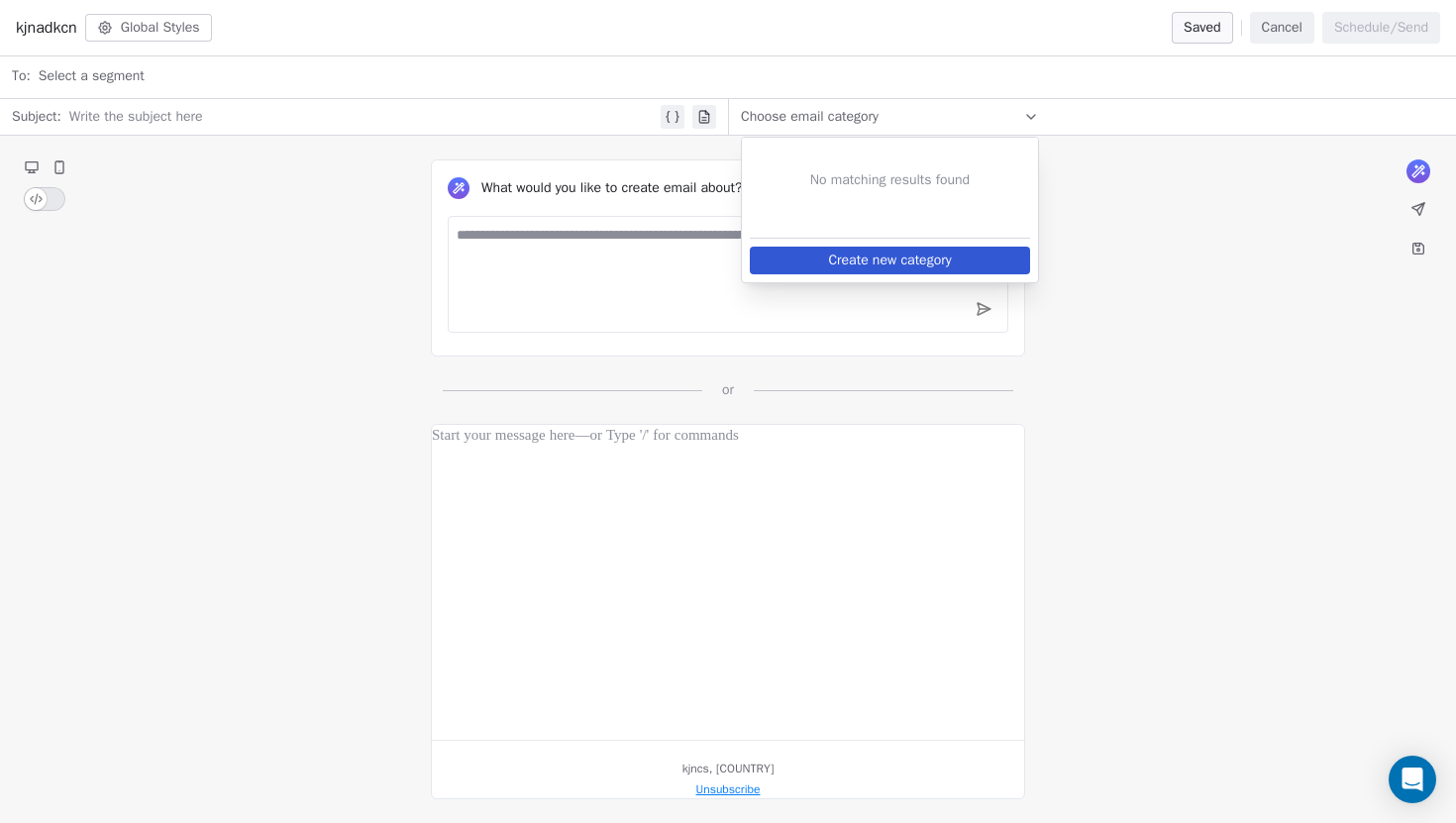 click on "What would you like to create email about? or kjncs, [COUNTRY] Unsubscribe" at bounding box center [728, 479] 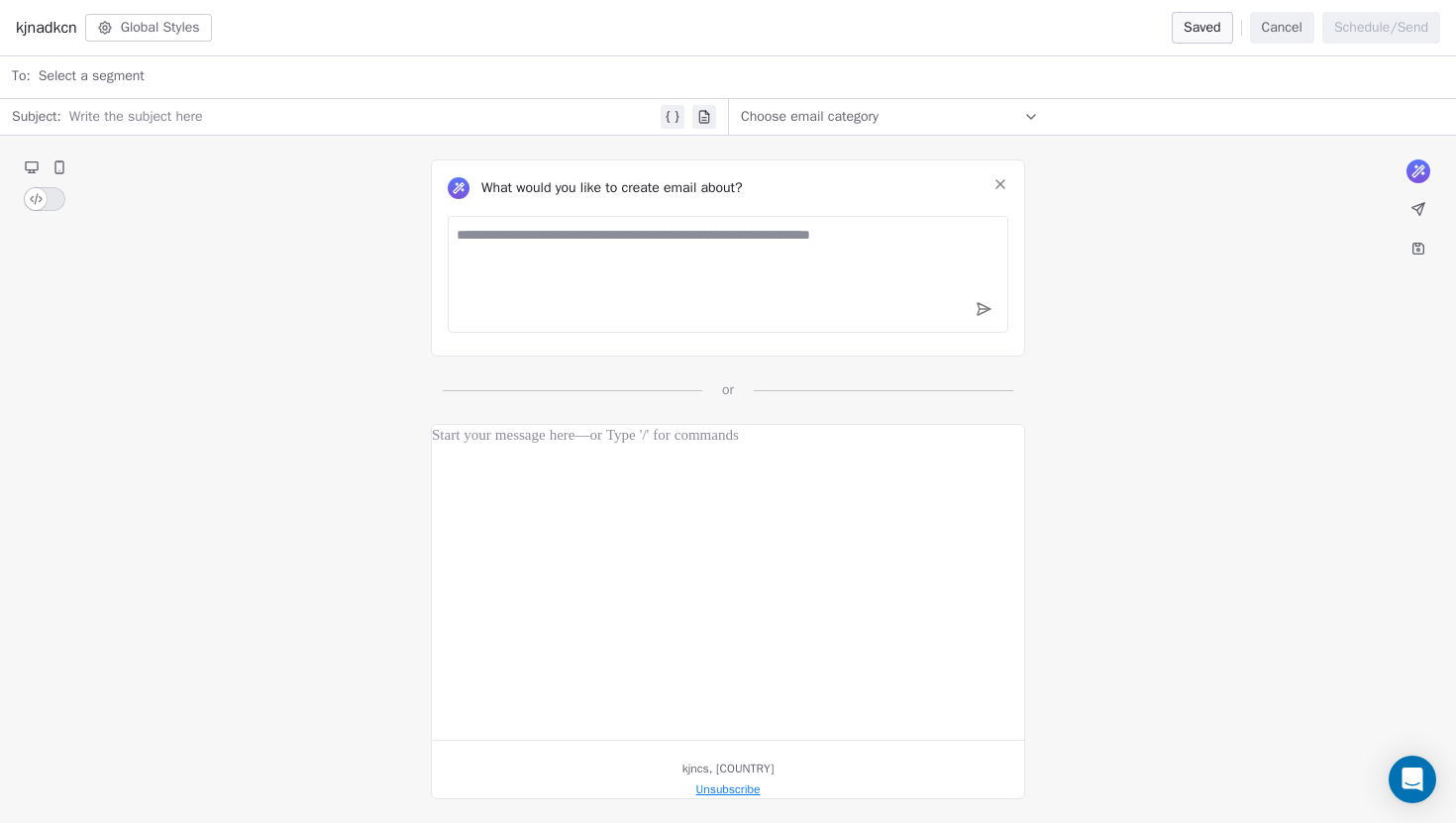 click on "kjncs, [COUNTRY] Unsubscribe" at bounding box center [728, 611] 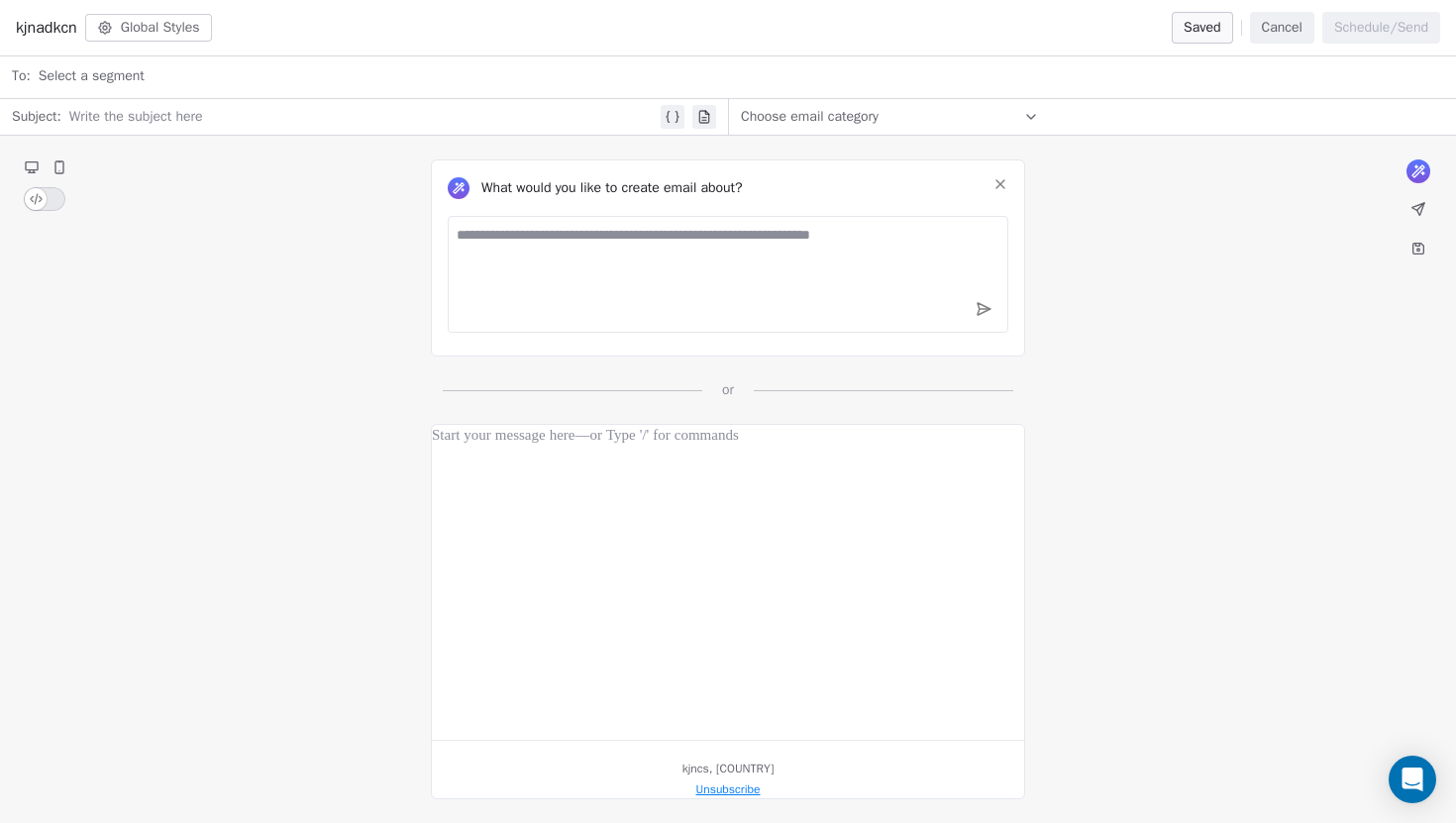 click on "Global Styles" at bounding box center [149, 28] 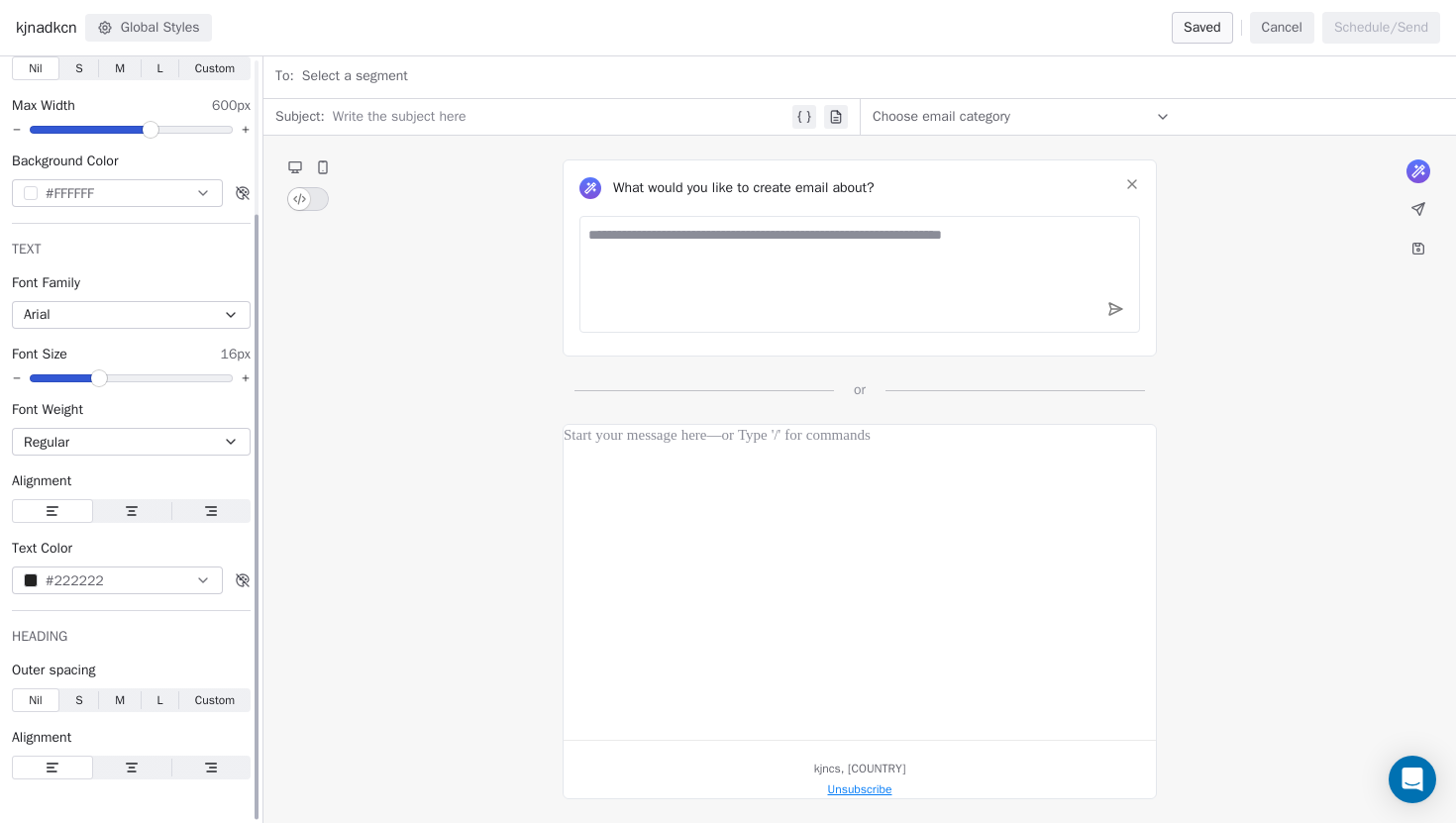 scroll, scrollTop: 0, scrollLeft: 0, axis: both 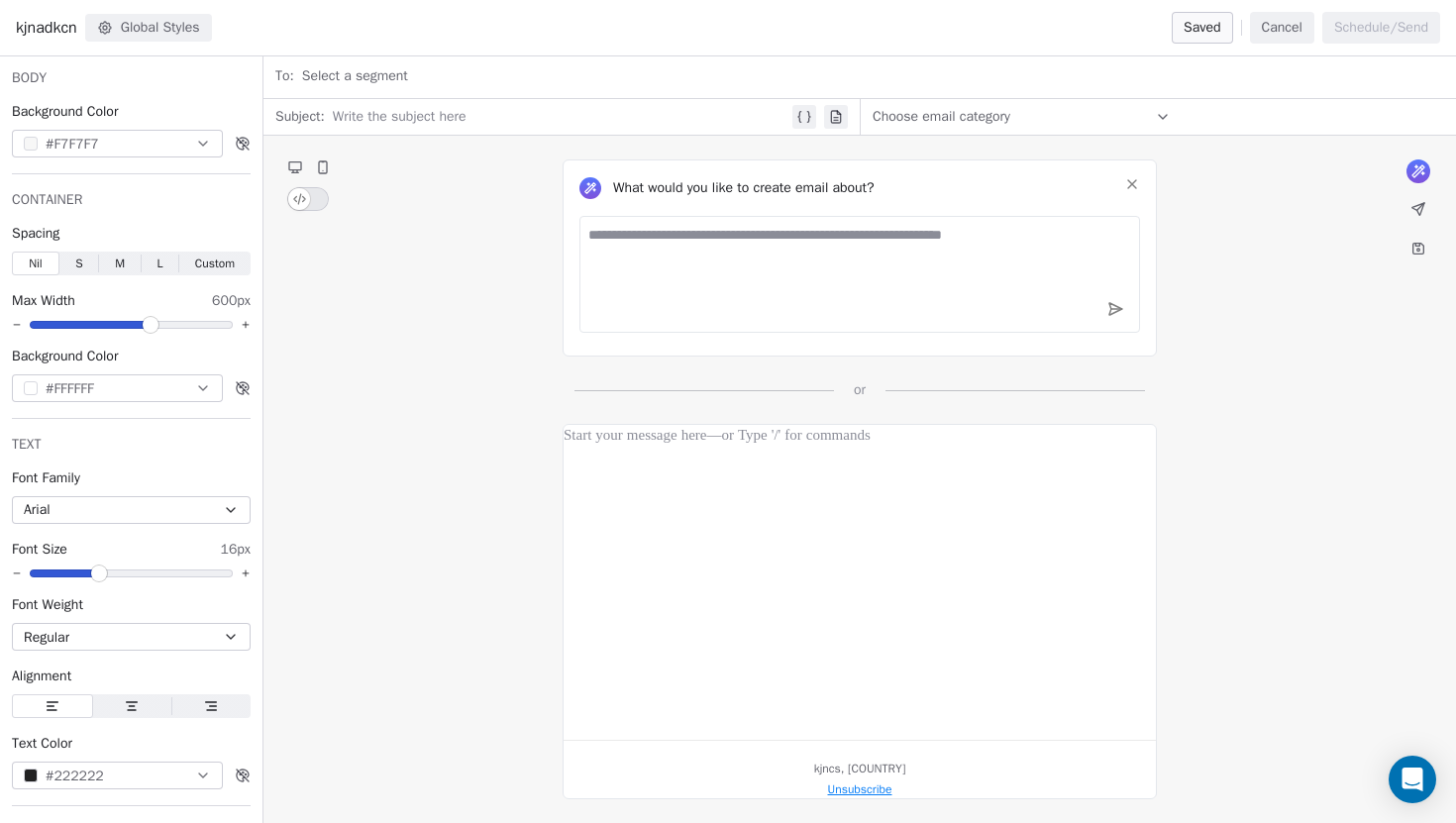 click on "What would you like to create email about? or kjncs, [COUNTRY] Unsubscribe" at bounding box center [860, 479] 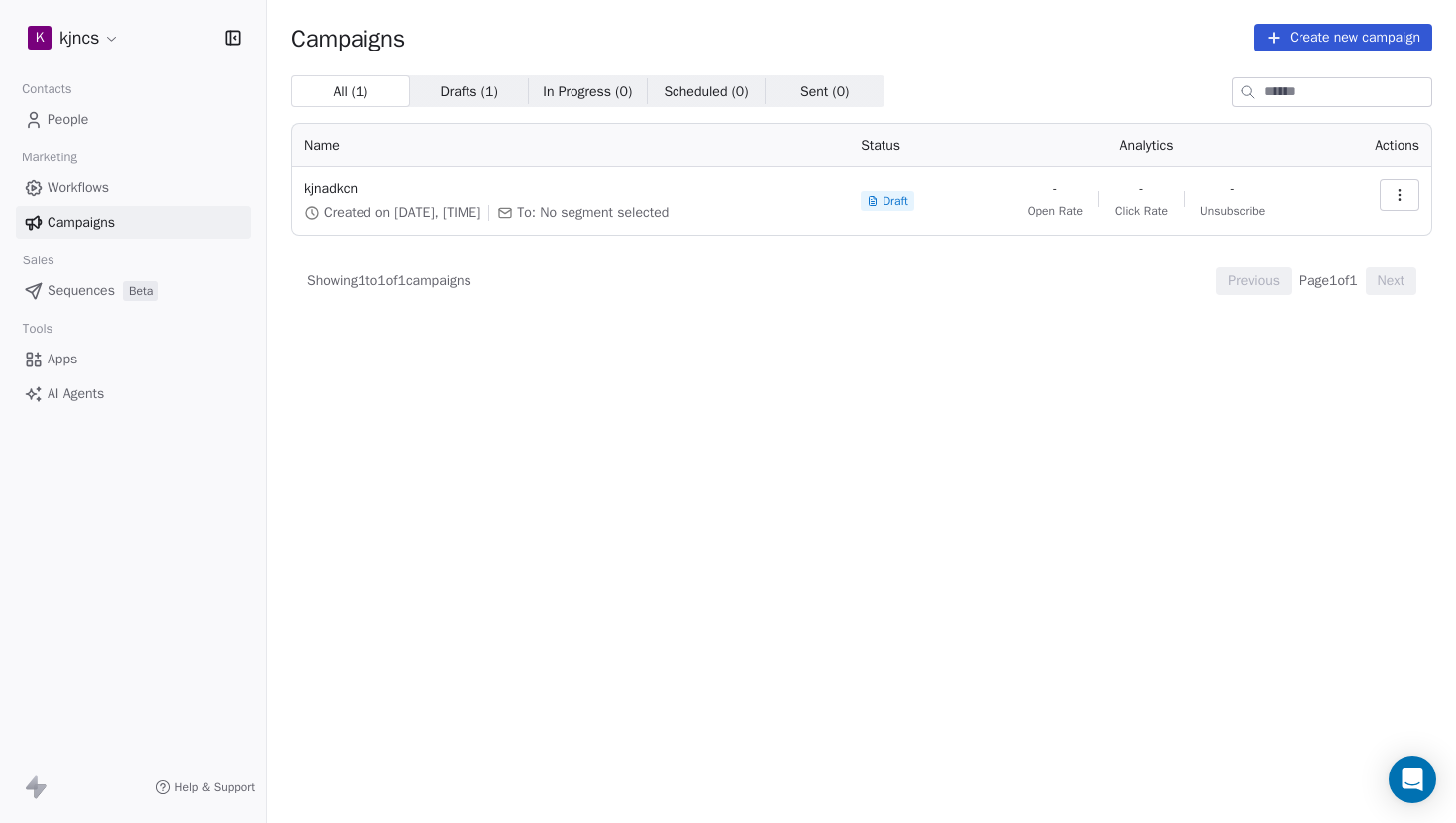 click on "People" at bounding box center (133, 119) 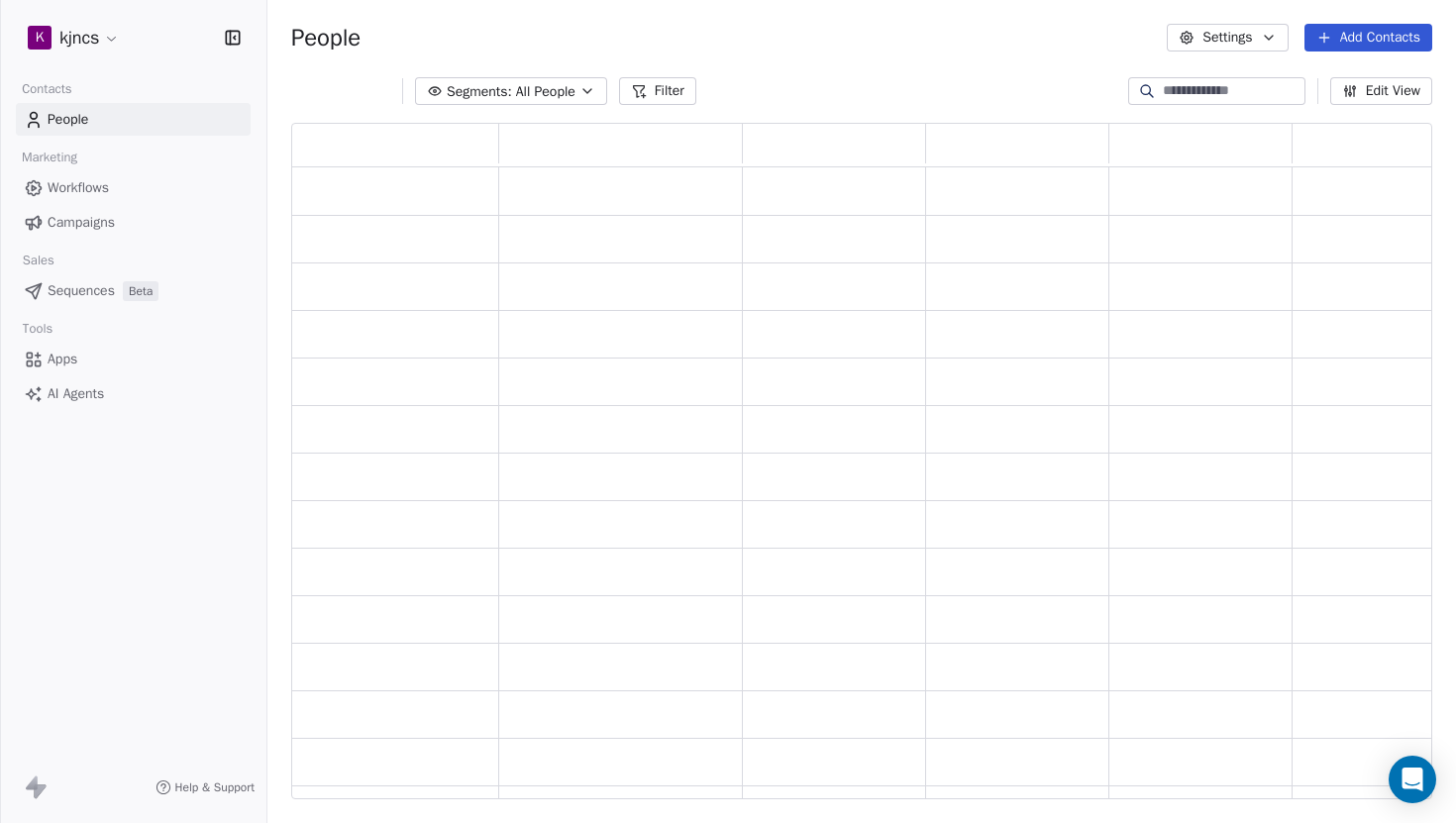 scroll, scrollTop: 0, scrollLeft: 1, axis: horizontal 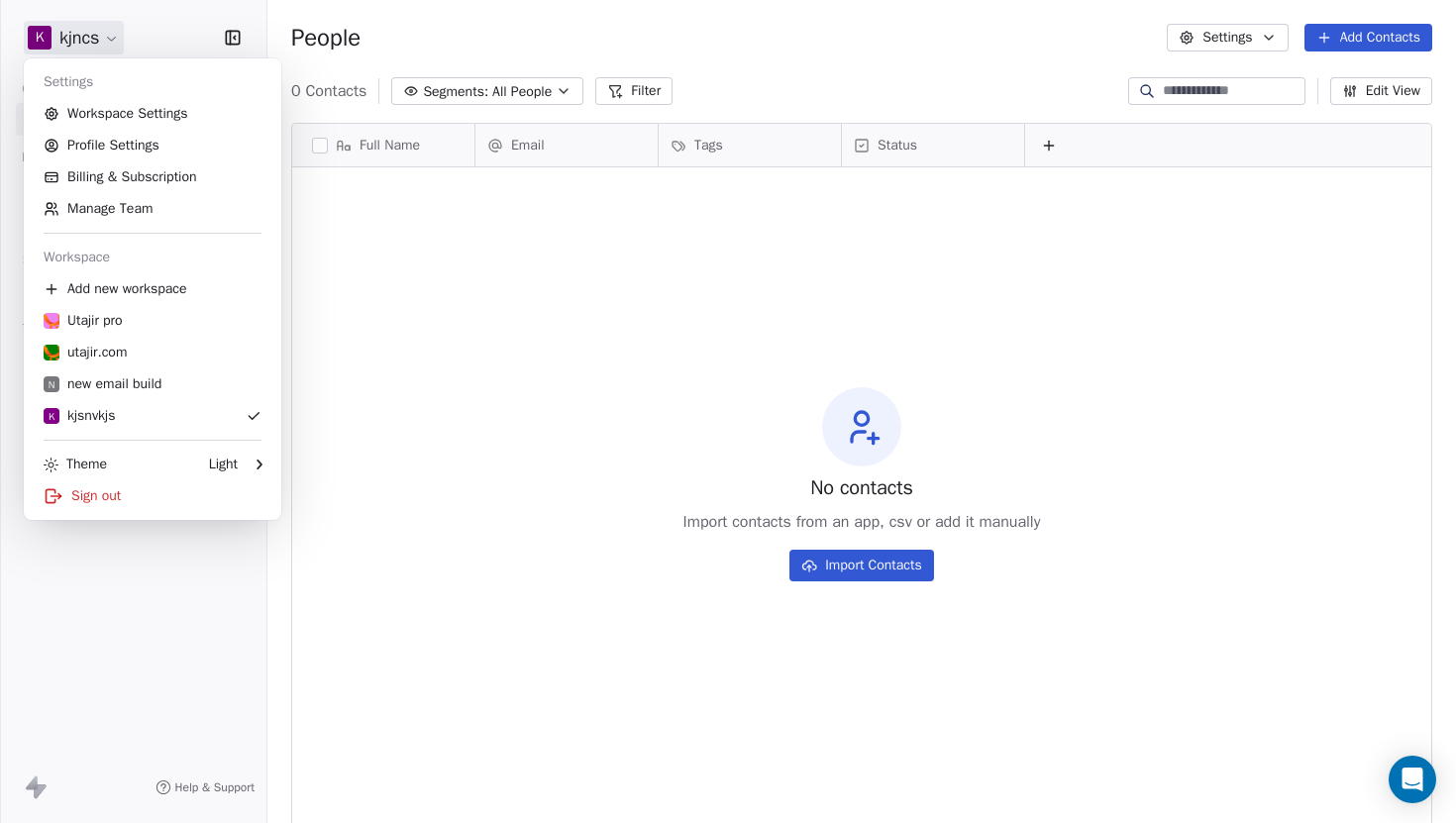 click on "k kjncs Contacts People Marketing Workflows Campaigns Sales Sequences Beta Tools Apps AI Agents Help & Support People Settings Add Contacts 0 Contacts Segments: All People Filter Edit View Tag Add to Sequence Export Full Name Email Tags Status
To pick up a draggable item, press the space bar.
While dragging, use the arrow keys to move the item.
Press space again to drop the item in its new position, or press escape to cancel.
No contacts Import contacts from an app, csv or add it manually   Import Contacts
Settings Workspace Settings Profile Settings Billing & Subscription Manage Team   Workspace Add new workspace Utajir pro utajir.com n new email build k kjsnvkjs Theme Light Sign out" at bounding box center (728, 411) 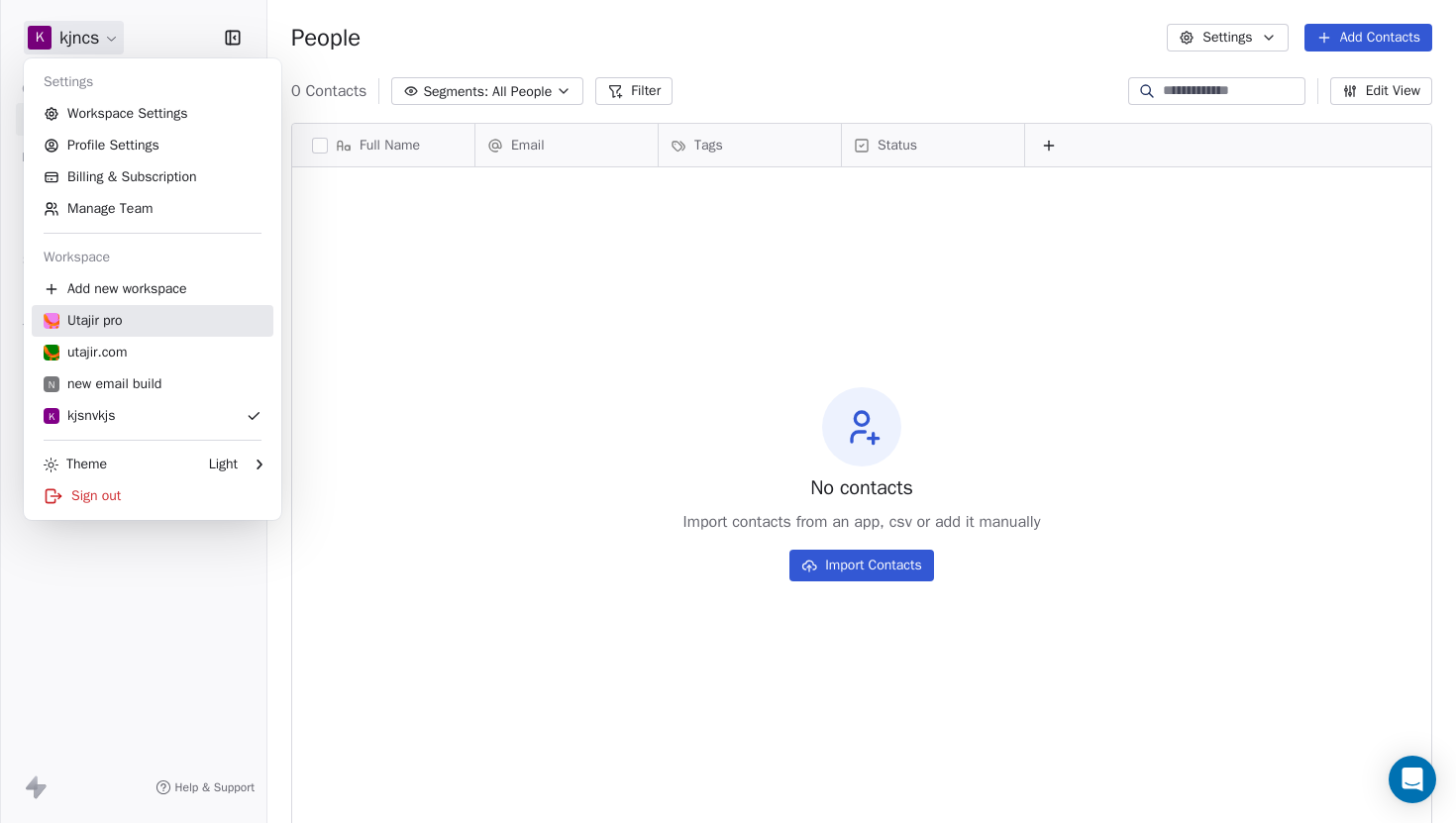 click on "Utajir pro" at bounding box center [83, 321] 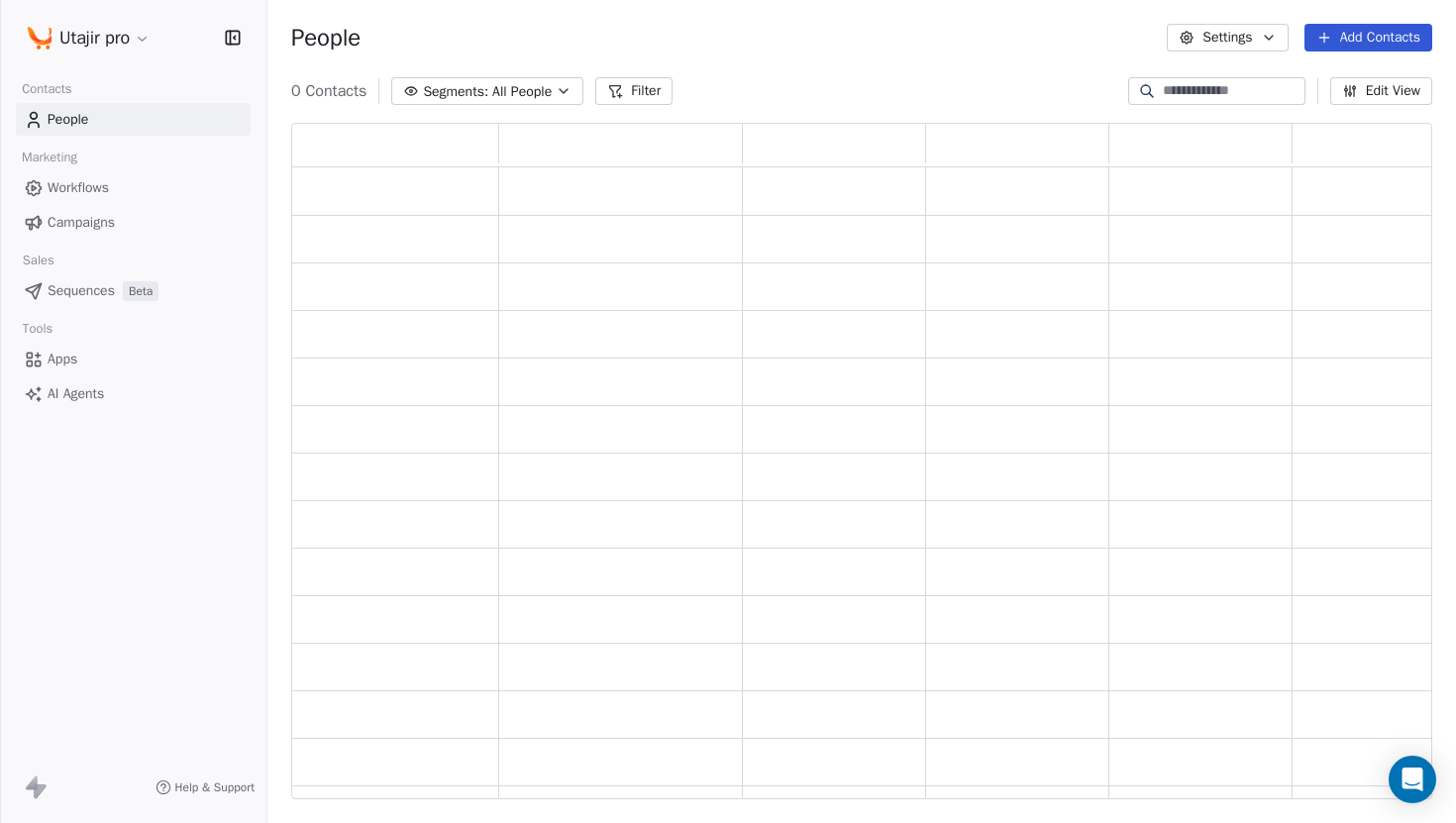 scroll, scrollTop: 0, scrollLeft: 1, axis: horizontal 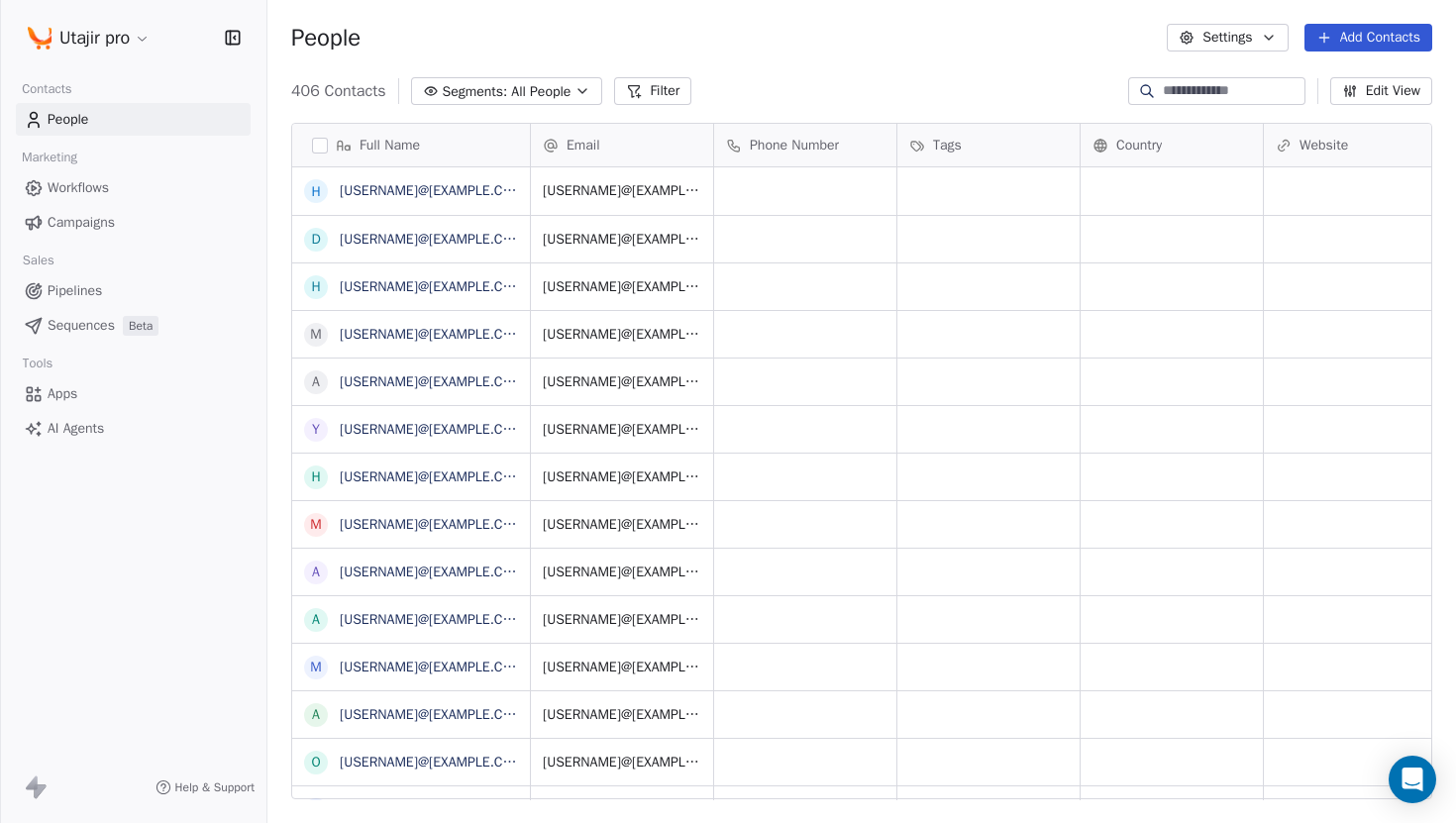 click on "Utajir pro Contacts People Marketing Workflows Campaigns Sales Pipelines Sequences Beta Tools Apps AI Agents Help & Support People Settings  Add Contacts 406 Contacts Segments: All People Filter  Edit View Tag Add to Sequence Export Full Name H Handmade.azem@hotmail.com d drasmahussein@gmail.com h hichemguemir@gmail.com m malikhk2@gmail.com a aamhmd2023@gmail.com y yaghojo@gmail.com h hmamzman62@gmail.com m montagecenters@gmail.com a almalky73933@gmail.com a ali13hjm@hotmail.com m makhzoma81@gmail.com a ameerjoker3@gmail.com o ouayni@gmail.com m marymali419@gmail.com o omar@mqyas.agency s sb.firasaljanabi@gmail.com e essebiyyouness@gmail.com u umerkristo@gmail.com n nabeelaskrajeh@gmail.com e eltayebbusiness1@gmail.com a amr.mostafa077@gmail.com i info@aitlahcenoussama.com a abdullahalqhtani21@gmail.com m mosabhasayen@gmail.com k khaled.kwaik@gmail.com f fares.farsi123@gmail.com a ahmadgn@gmail.com g galalsamih@gmail.com d dr.mohamedali.jouini@gmail.com m mankaka@gmail.com m majid.alhroosh@gmail.com m t t" at bounding box center [728, 411] 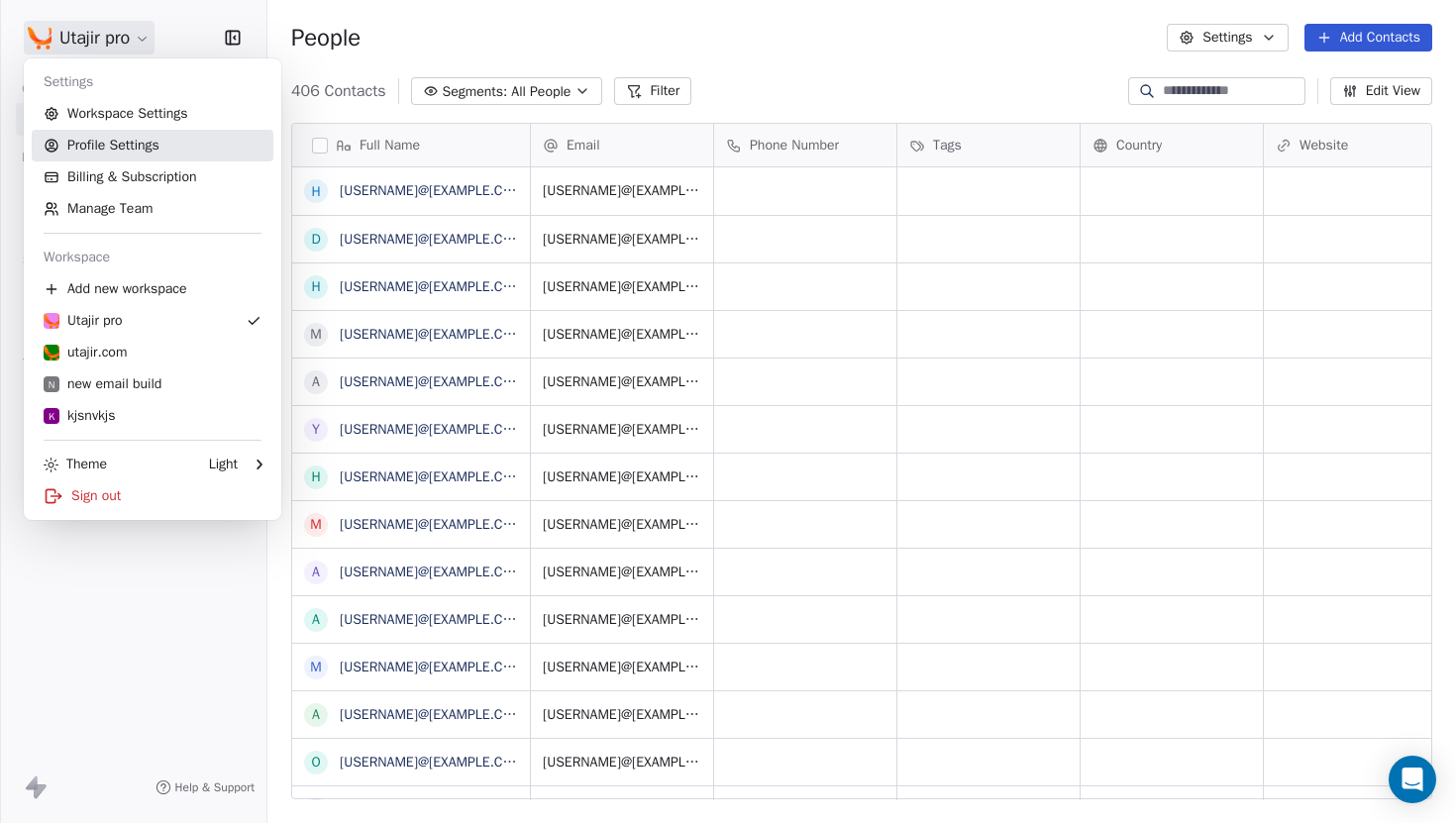 click on "Profile Settings" at bounding box center [153, 146] 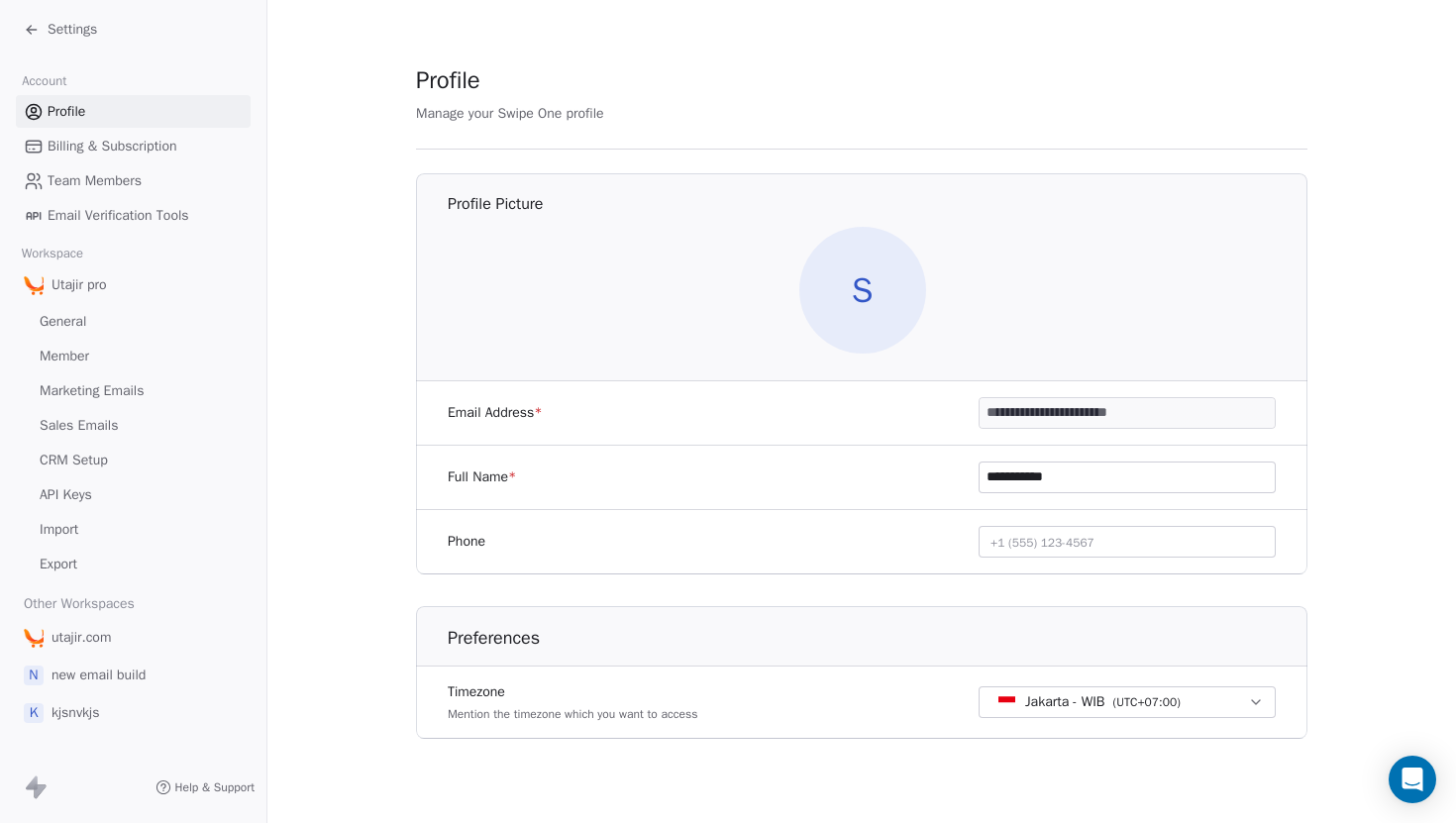 scroll, scrollTop: 11, scrollLeft: 0, axis: vertical 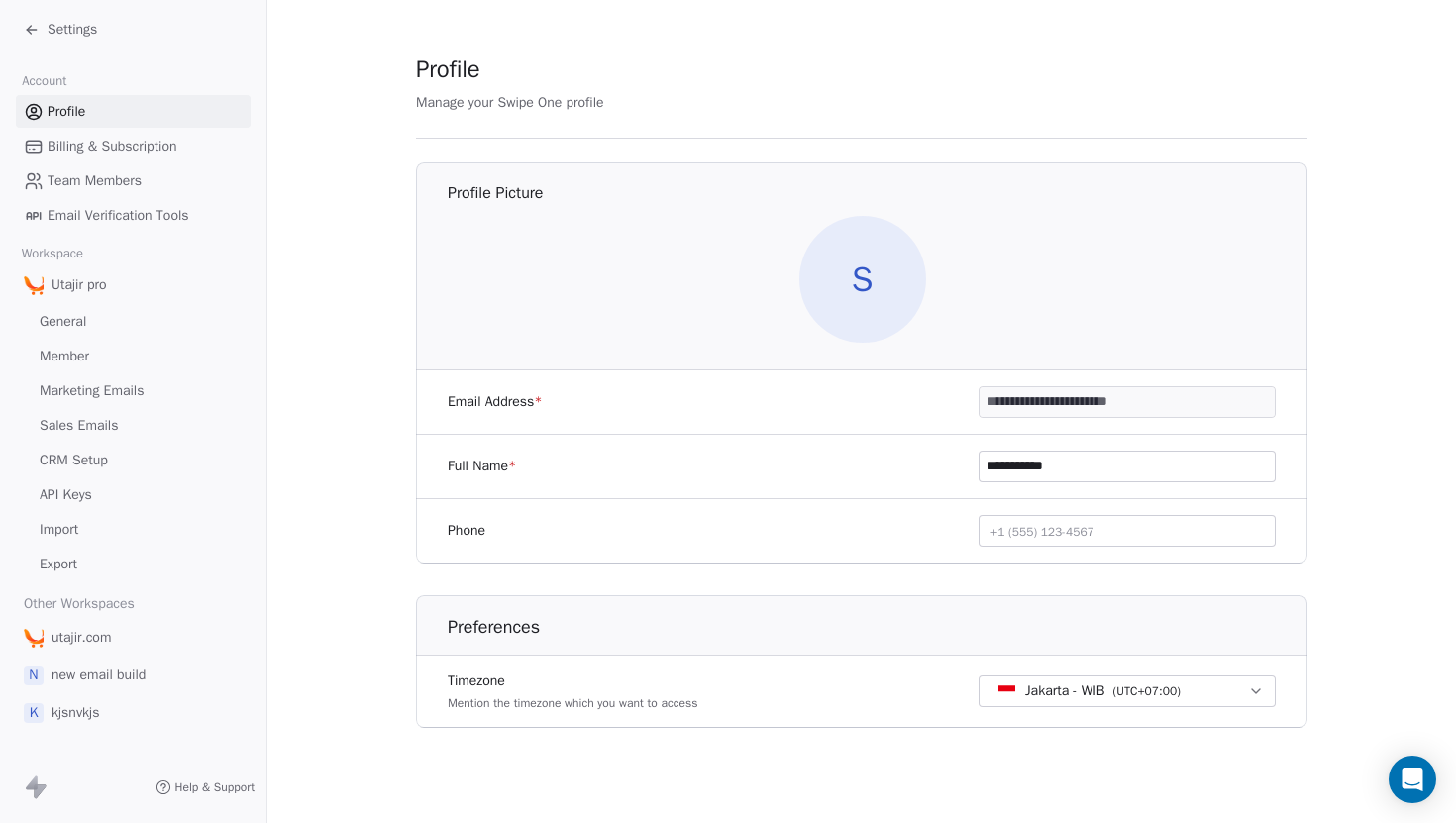 click on "General" at bounding box center (133, 321) 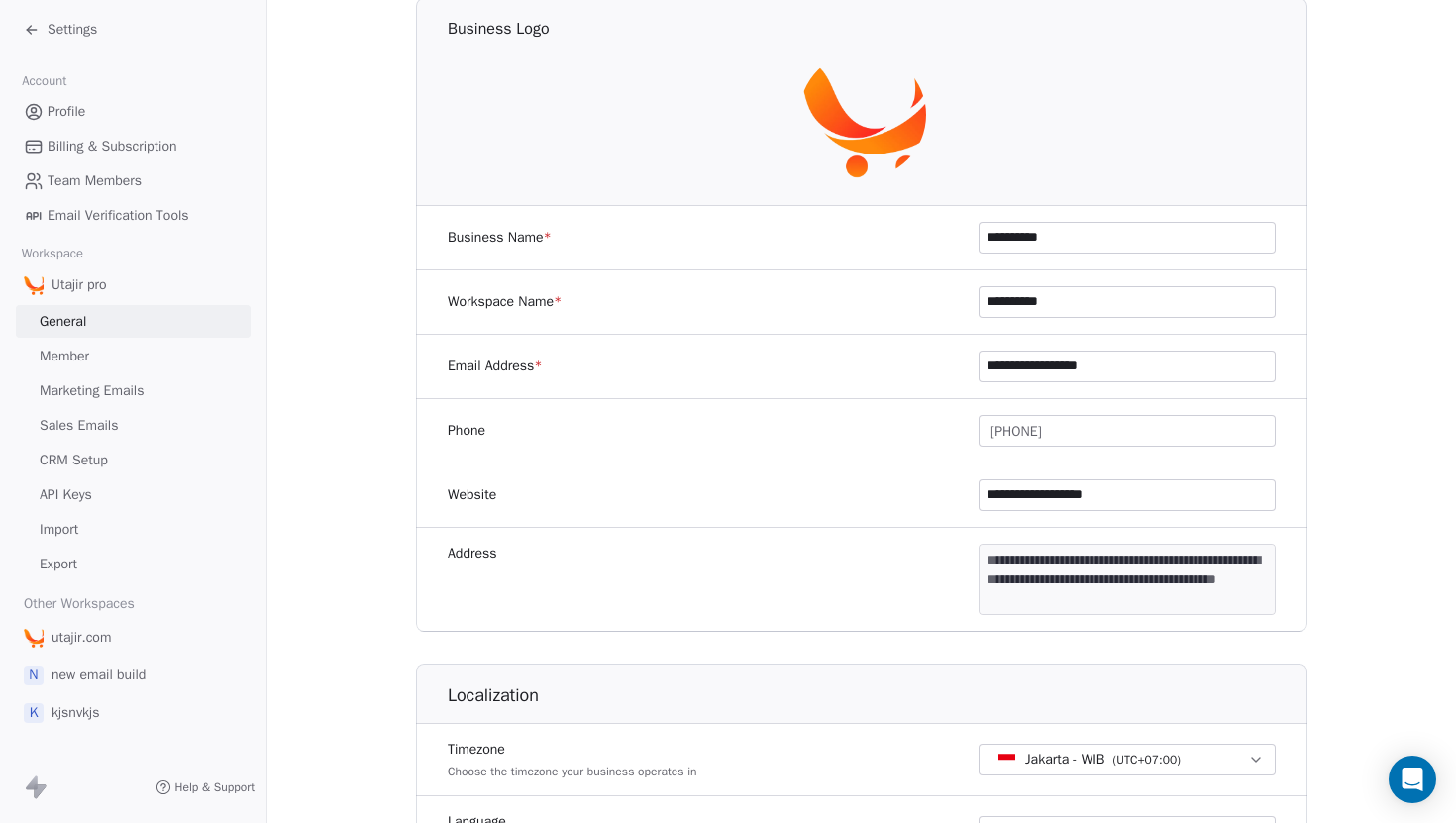 scroll, scrollTop: 176, scrollLeft: 0, axis: vertical 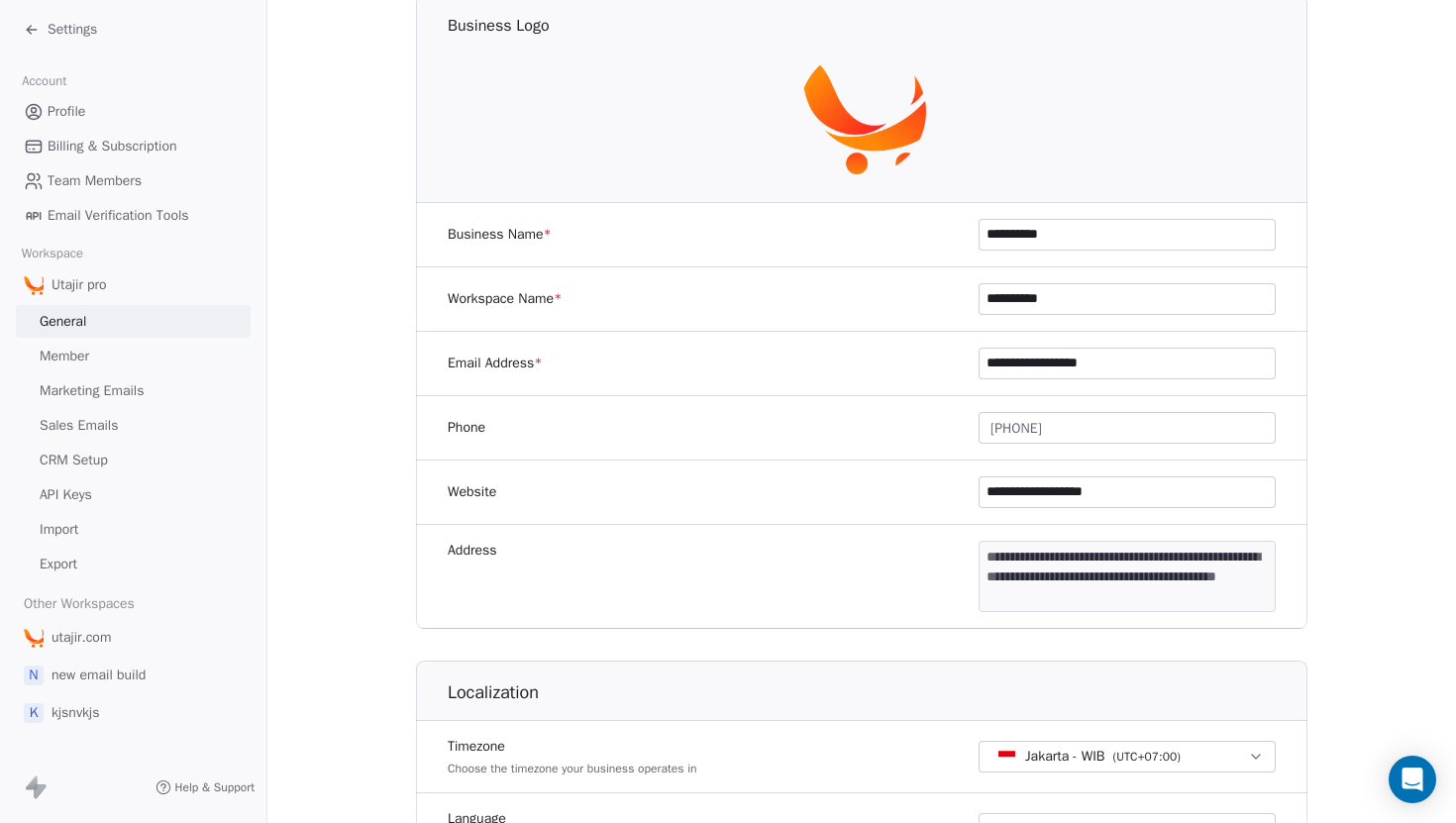 click on "Profile" at bounding box center [133, 111] 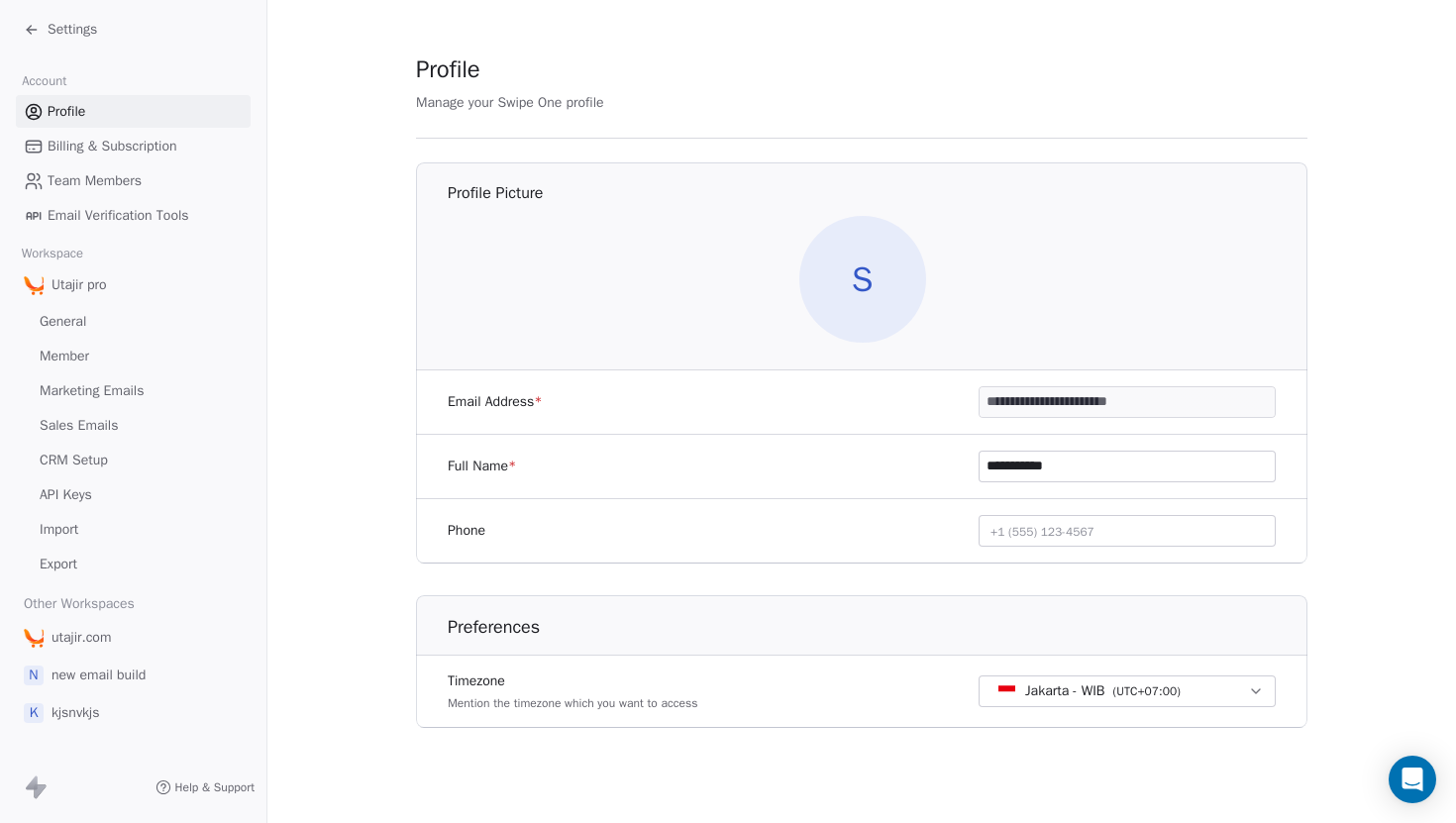 scroll, scrollTop: 0, scrollLeft: 0, axis: both 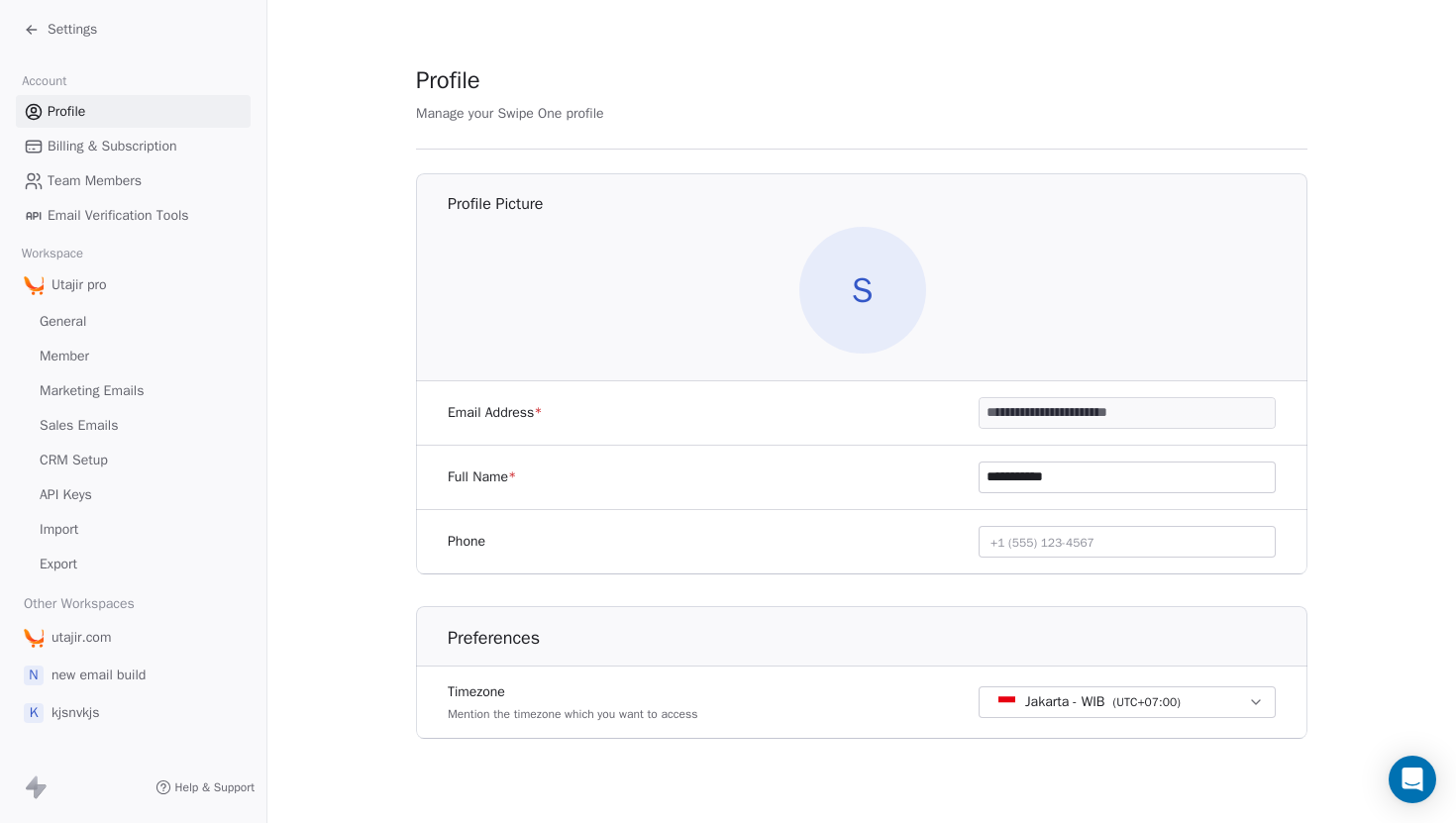 click on "Settings" at bounding box center [72, 30] 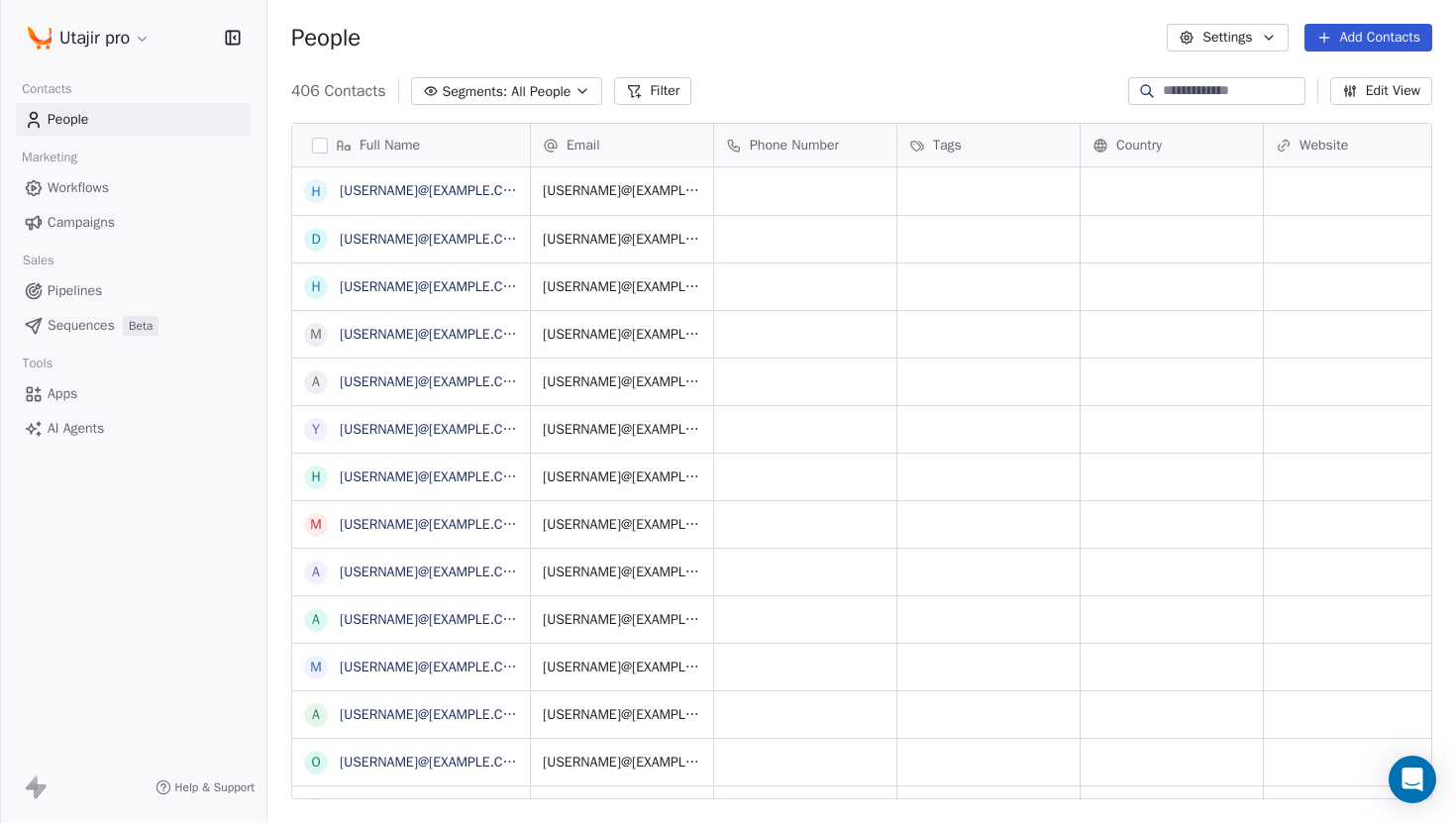 scroll, scrollTop: 0, scrollLeft: 1, axis: horizontal 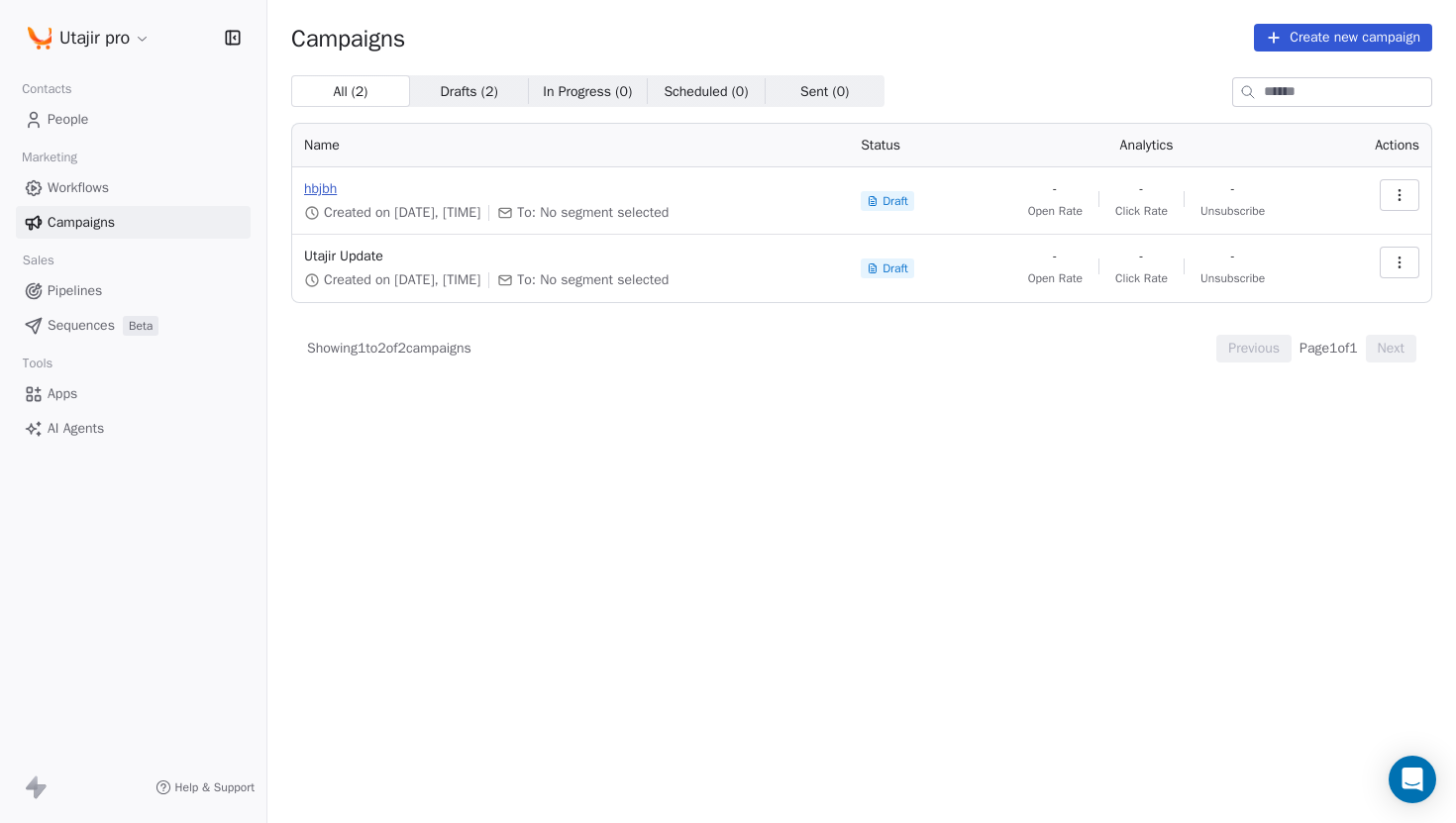 click on "hbjbh" at bounding box center (571, 189) 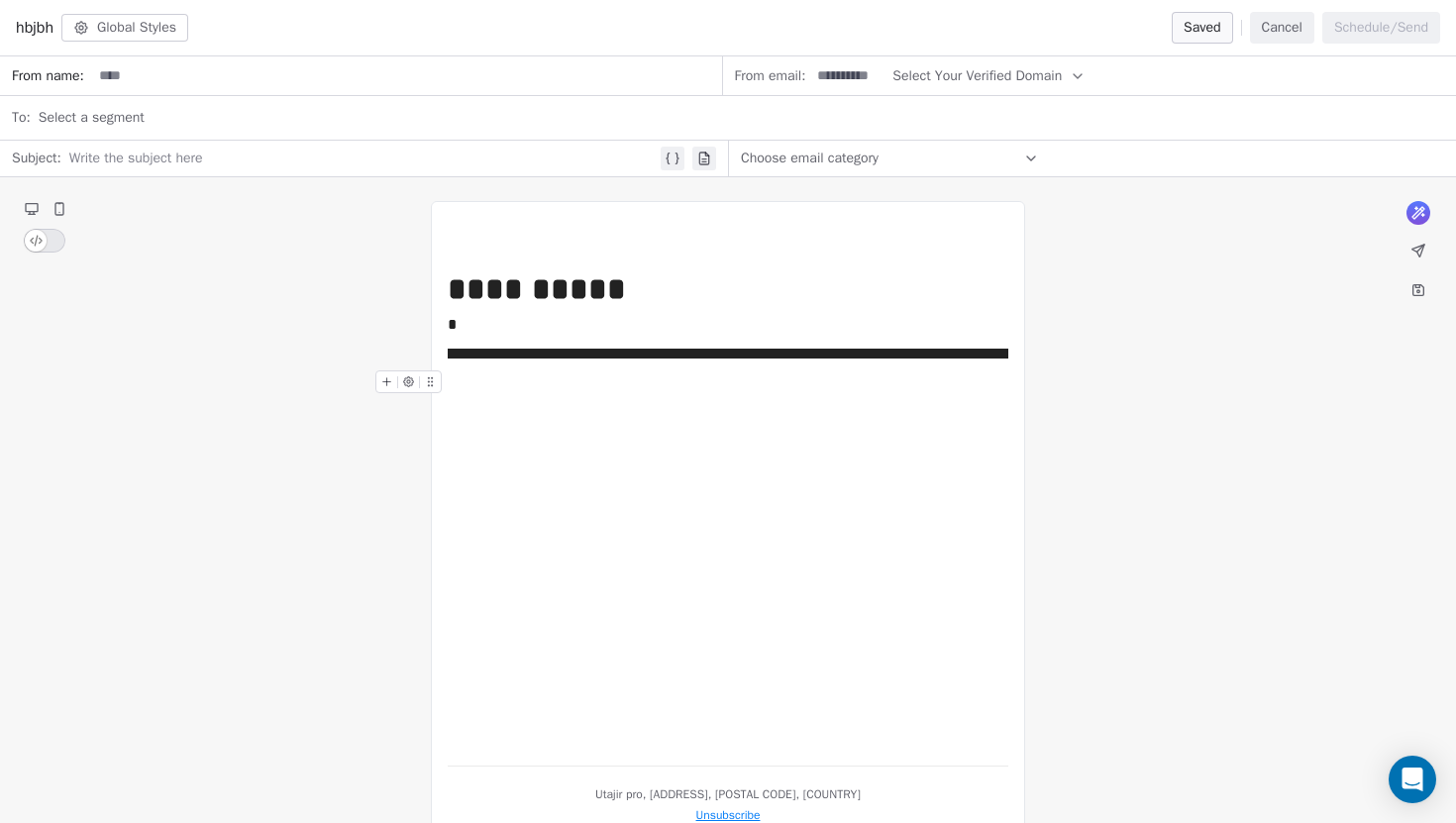 scroll, scrollTop: 42, scrollLeft: 0, axis: vertical 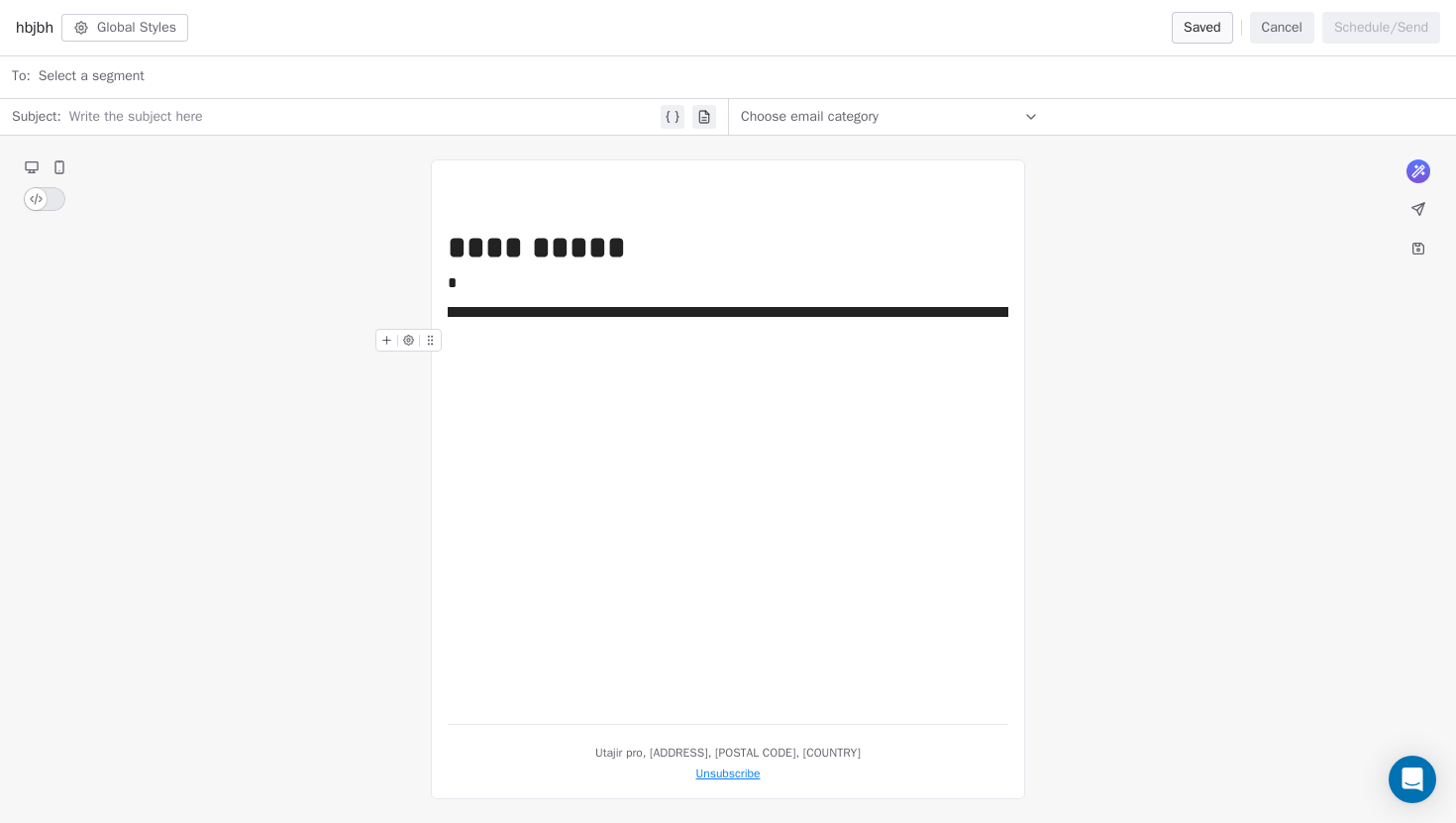 drag, startPoint x: 506, startPoint y: 722, endPoint x: 669, endPoint y: 744, distance: 164.47796 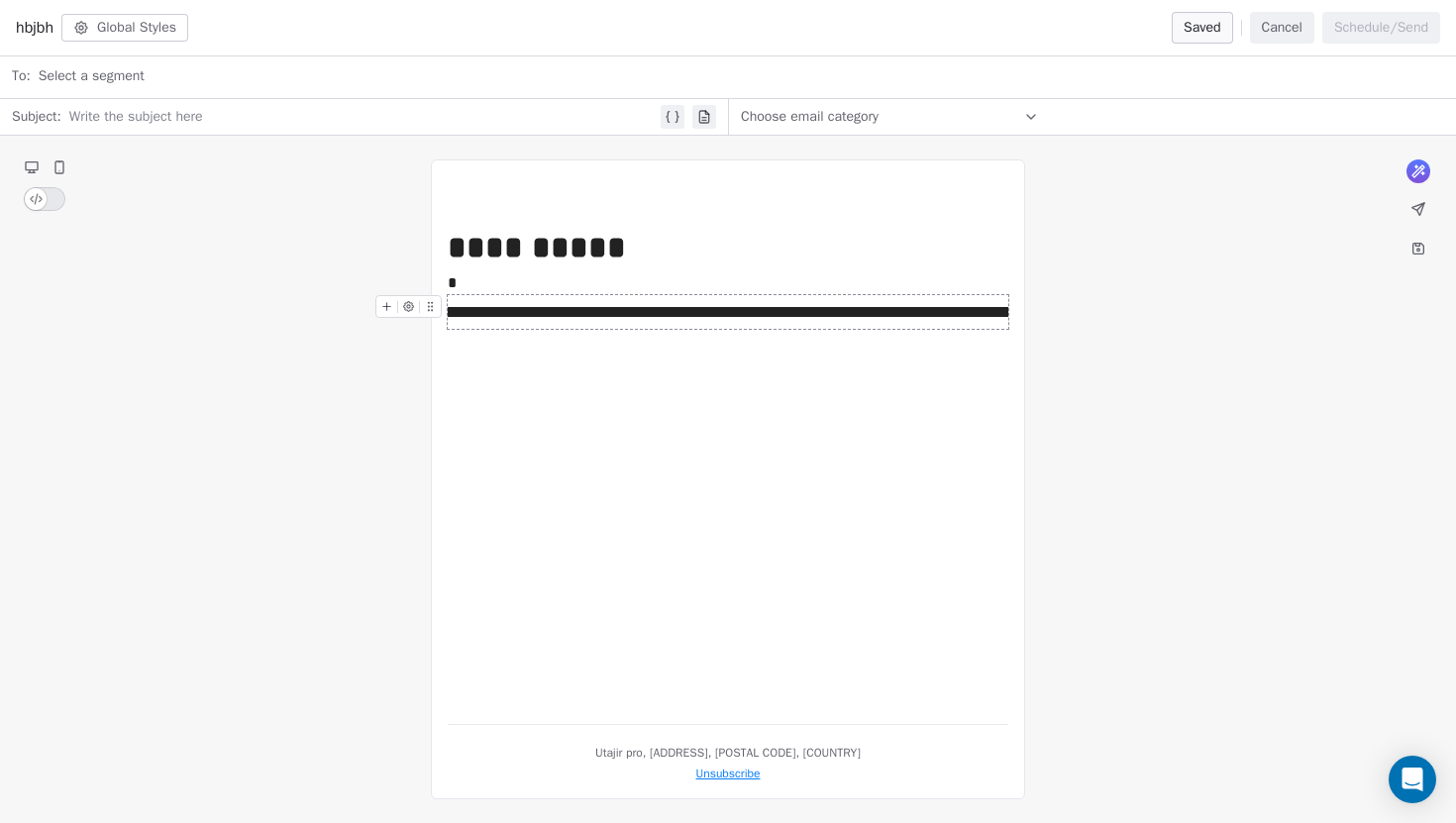 click on "hbjbh  Global Styles Saved Cancel Schedule/Send" at bounding box center (728, 28) 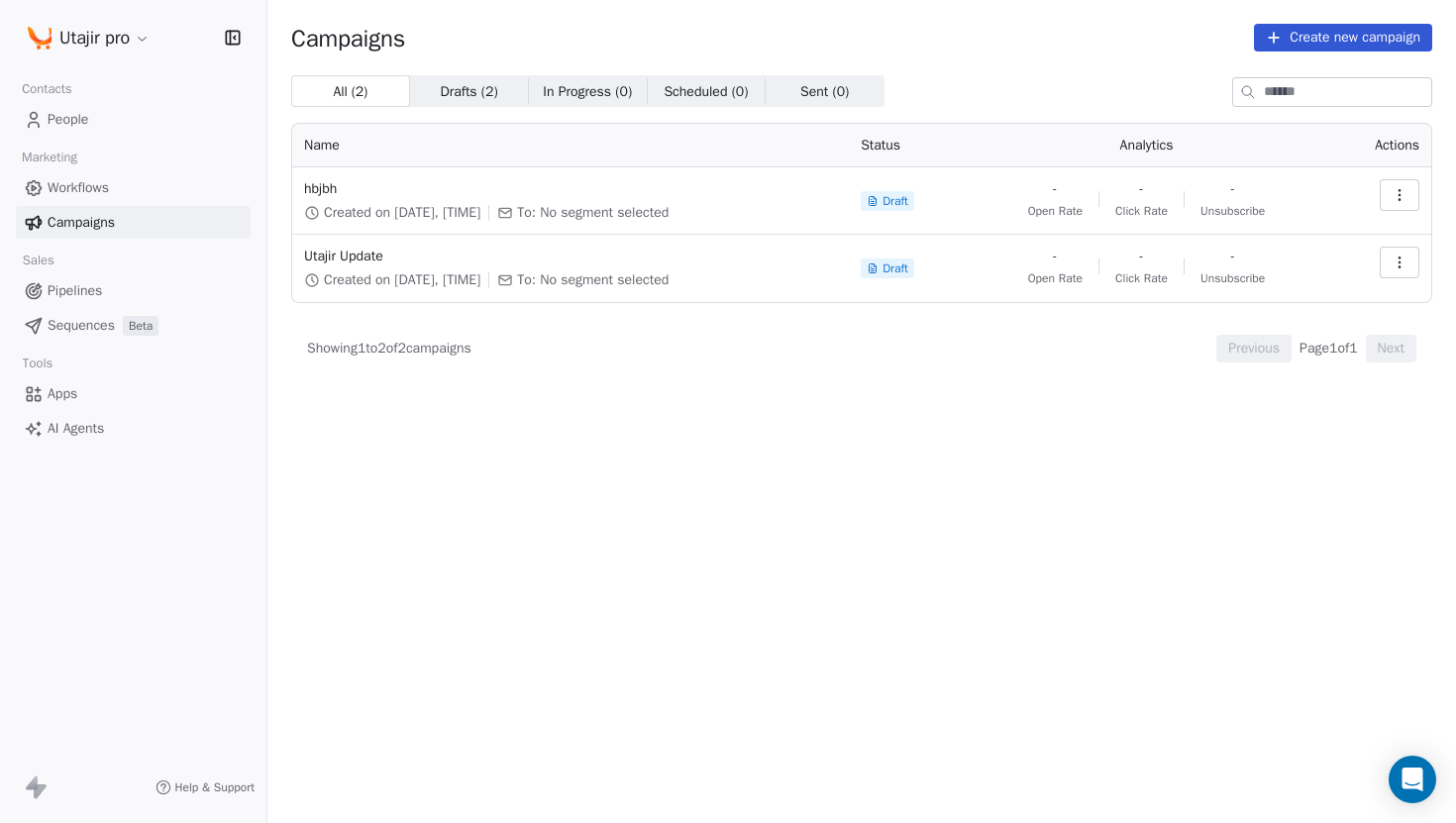 click on "Create new campaign" at bounding box center [1343, 38] 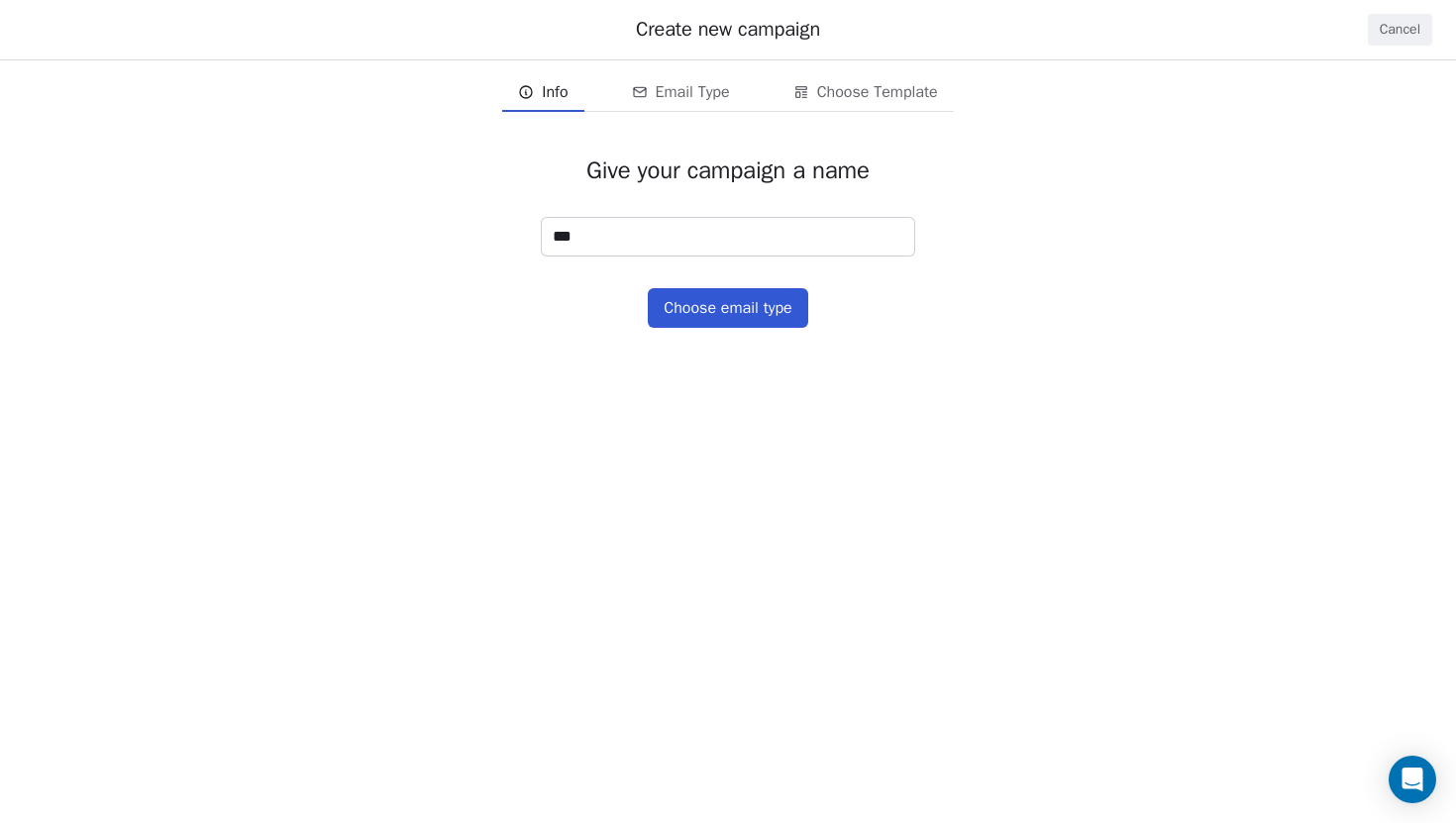 type on "***" 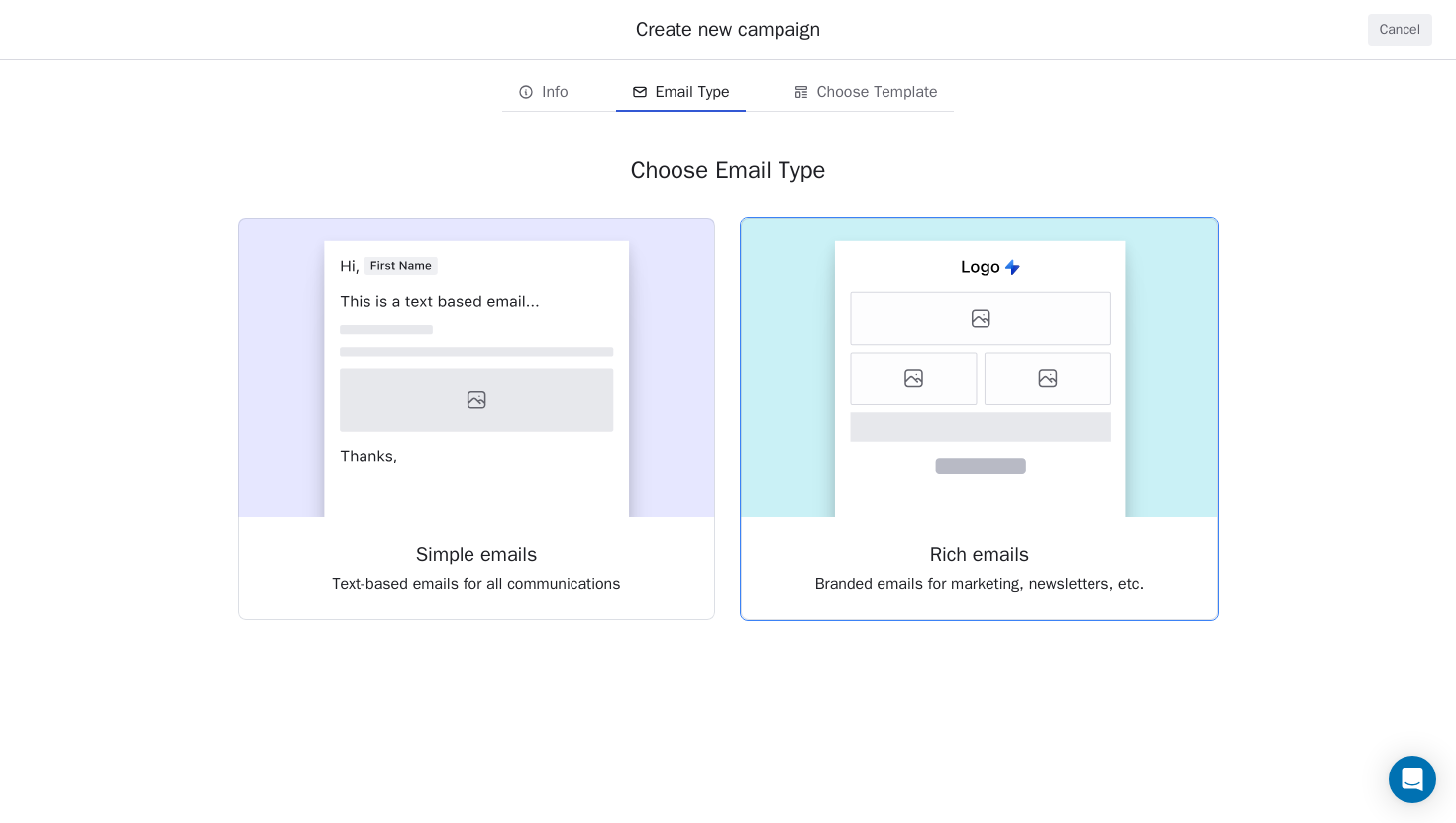 click 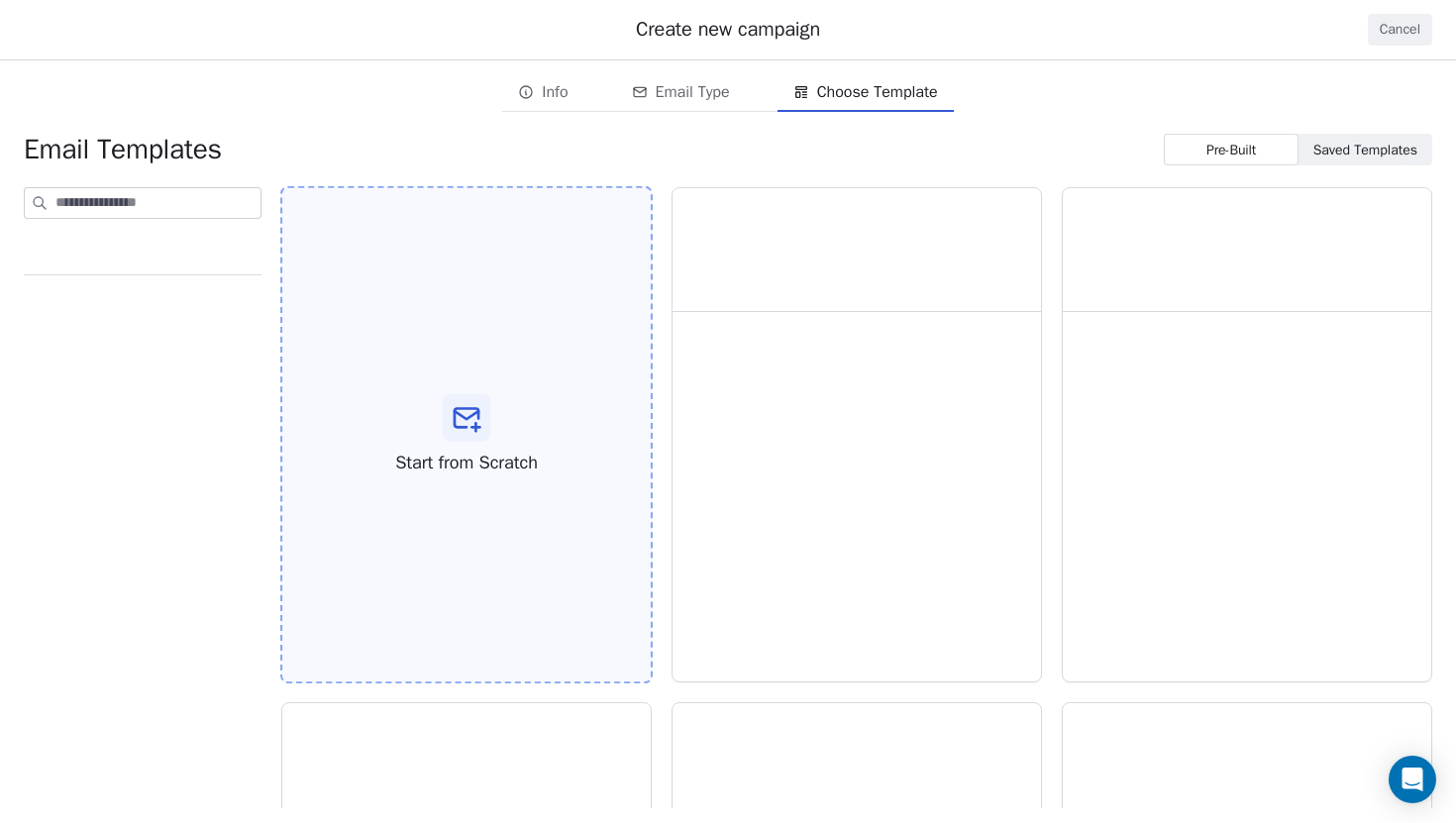 click on "Start from Scratch" at bounding box center [467, 435] 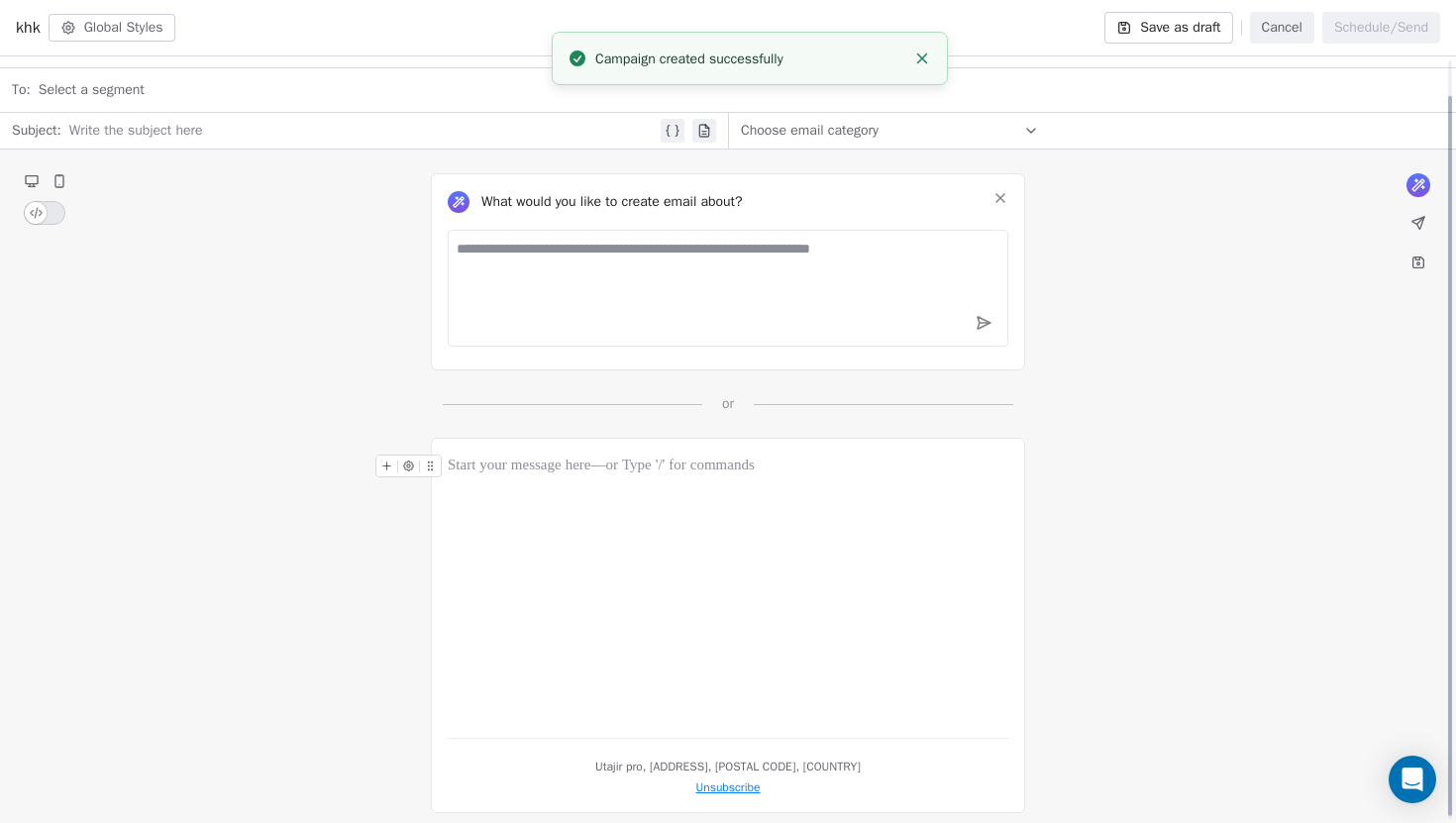 scroll, scrollTop: 42, scrollLeft: 0, axis: vertical 